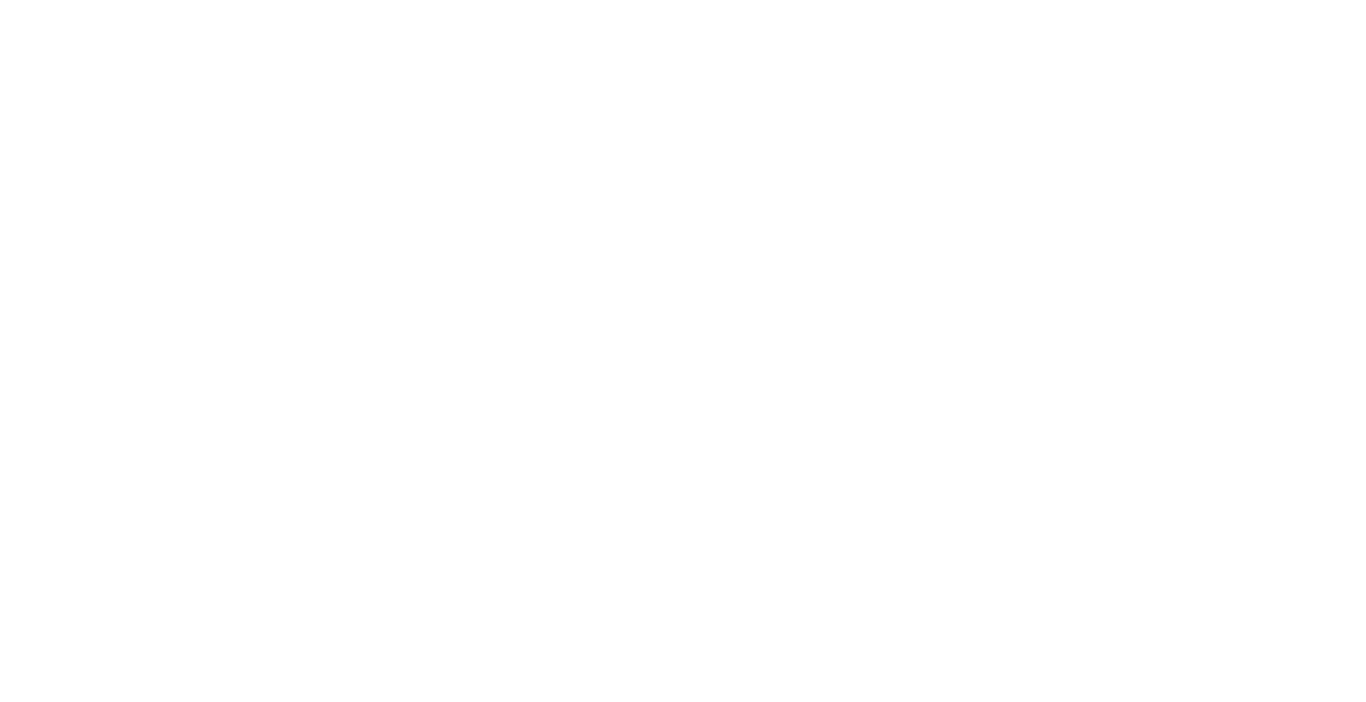 scroll, scrollTop: 0, scrollLeft: 0, axis: both 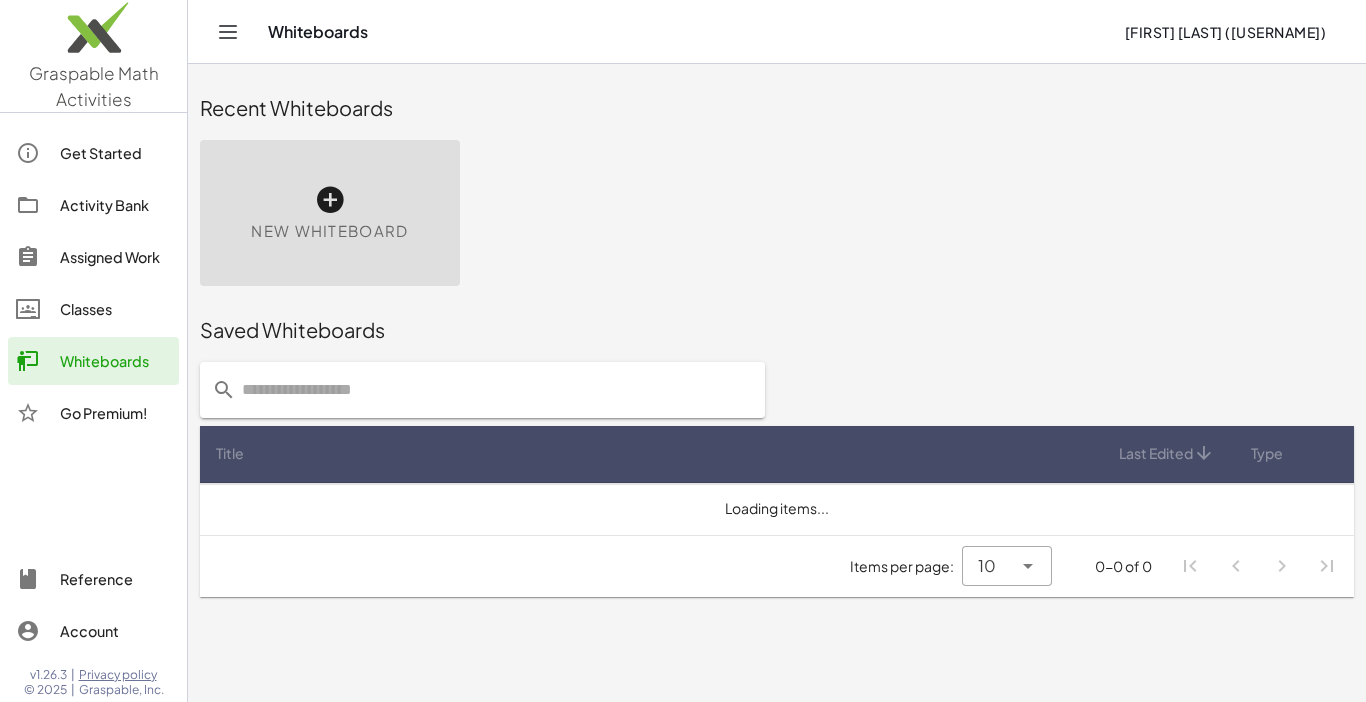 click on "New Whiteboard" at bounding box center (330, 213) 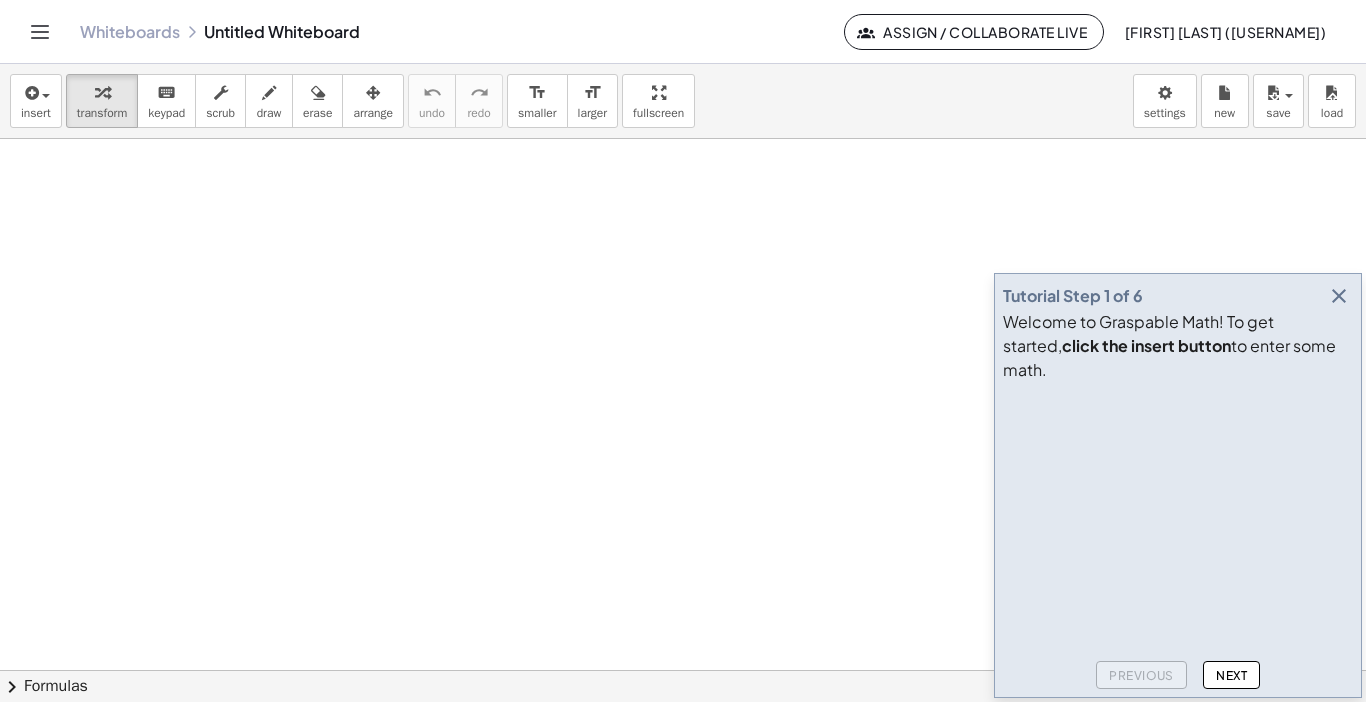 type 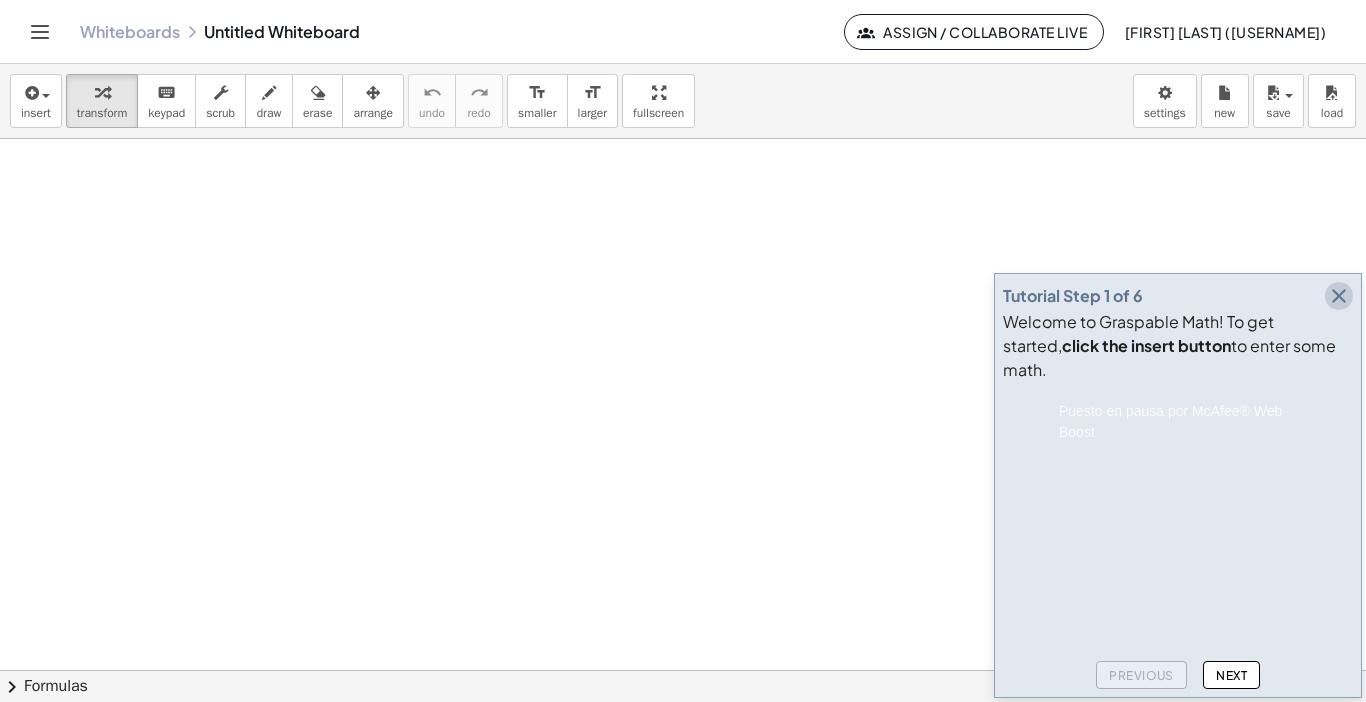 click at bounding box center [1339, 296] 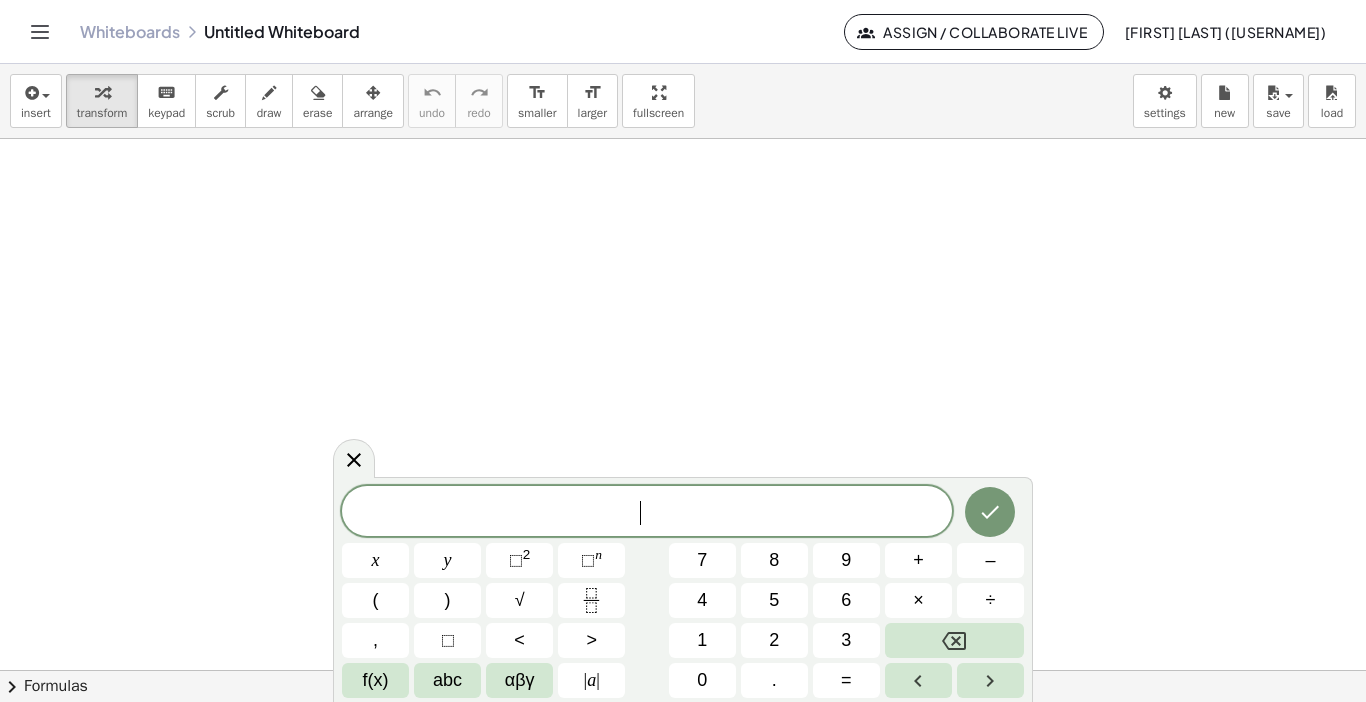 scroll, scrollTop: 5, scrollLeft: 0, axis: vertical 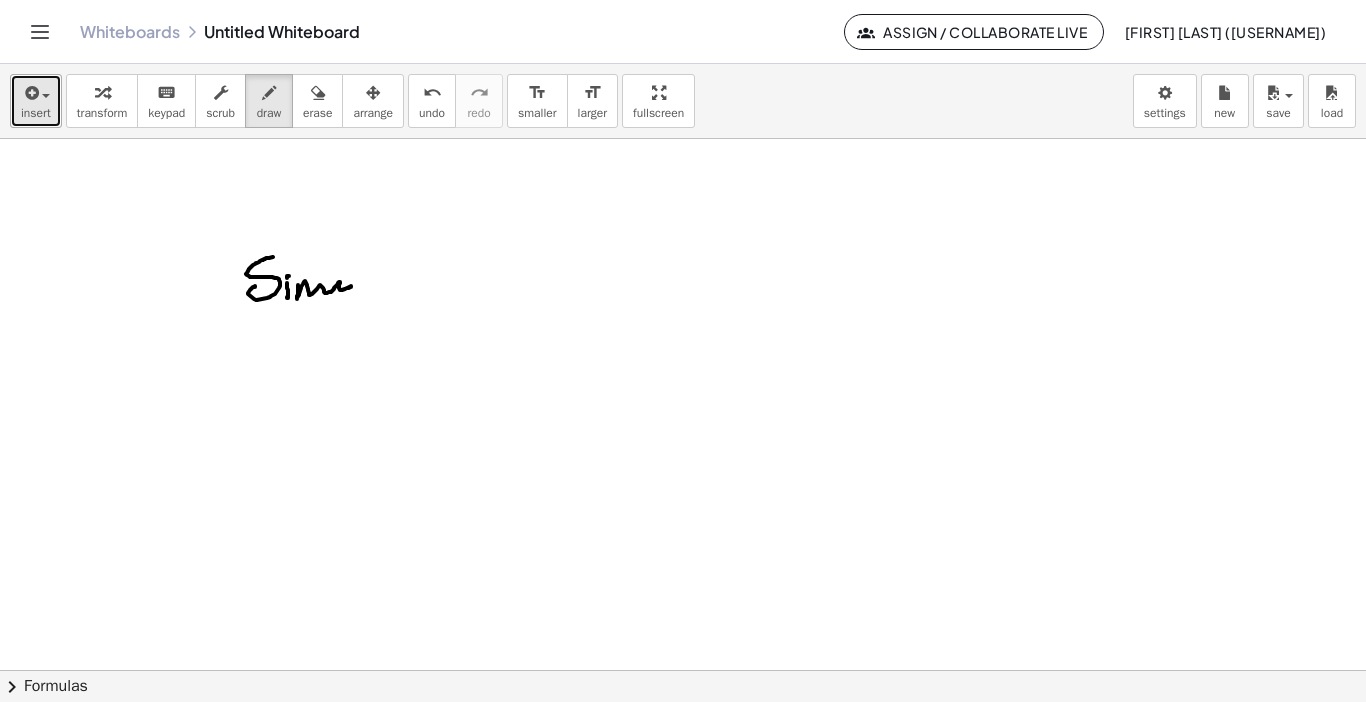 click on "insert" at bounding box center [36, 113] 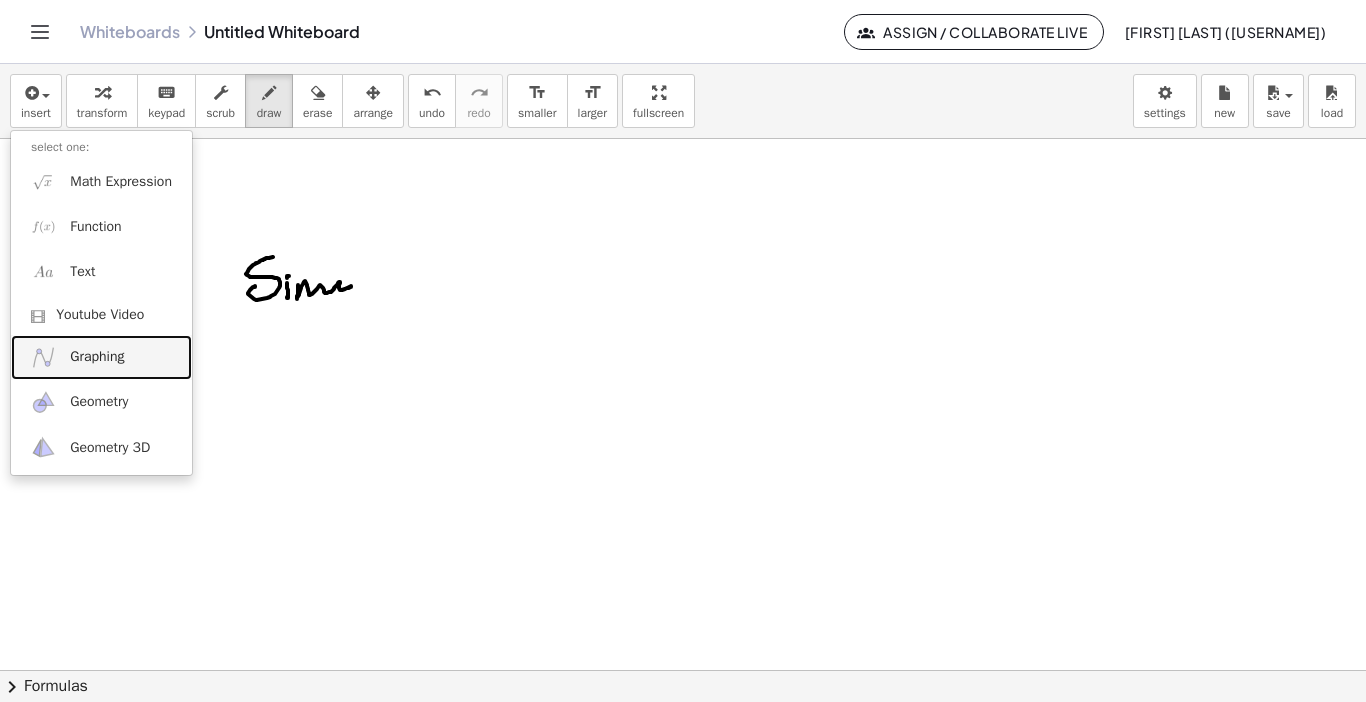 click on "Graphing" at bounding box center [101, 357] 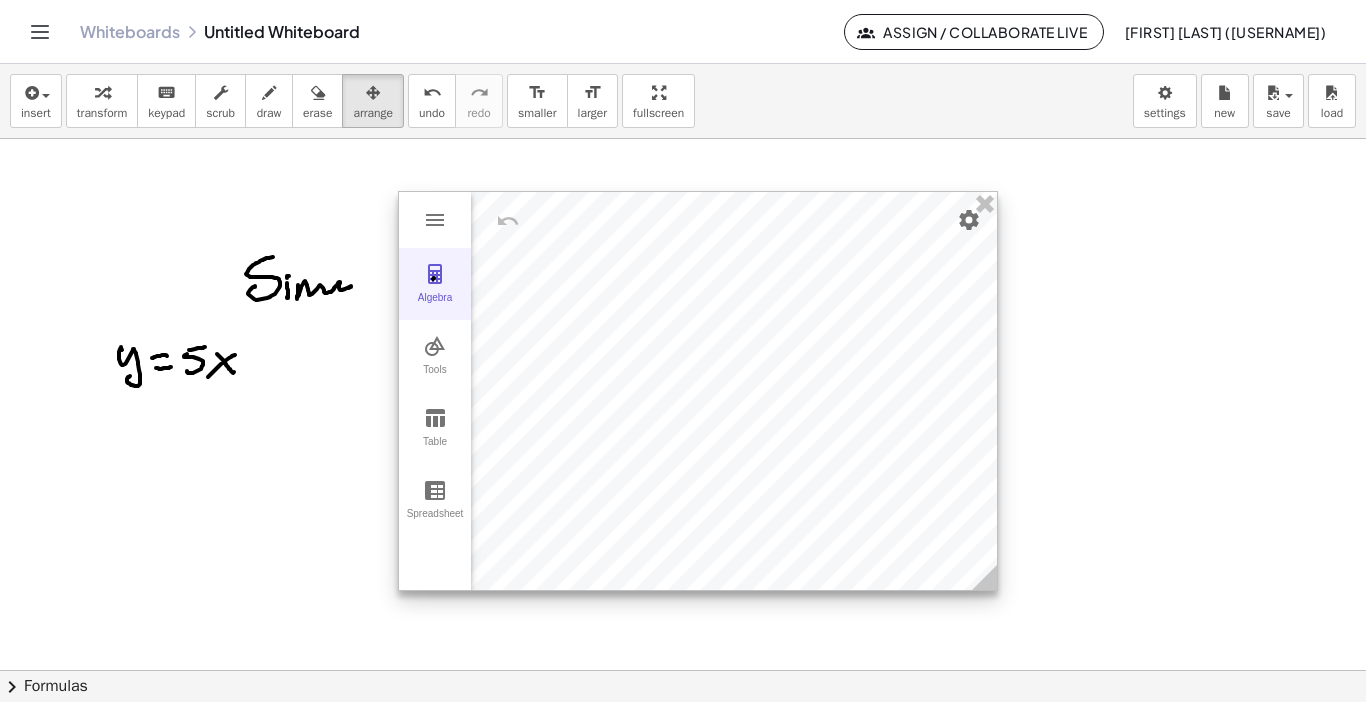 click at bounding box center (435, 274) 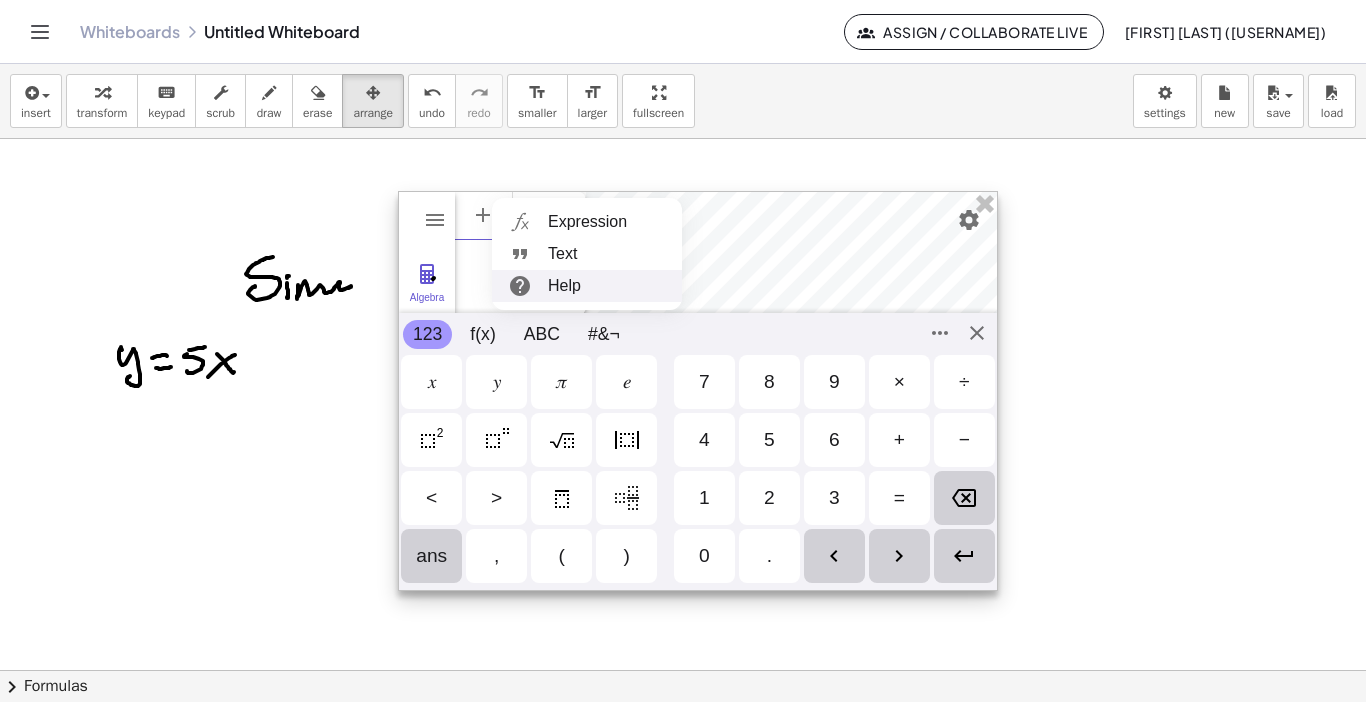 scroll, scrollTop: 11, scrollLeft: 0, axis: vertical 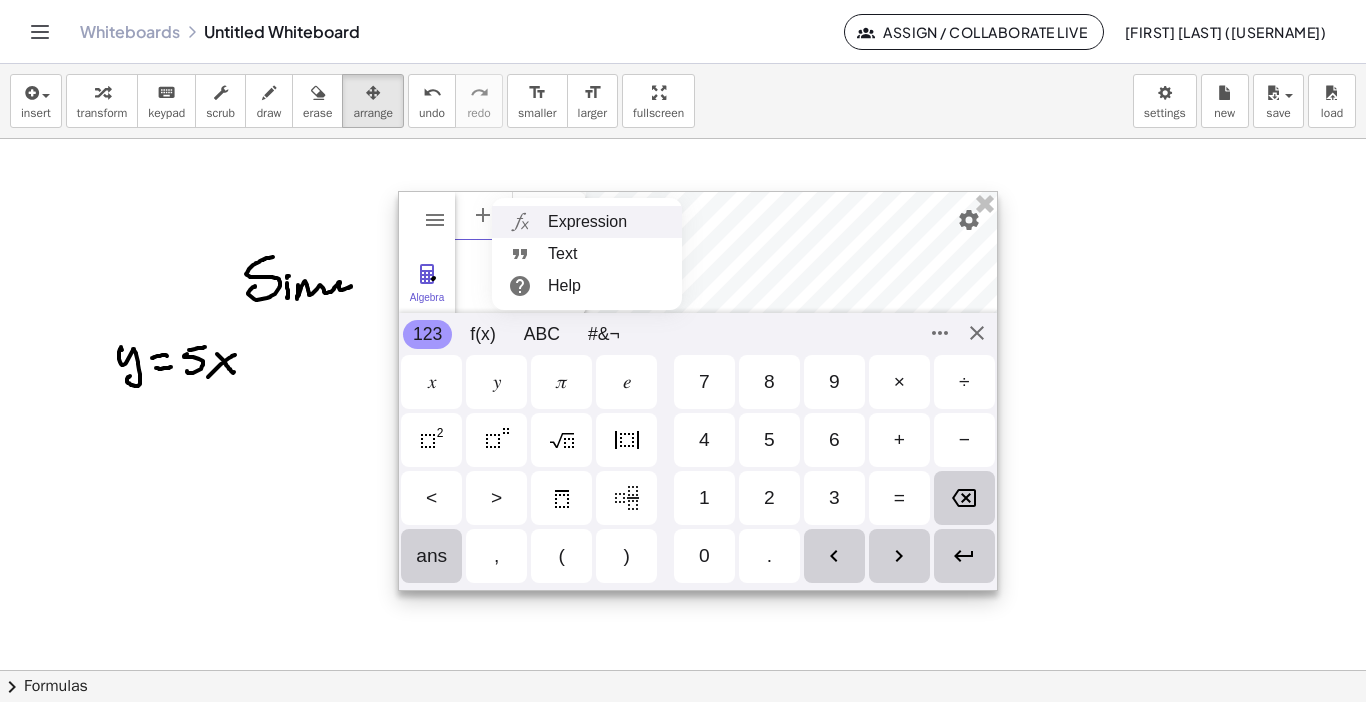 click on "Expression" at bounding box center [587, 222] 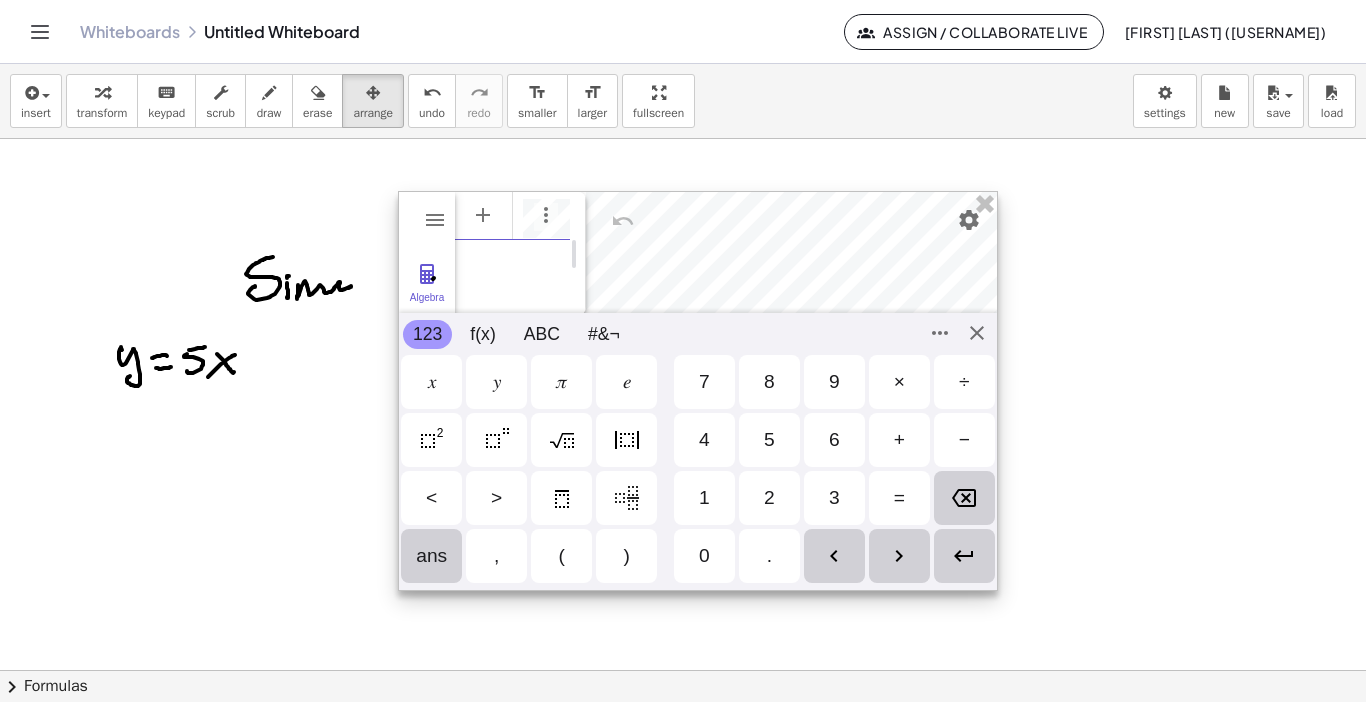 scroll, scrollTop: 54, scrollLeft: 7, axis: both 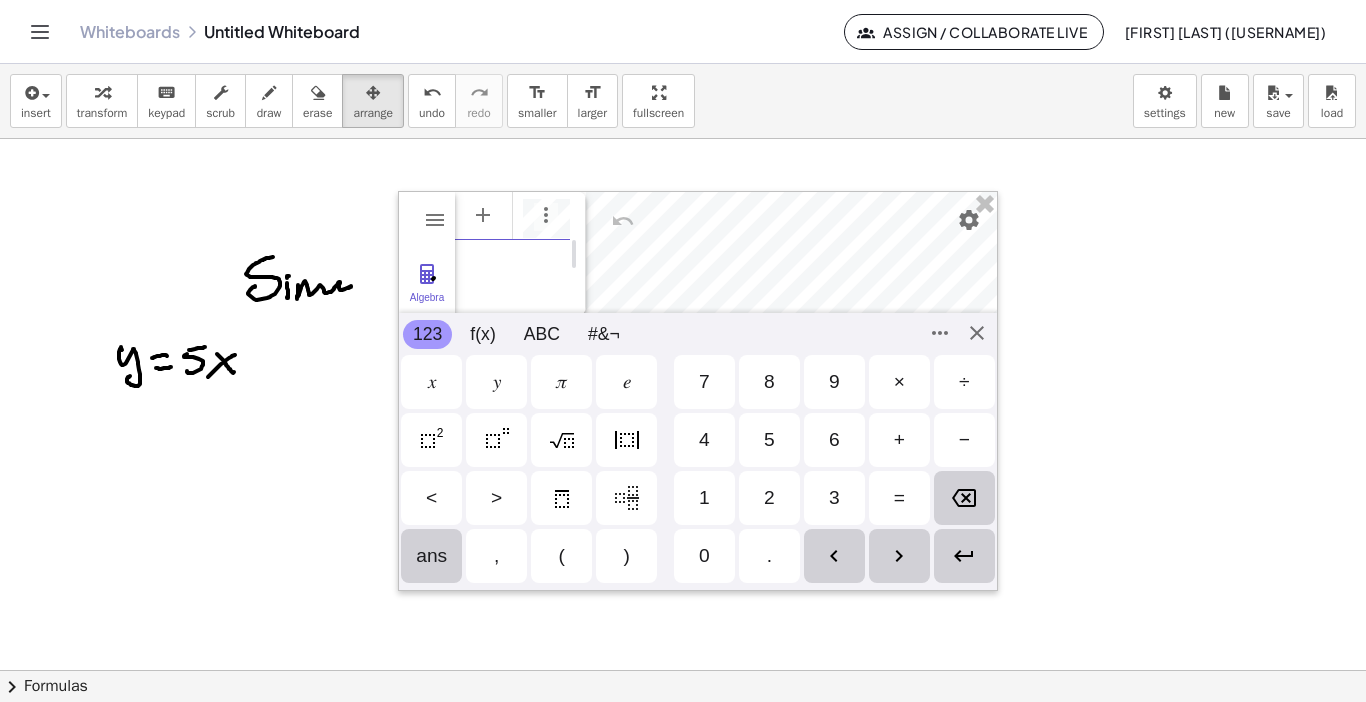 type on "*******" 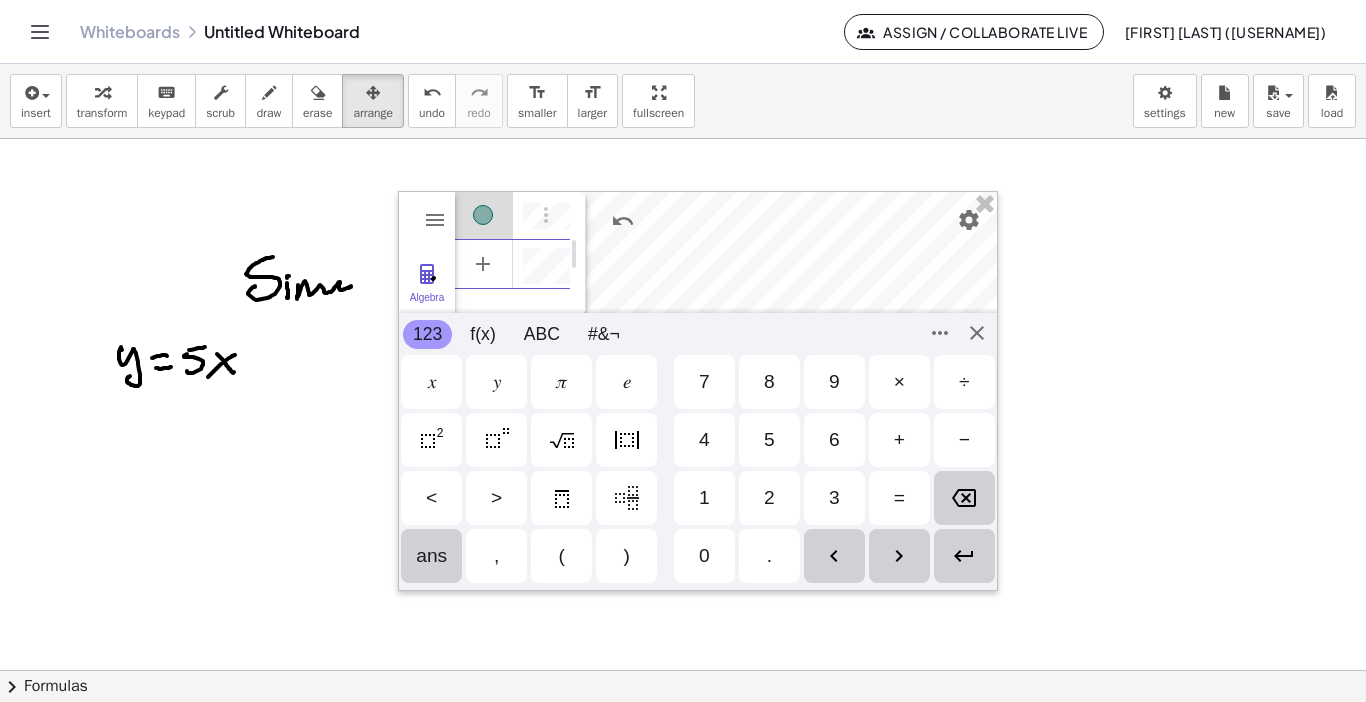 scroll, scrollTop: 0, scrollLeft: 0, axis: both 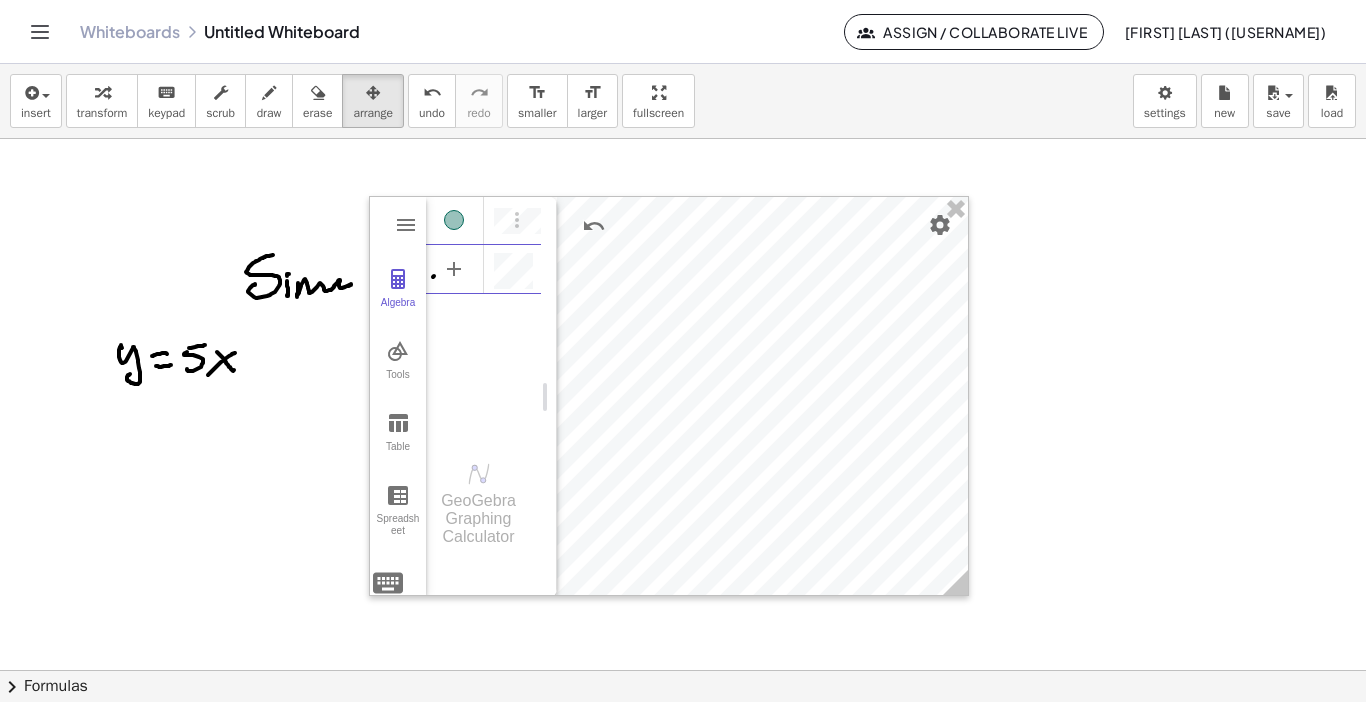 type on "**********" 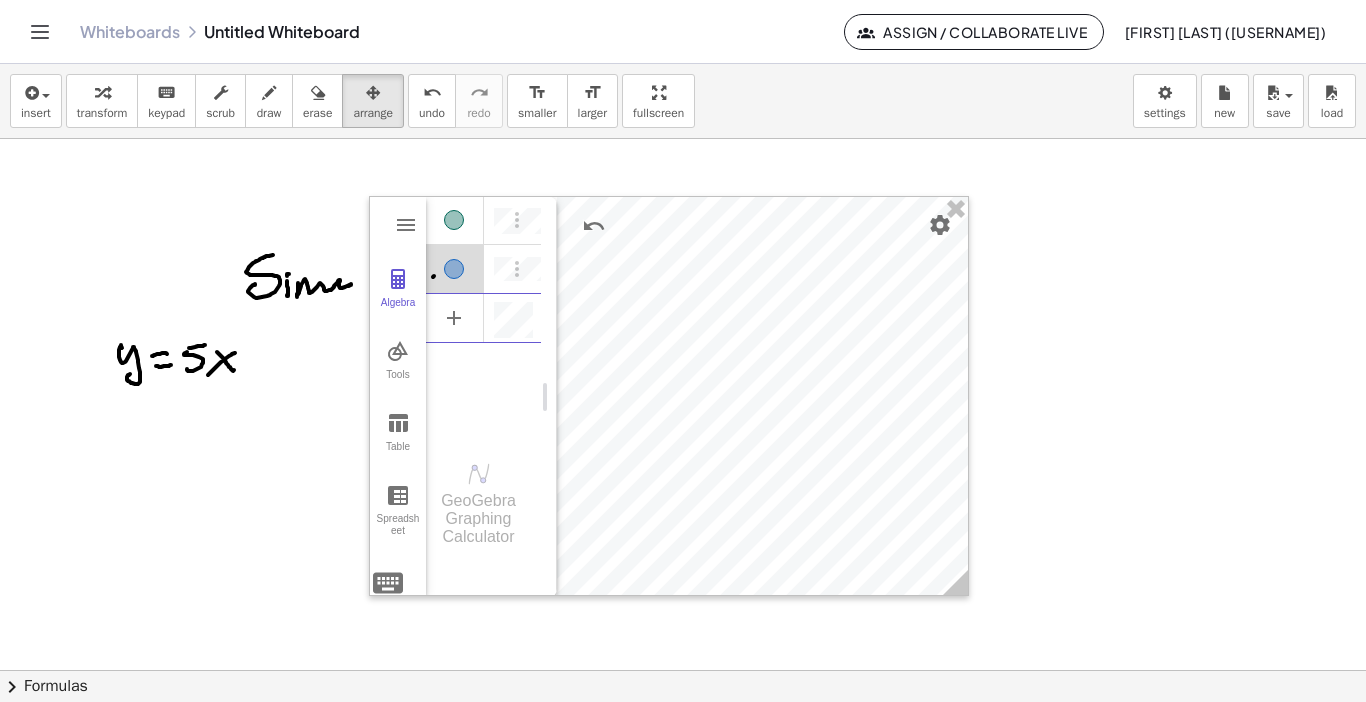 scroll, scrollTop: 0, scrollLeft: 0, axis: both 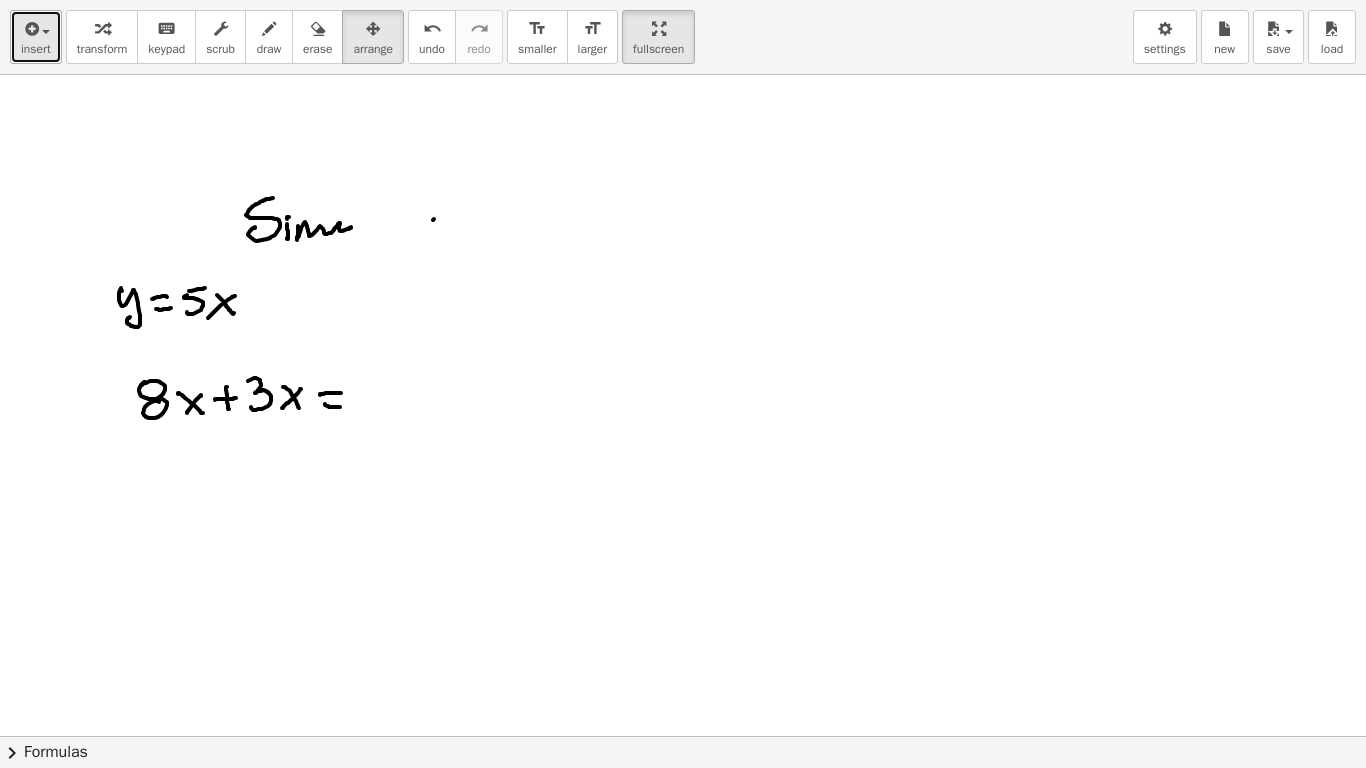 click on "insert" at bounding box center [36, 49] 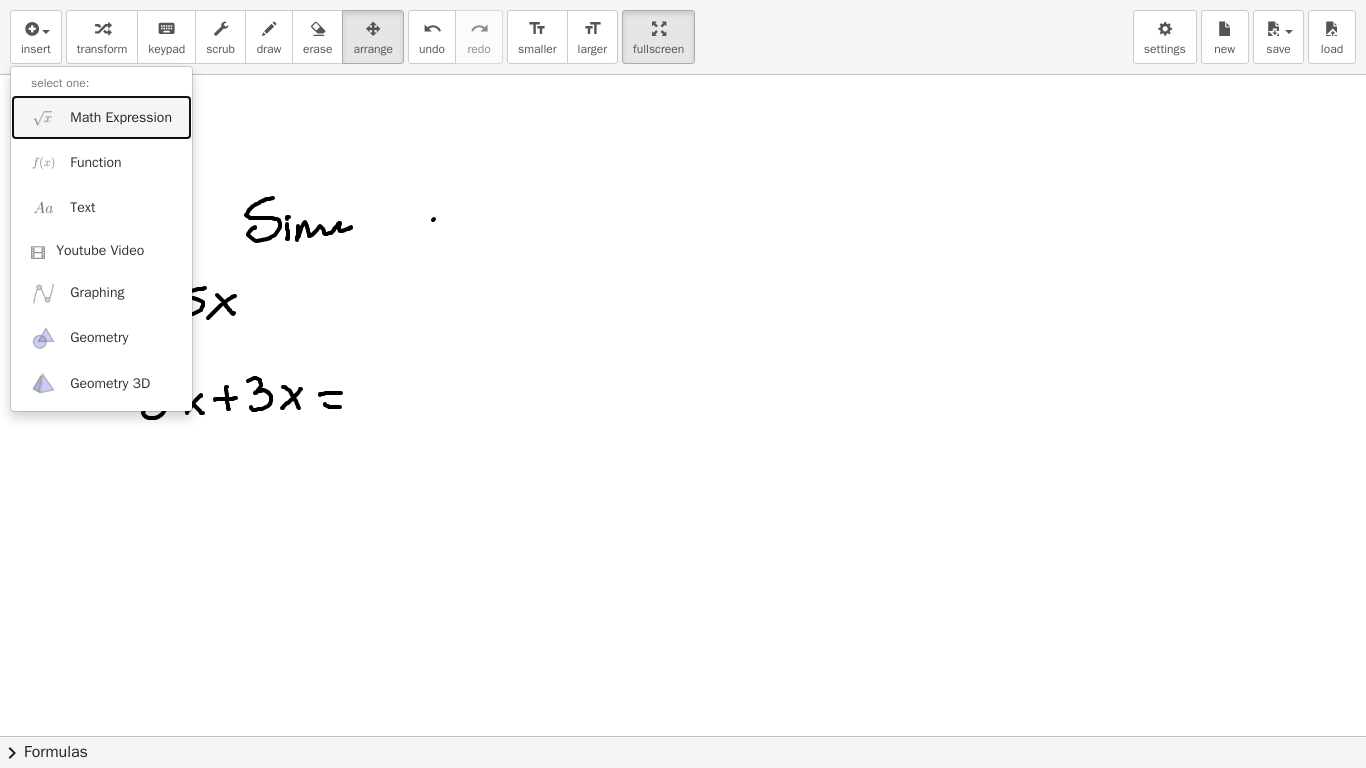 click on "Math Expression" at bounding box center (121, 118) 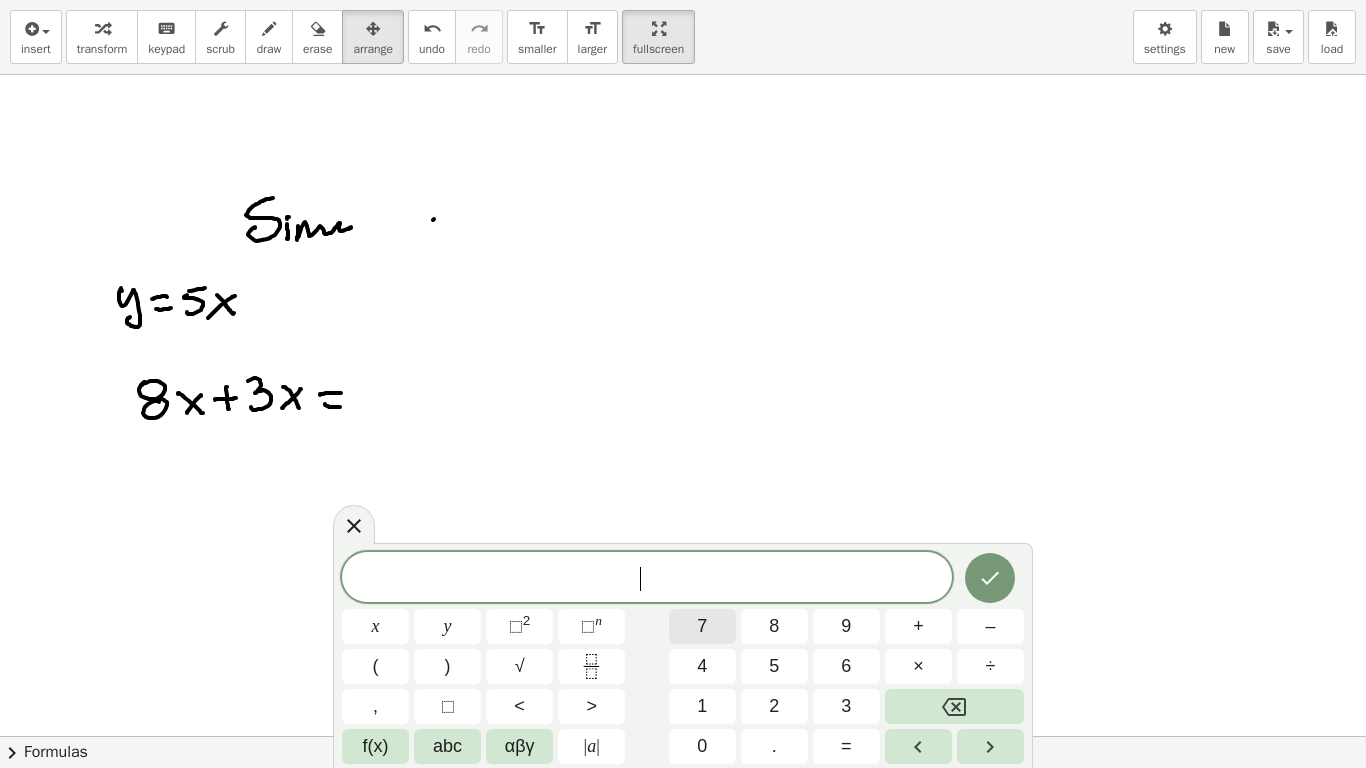 click on "7" at bounding box center (702, 626) 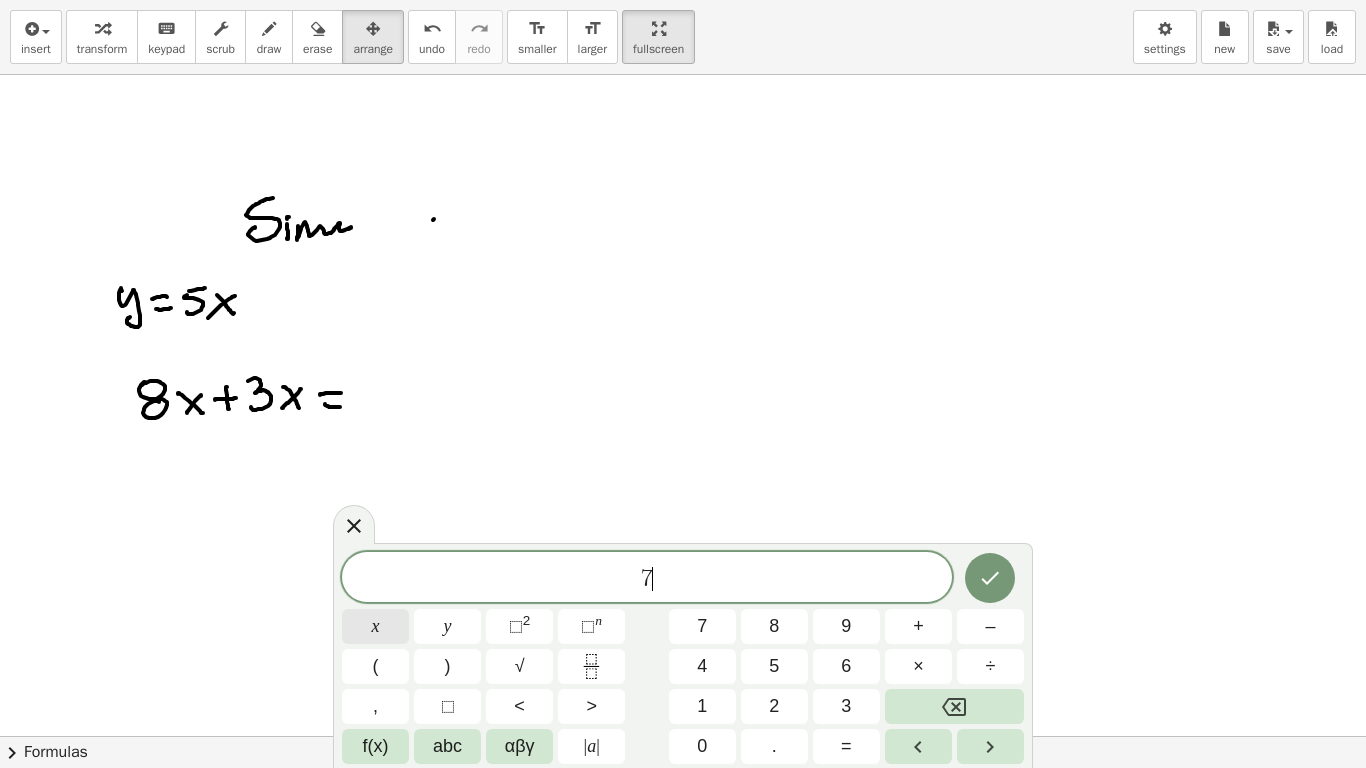 click on "x" at bounding box center (375, 626) 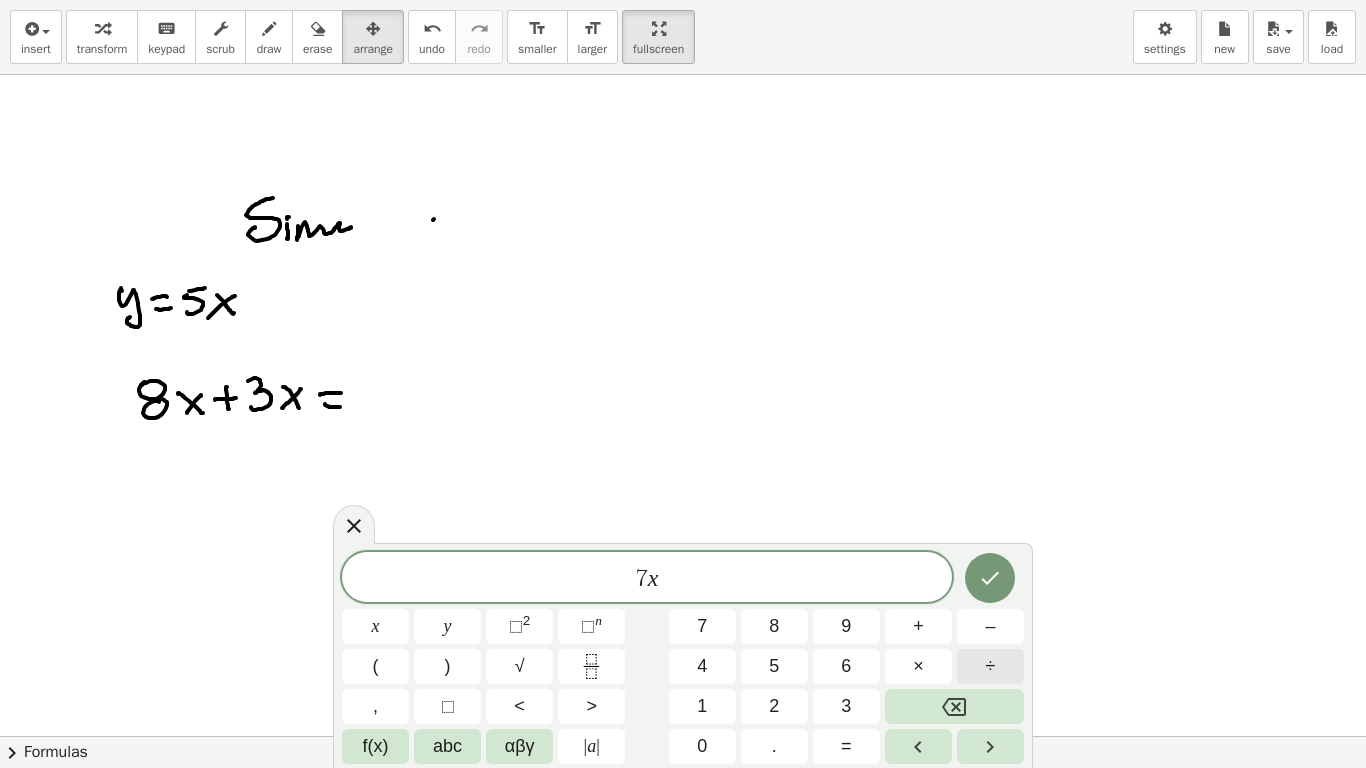 click on "÷" at bounding box center (990, 666) 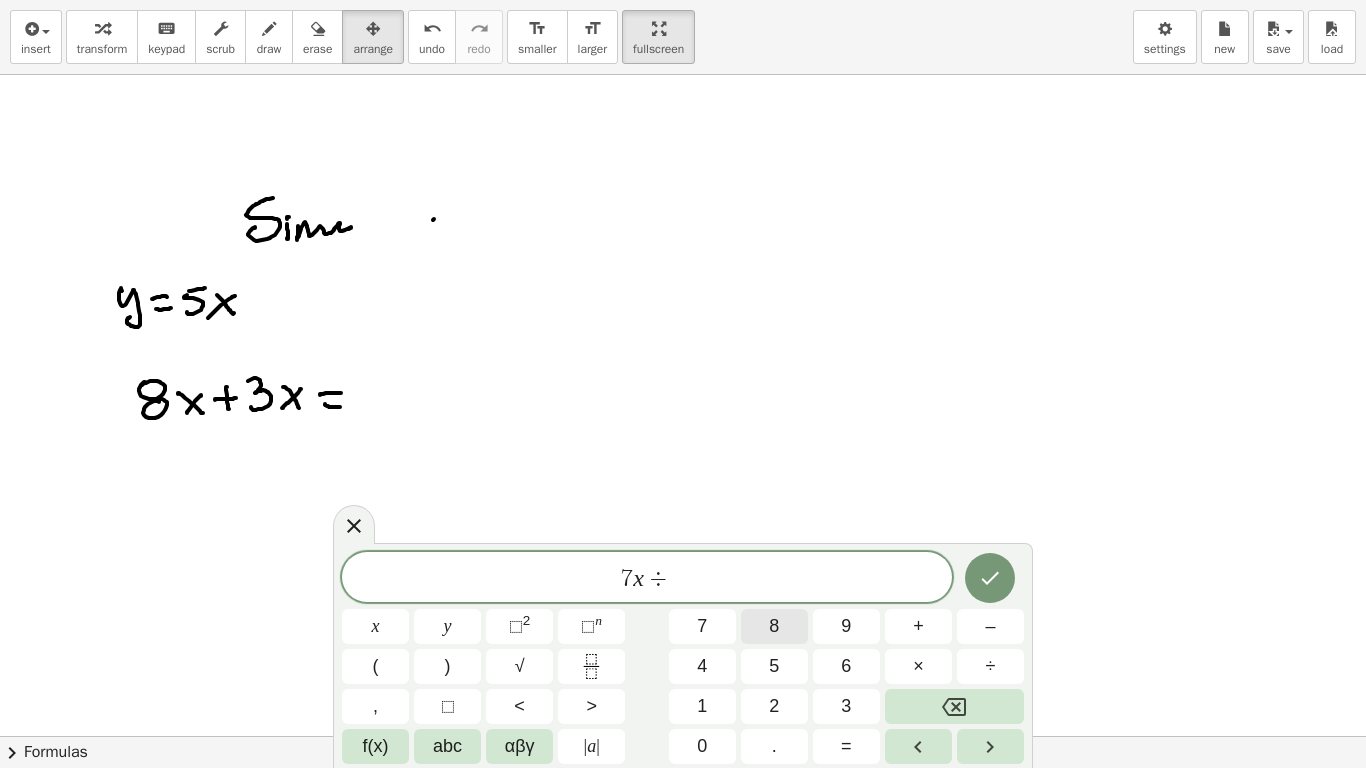 click on "8" at bounding box center (774, 626) 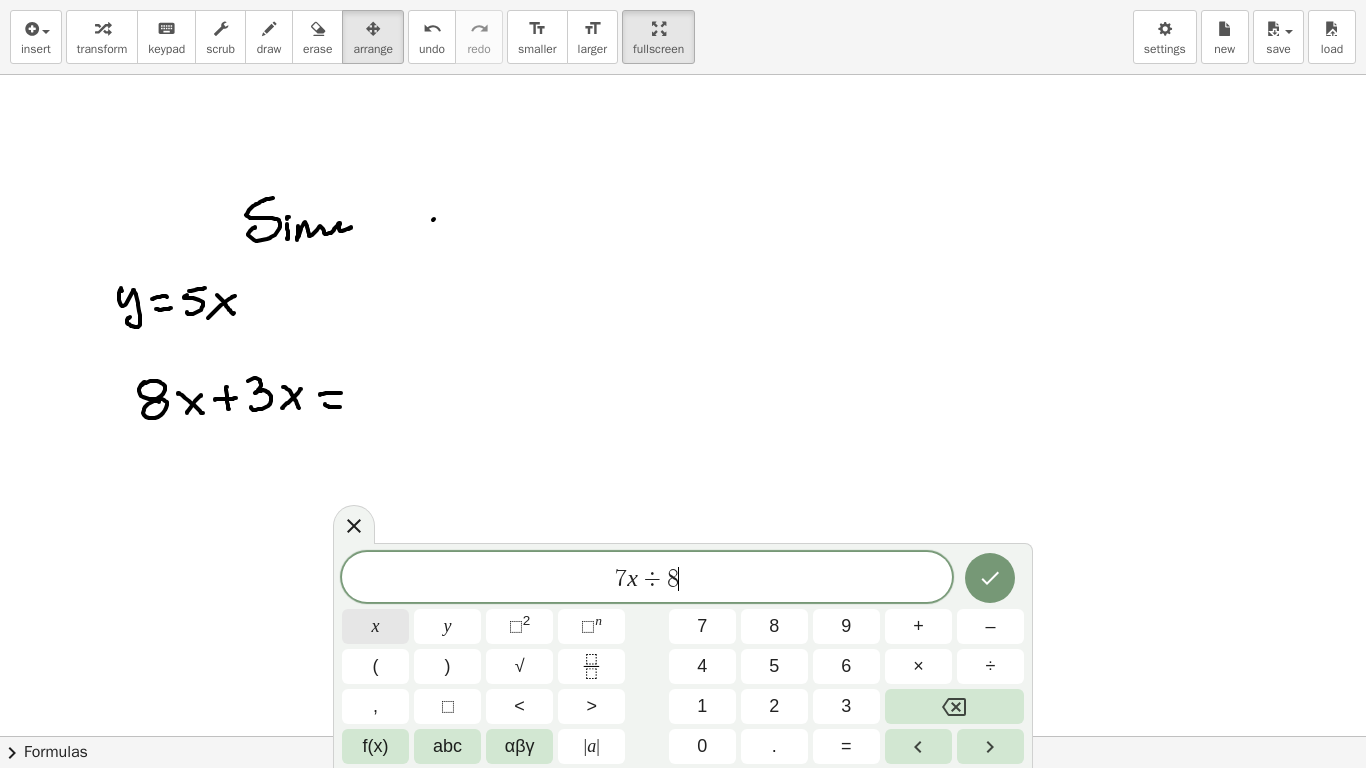 click on "x" at bounding box center [376, 626] 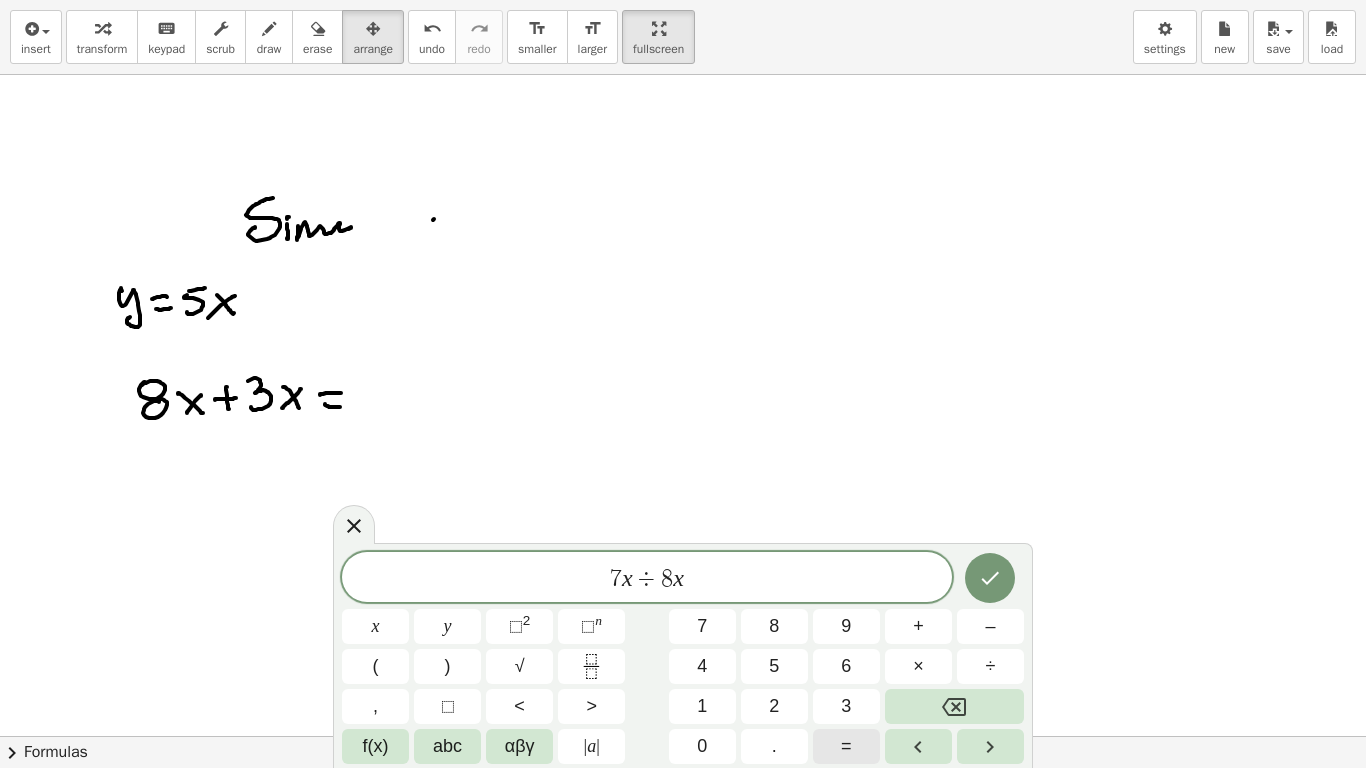 click on "=" at bounding box center [846, 746] 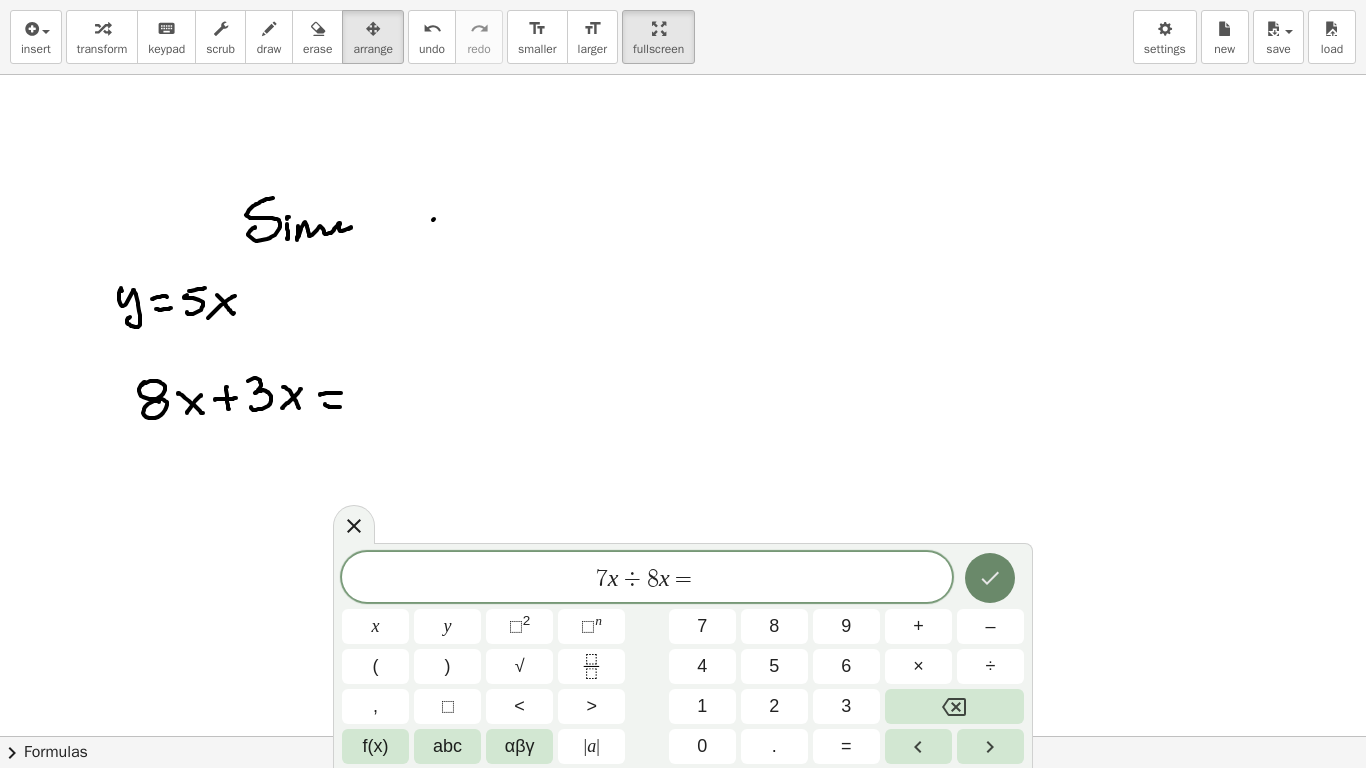 click 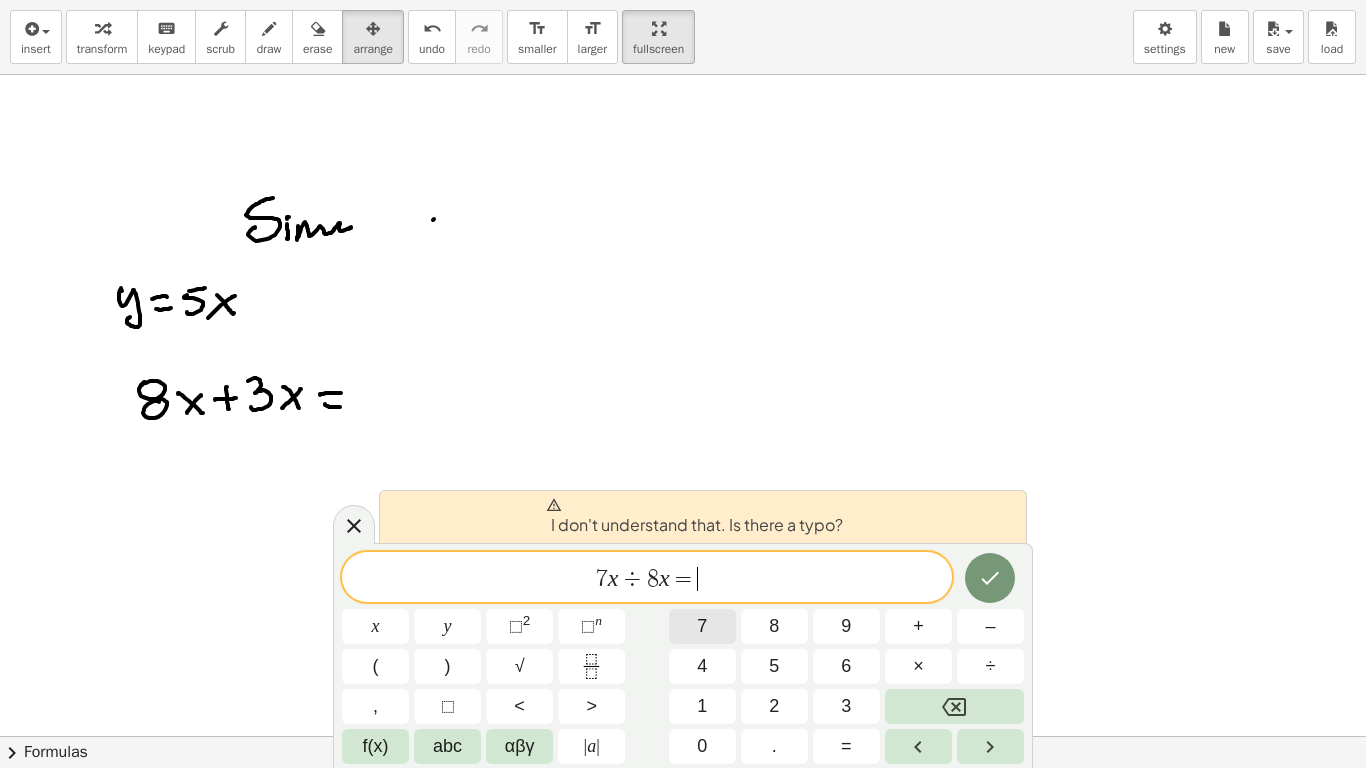 click on "7" at bounding box center (702, 626) 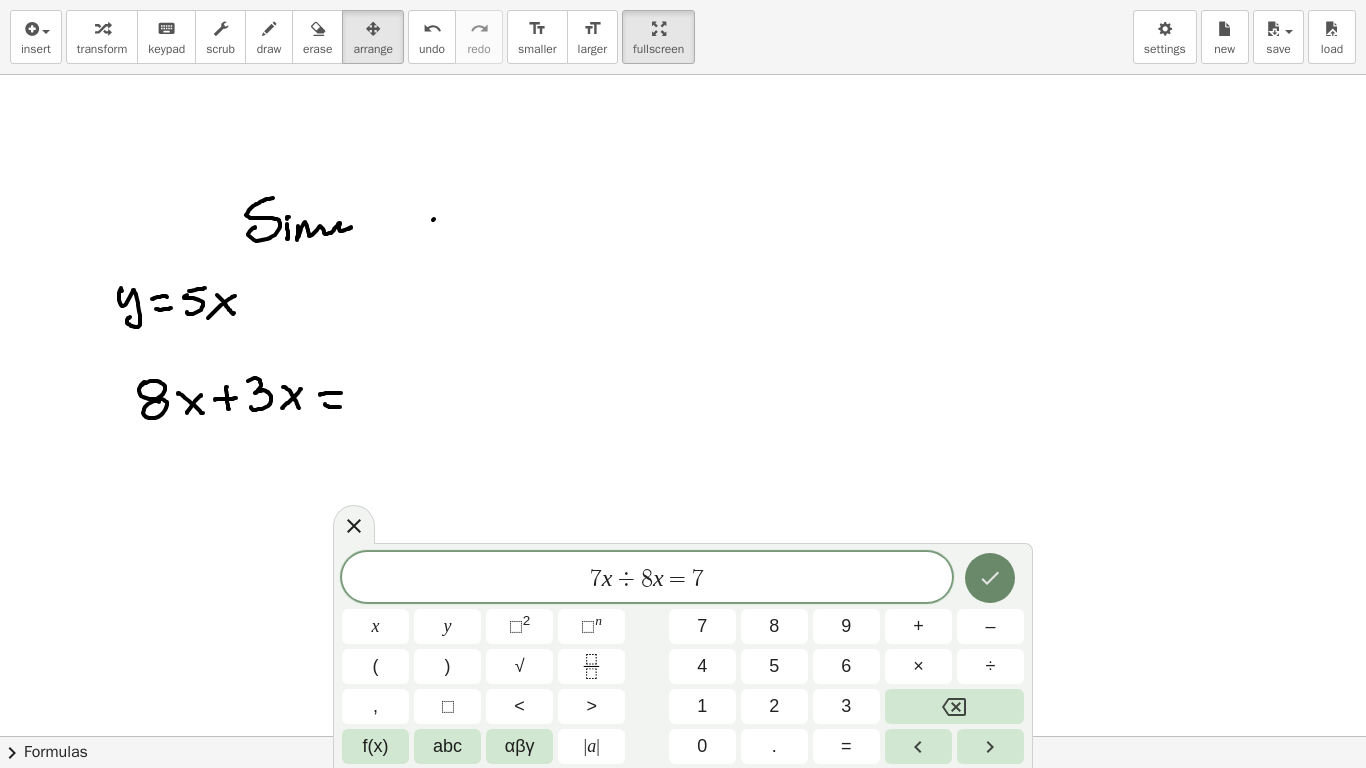 click 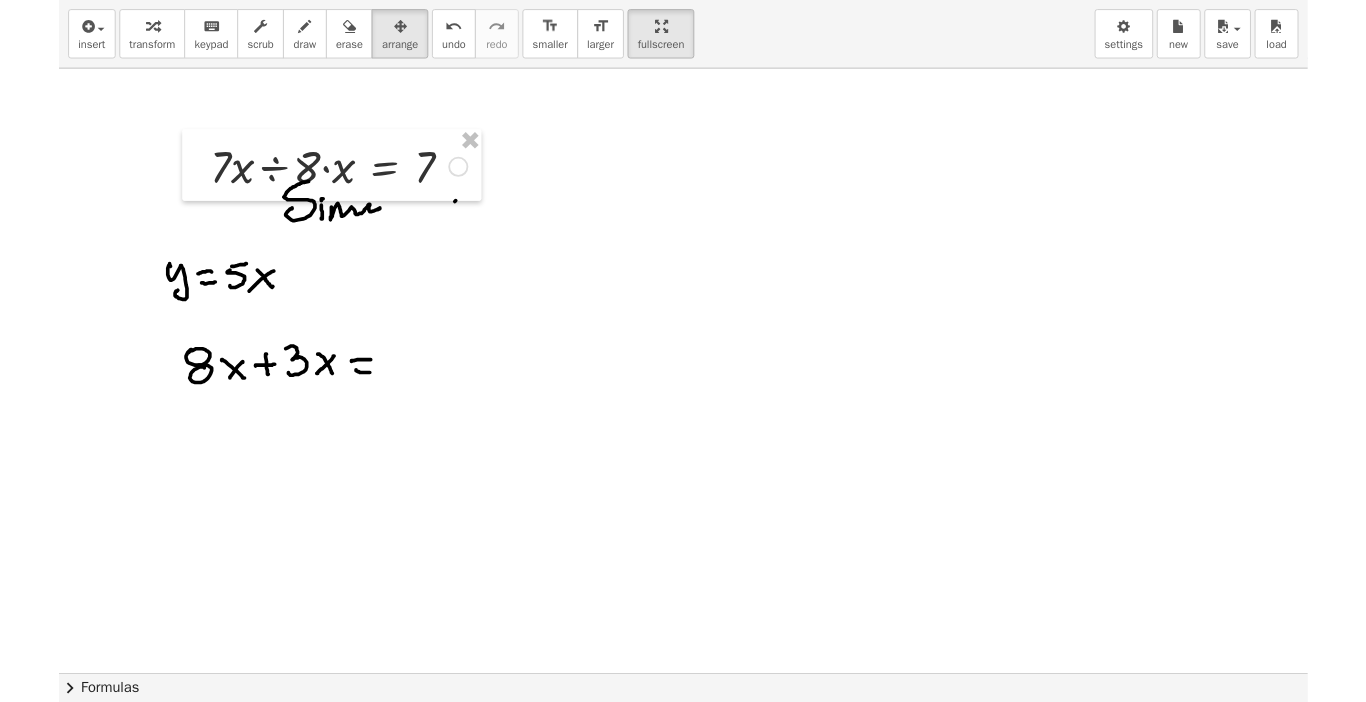 scroll, scrollTop: 0, scrollLeft: 0, axis: both 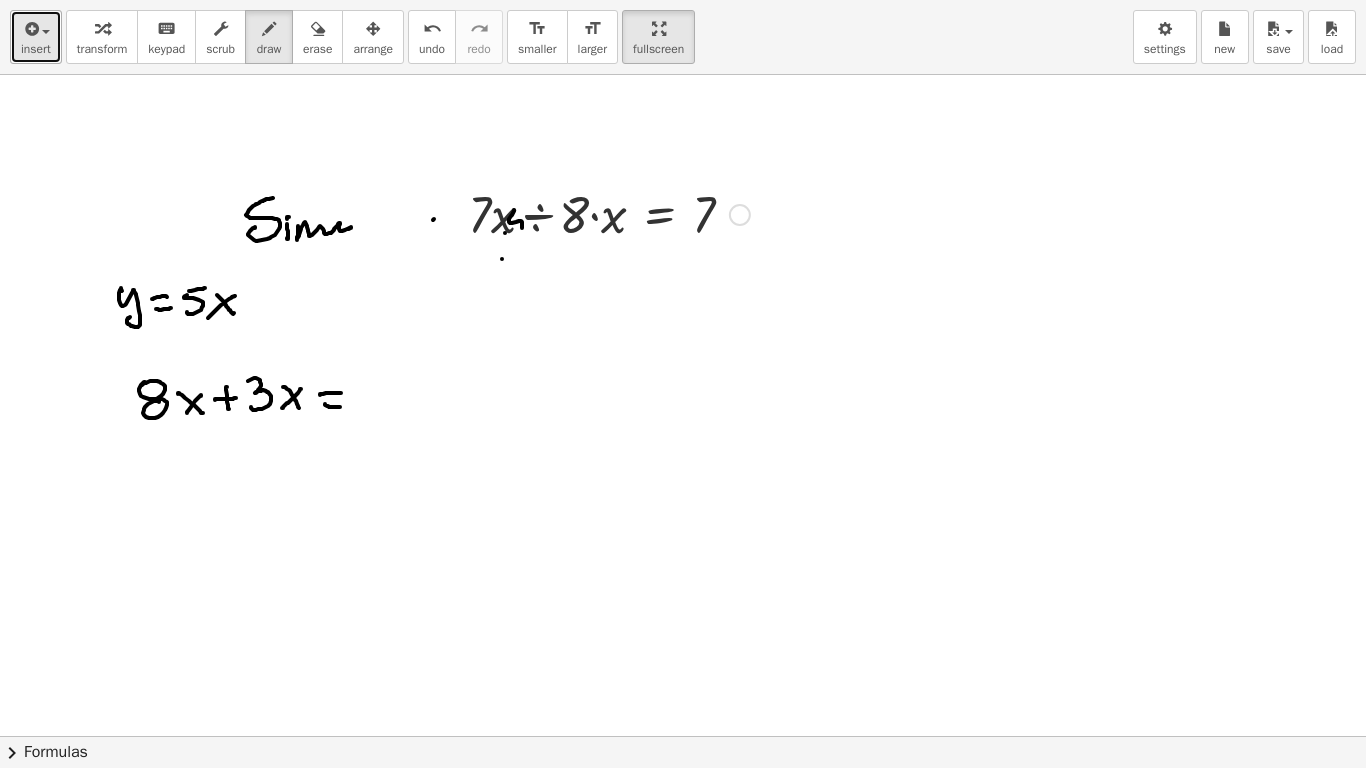 click on "insert" at bounding box center (36, 49) 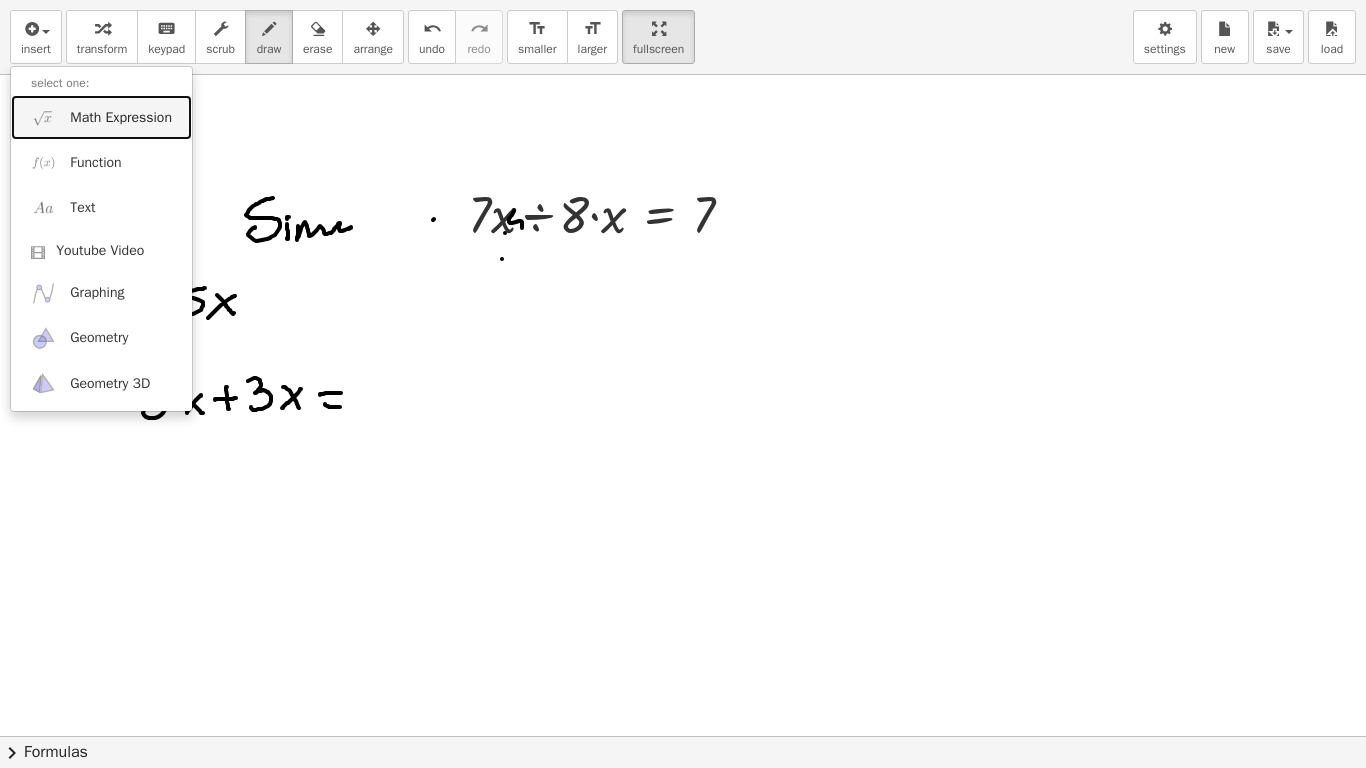 click on "Math Expression" at bounding box center [121, 118] 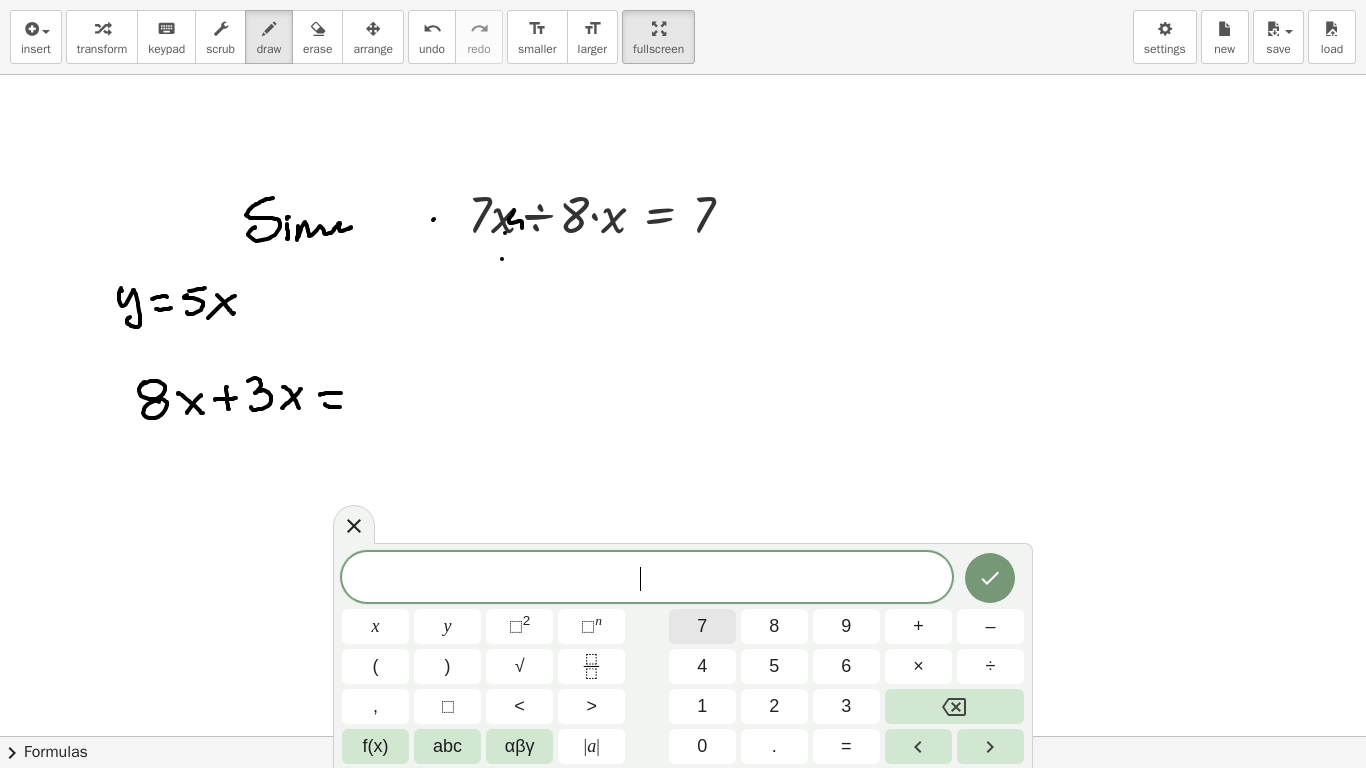 click on "7" at bounding box center (702, 626) 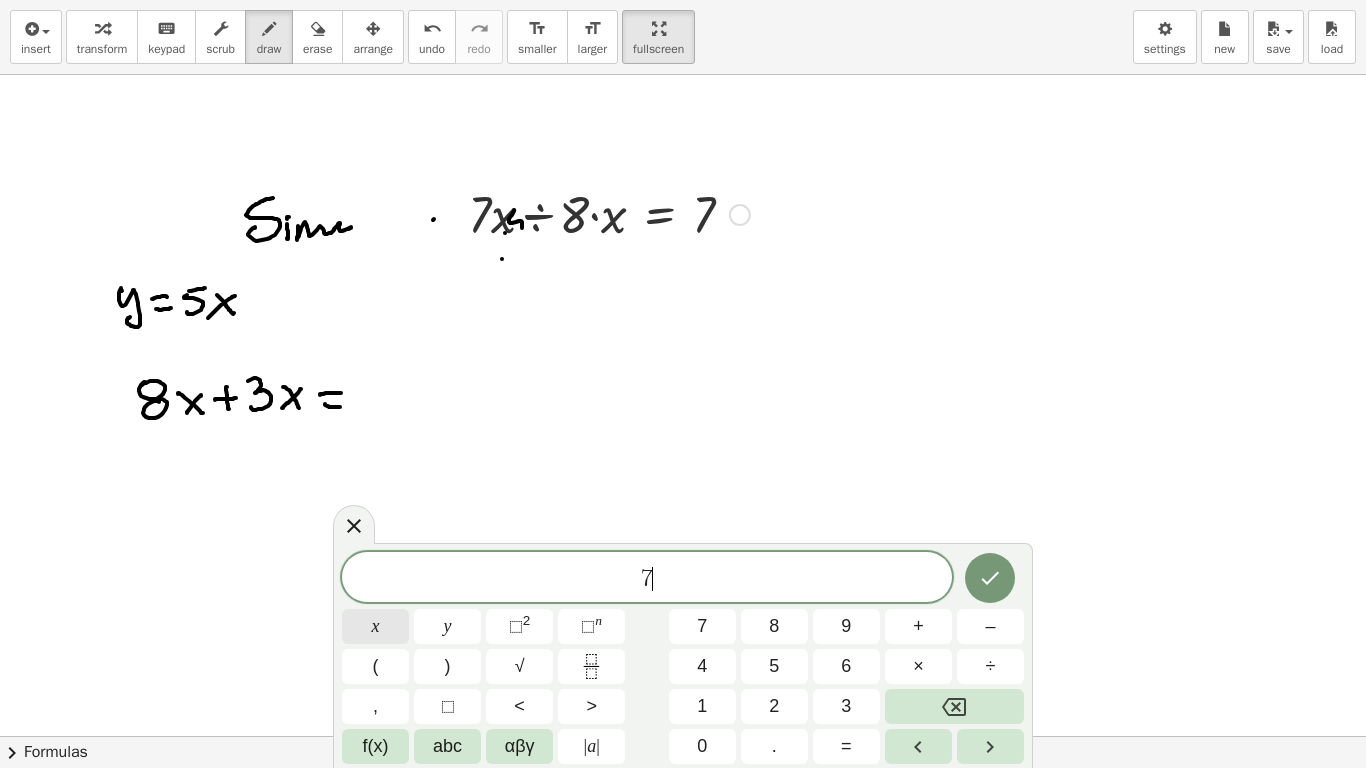 click on "x" at bounding box center [376, 626] 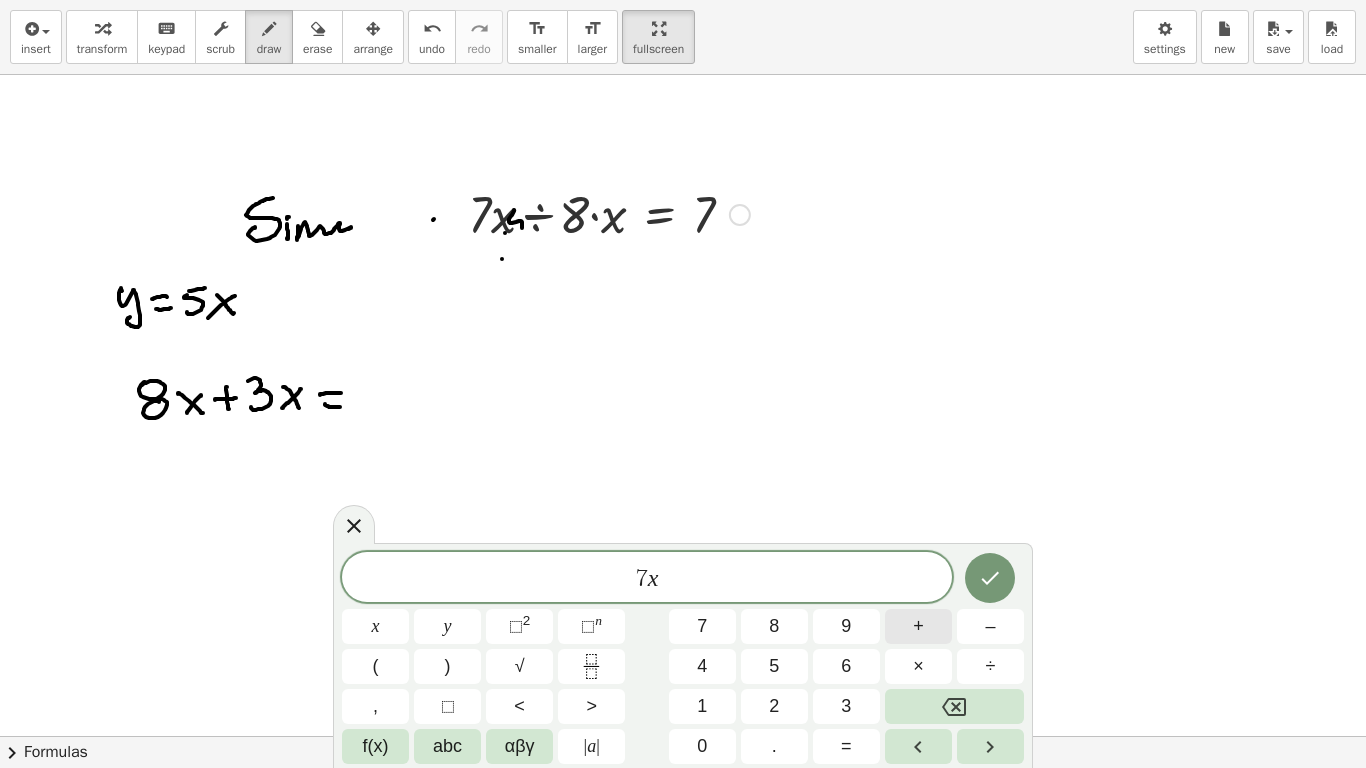 click on "+" at bounding box center (918, 626) 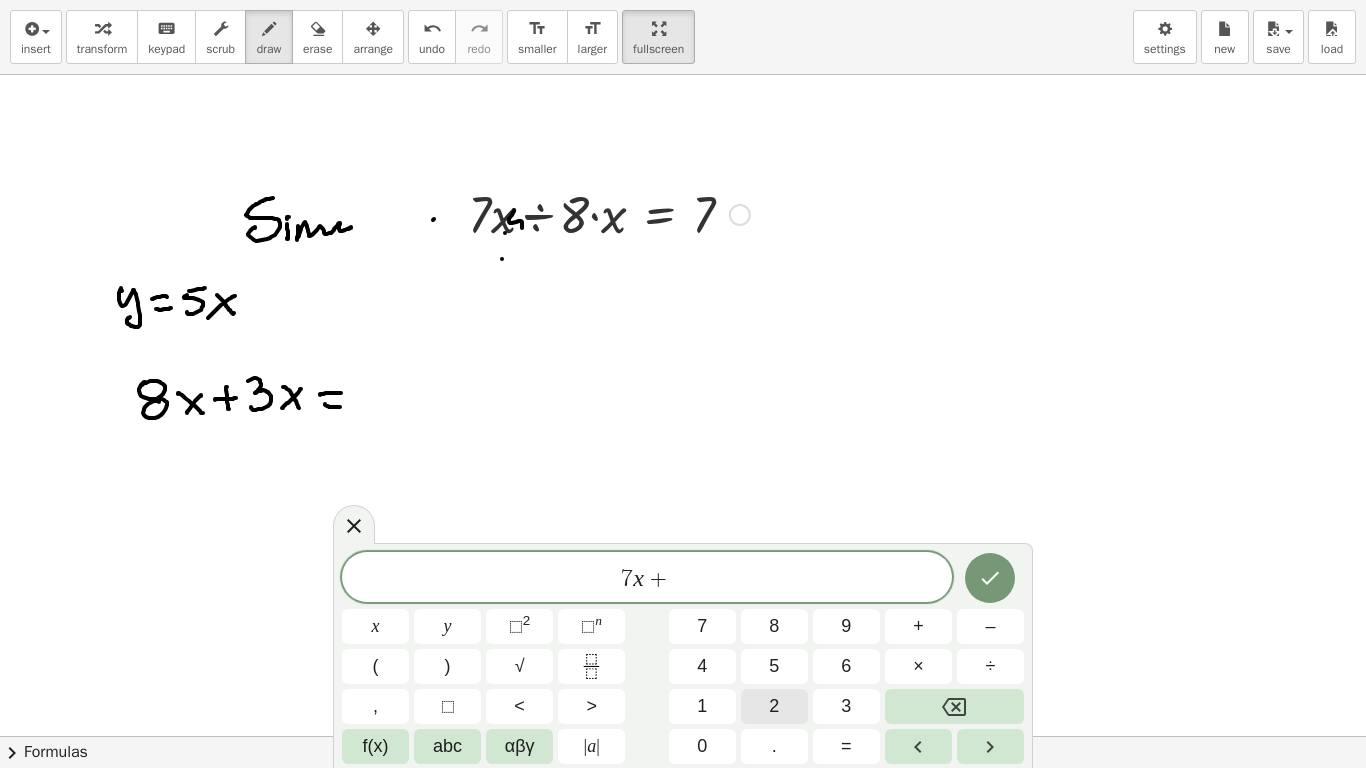 click on "2" at bounding box center (774, 706) 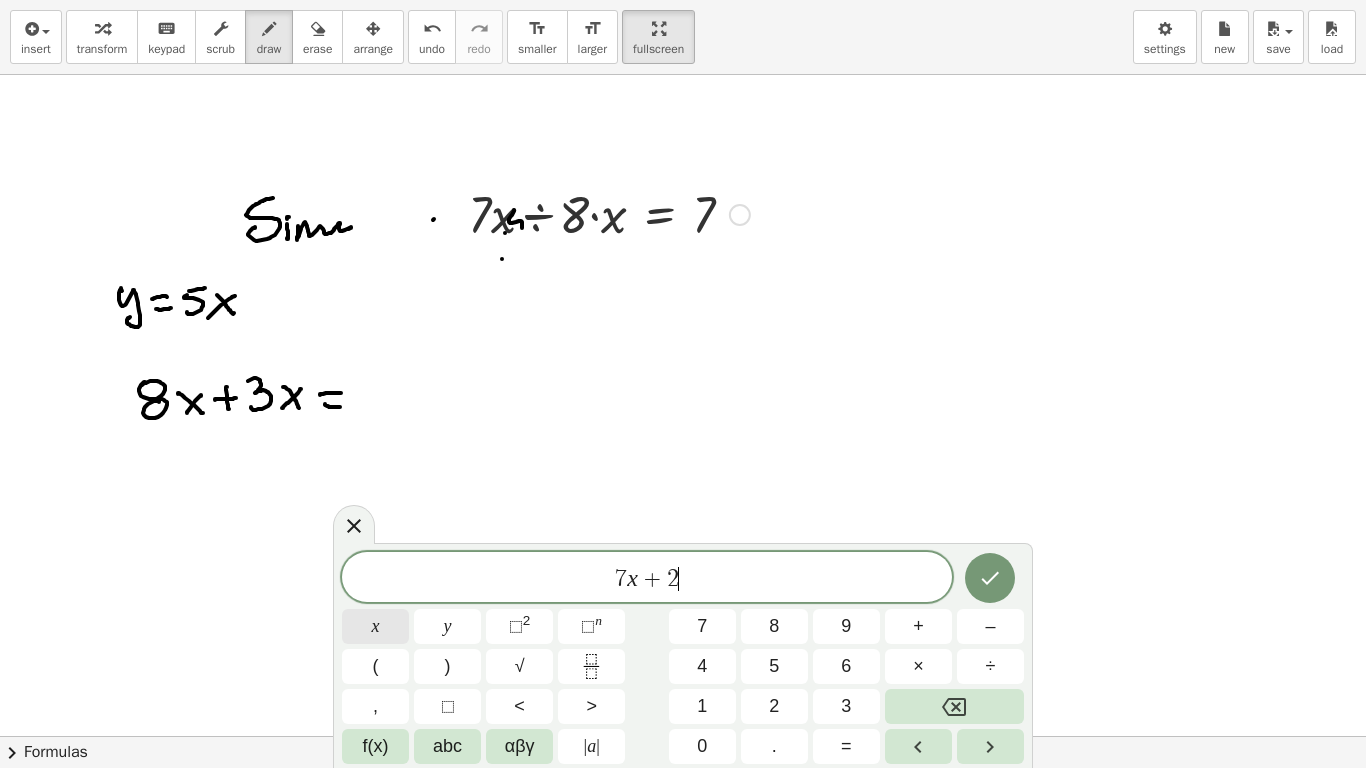 click on "x" at bounding box center [376, 626] 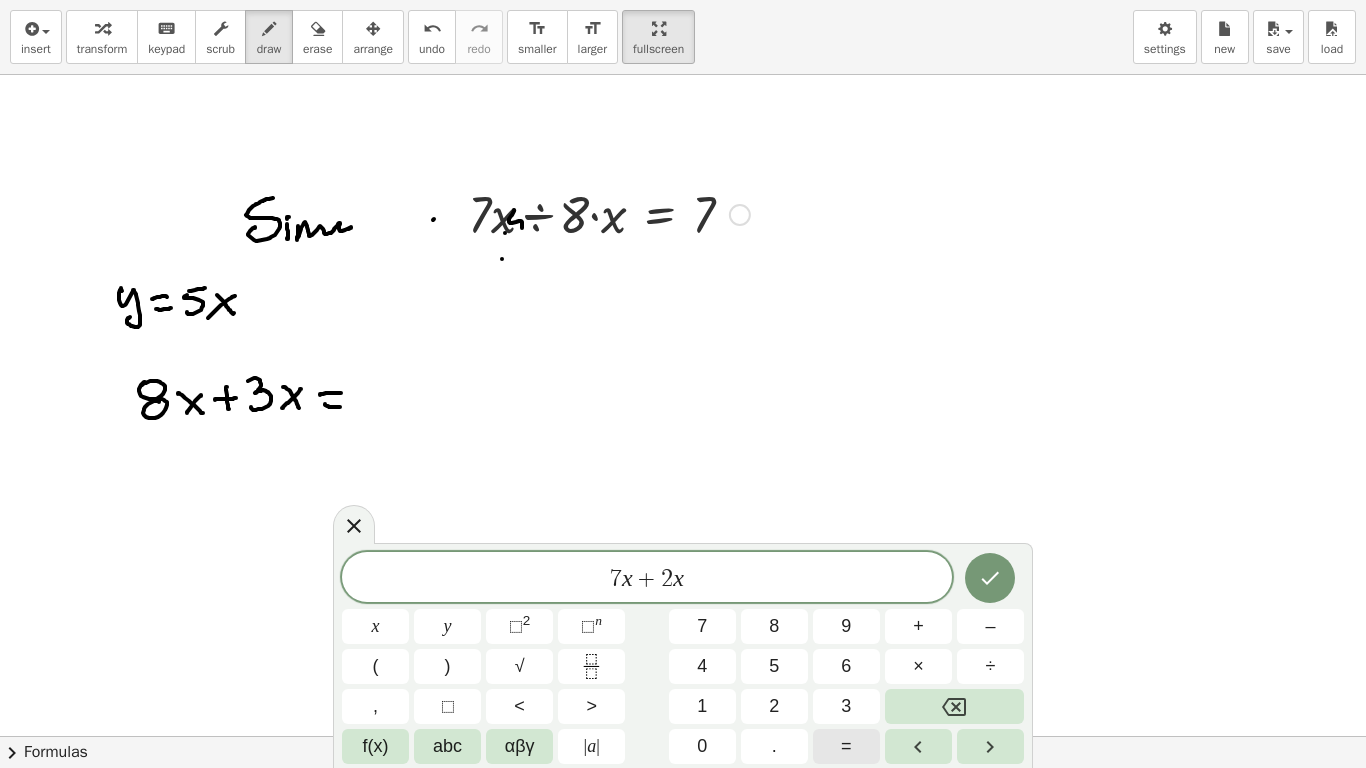 click on "=" at bounding box center [846, 746] 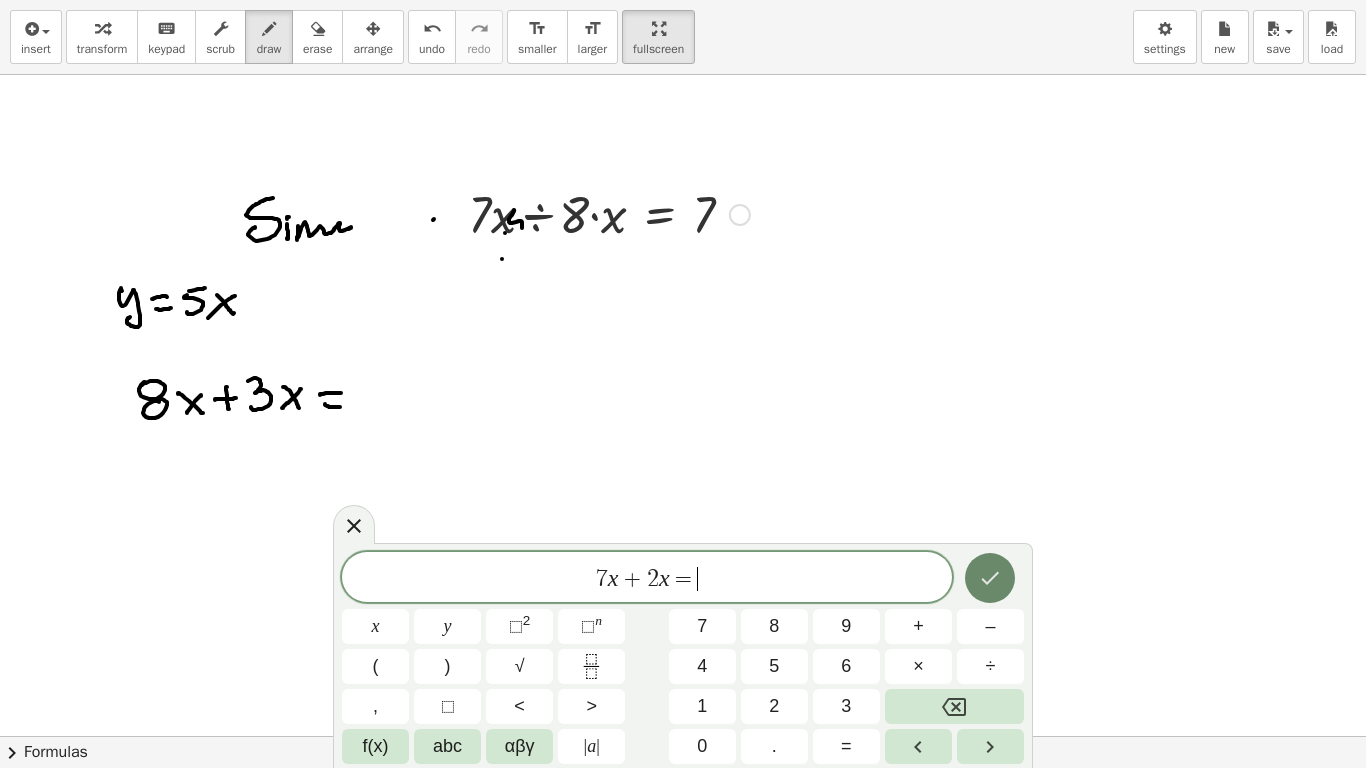 click 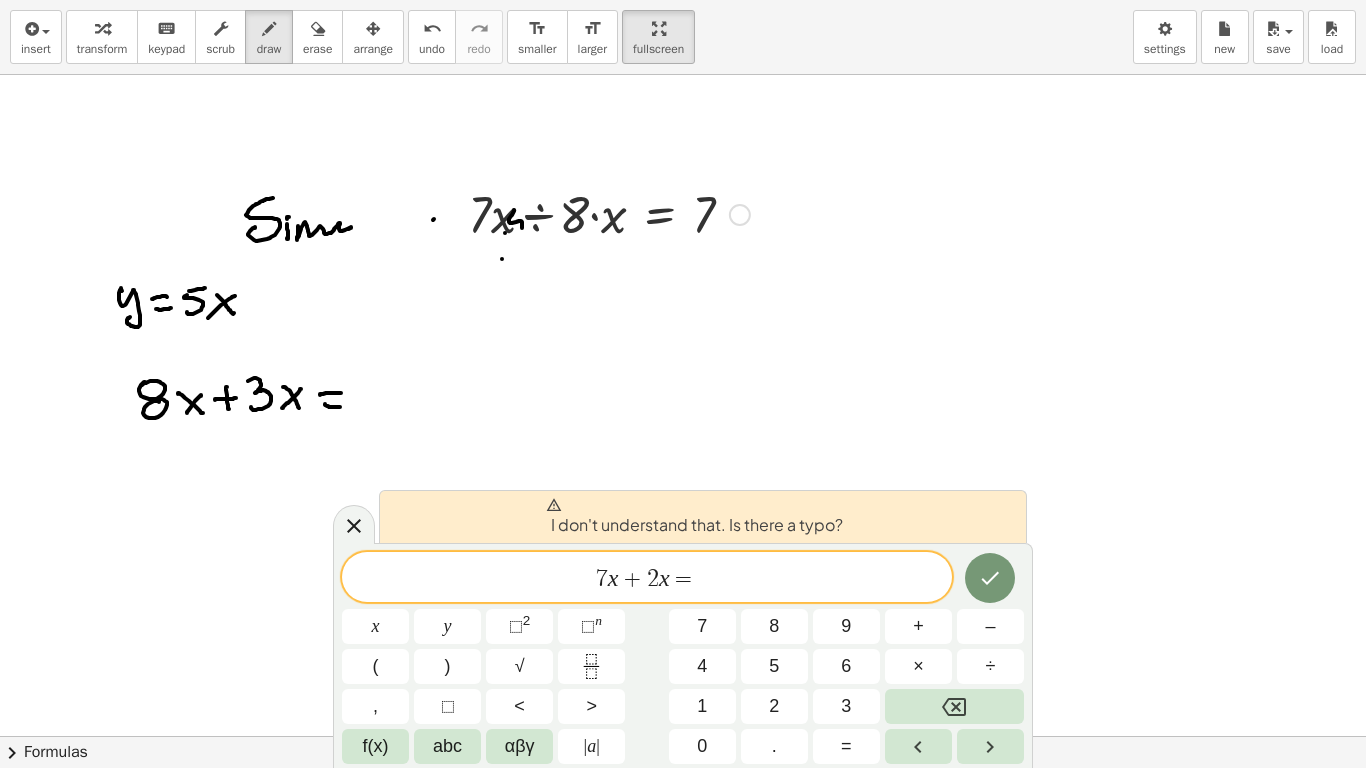 click 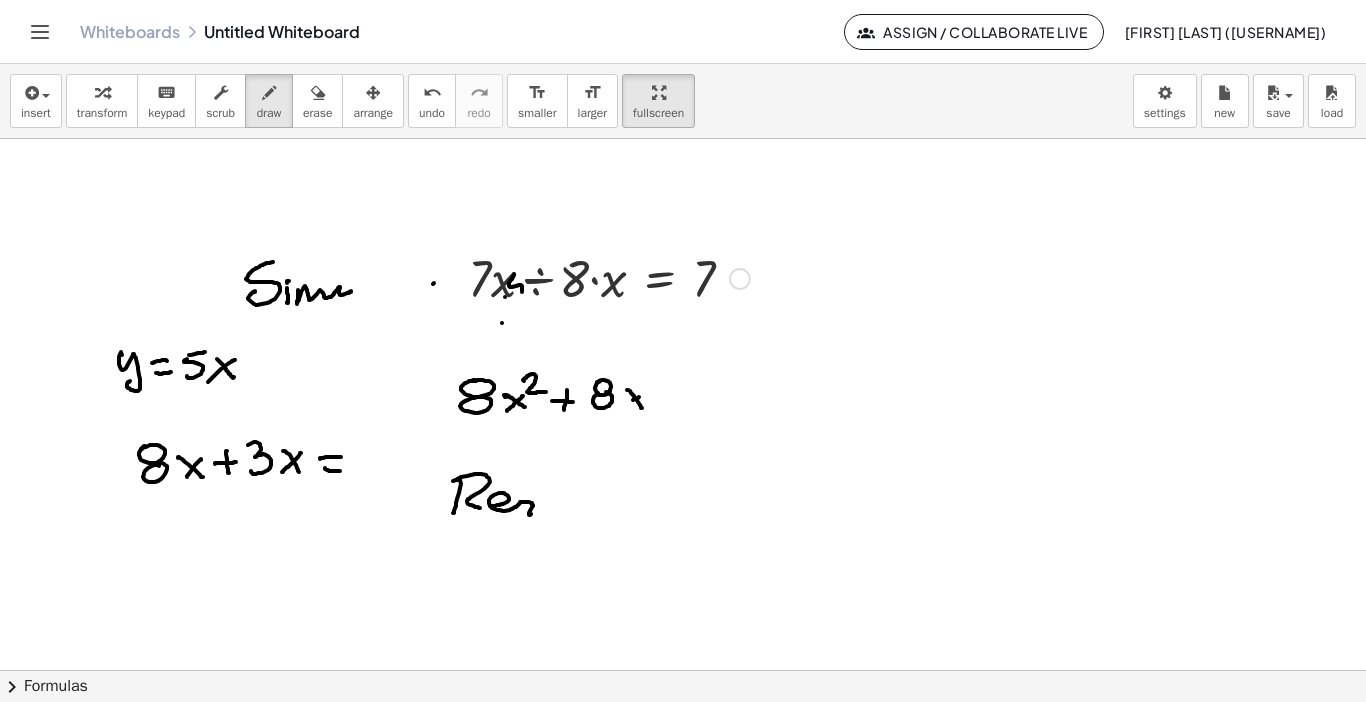 drag, startPoint x: 98, startPoint y: 26, endPoint x: 853, endPoint y: 131, distance: 762.26636 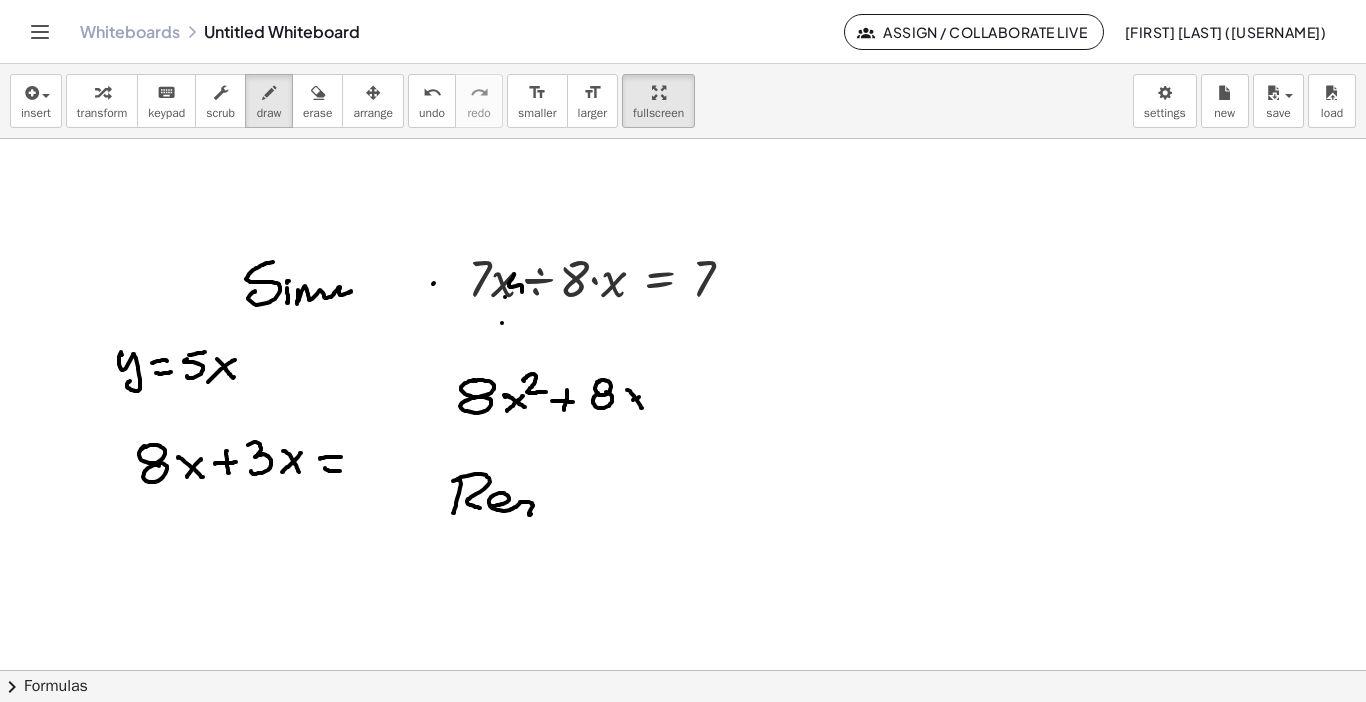 type 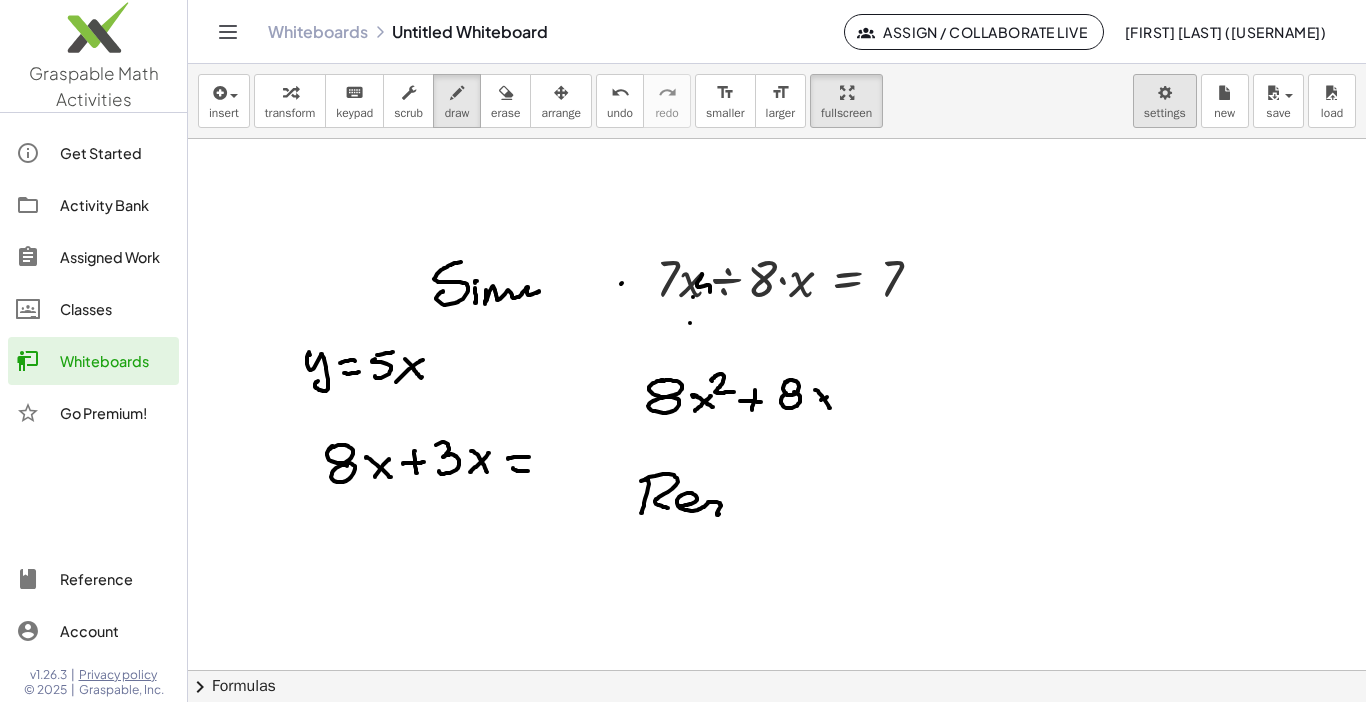 click on "Graspable Math Activities Get Started Activity Bank Assigned Work Classes Whiteboards Go Premium! Reference Account v1.26.3 | Privacy policy © [YEAR] | Graspable, Inc. Whiteboards Untitled Whiteboard Assign / Collaborate Live  [FIRST] [LAST] ([USERNAME])   insert select one: Math Expression Function Text Youtube Video Graphing Geometry Geometry 3D transform keyboard keypad scrub draw erase arrange undo undo redo redo format_size smaller format_size larger fullscreen load   save new settings · 7 · x ÷ 8 · x = 7 × chevron_right  Formulas
Drag one side of a formula onto a highlighted expression on the canvas to apply it.
Quadratic Formula
+ · a · x 2 + · b · x + c = 0
⇔
x = · ( − b ± 2 √ ( + b 2 − · 4 · a · c ) ) · 2 · a
+ x 2 + · p · x + q = 0
x = − · p ·" at bounding box center [683, 351] 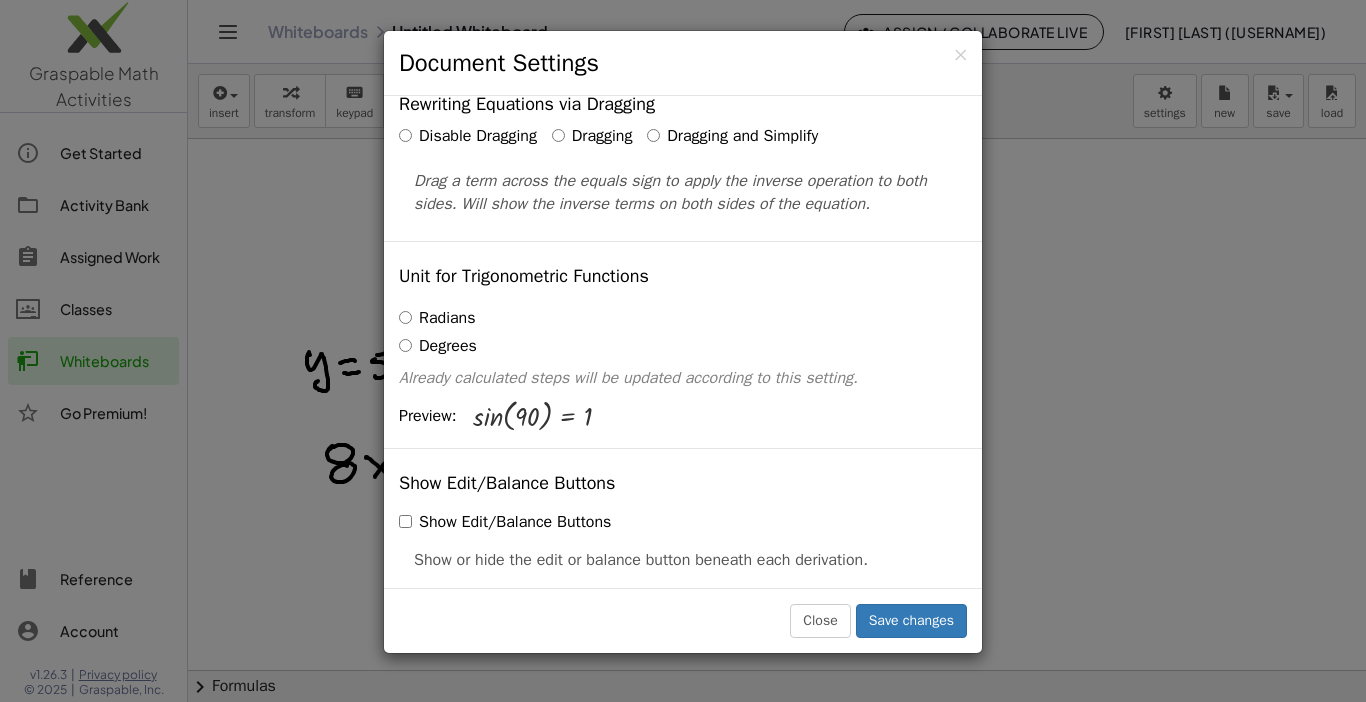 scroll, scrollTop: 0, scrollLeft: 0, axis: both 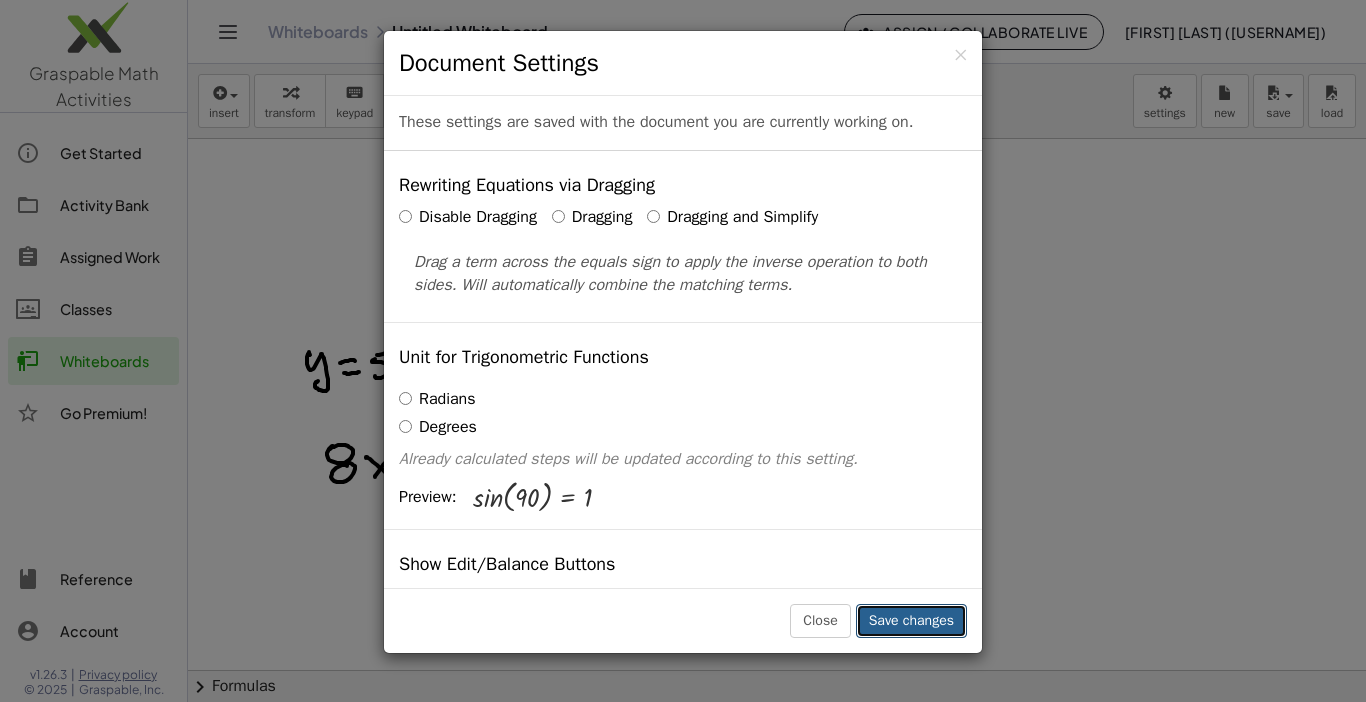 type 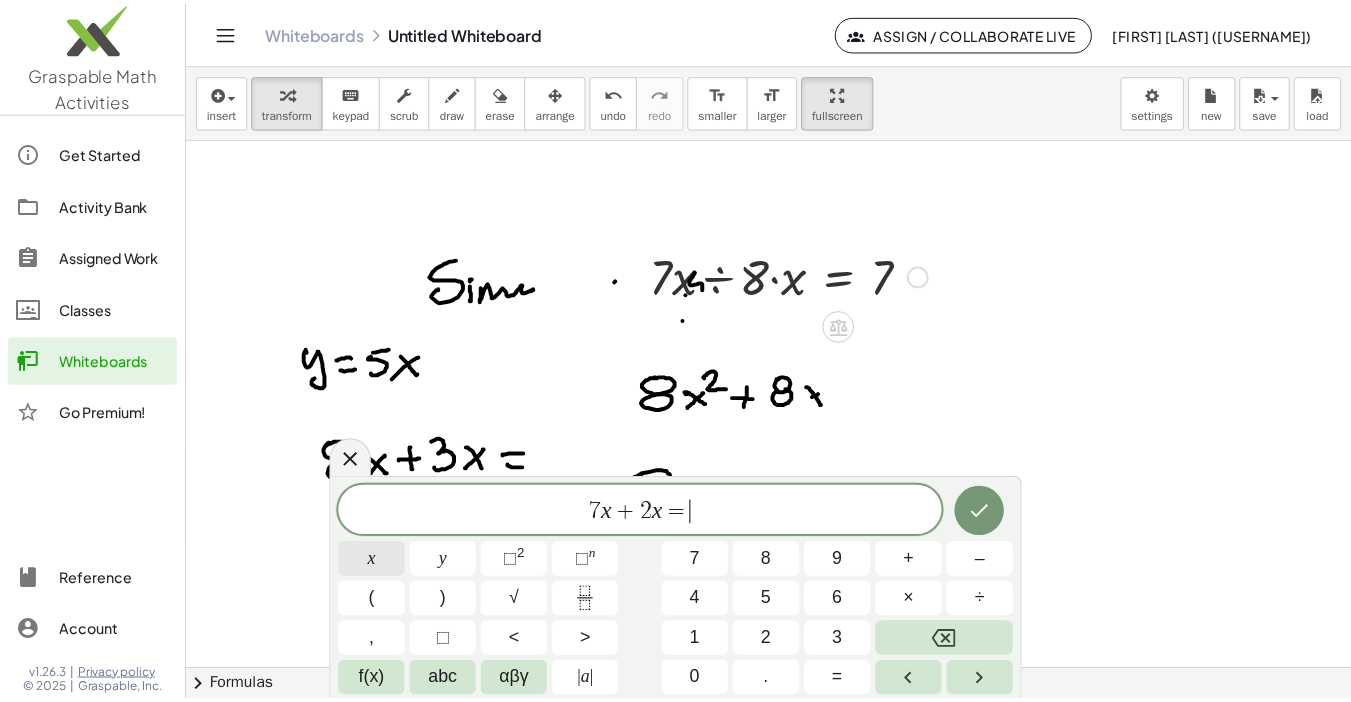 scroll, scrollTop: 1, scrollLeft: 0, axis: vertical 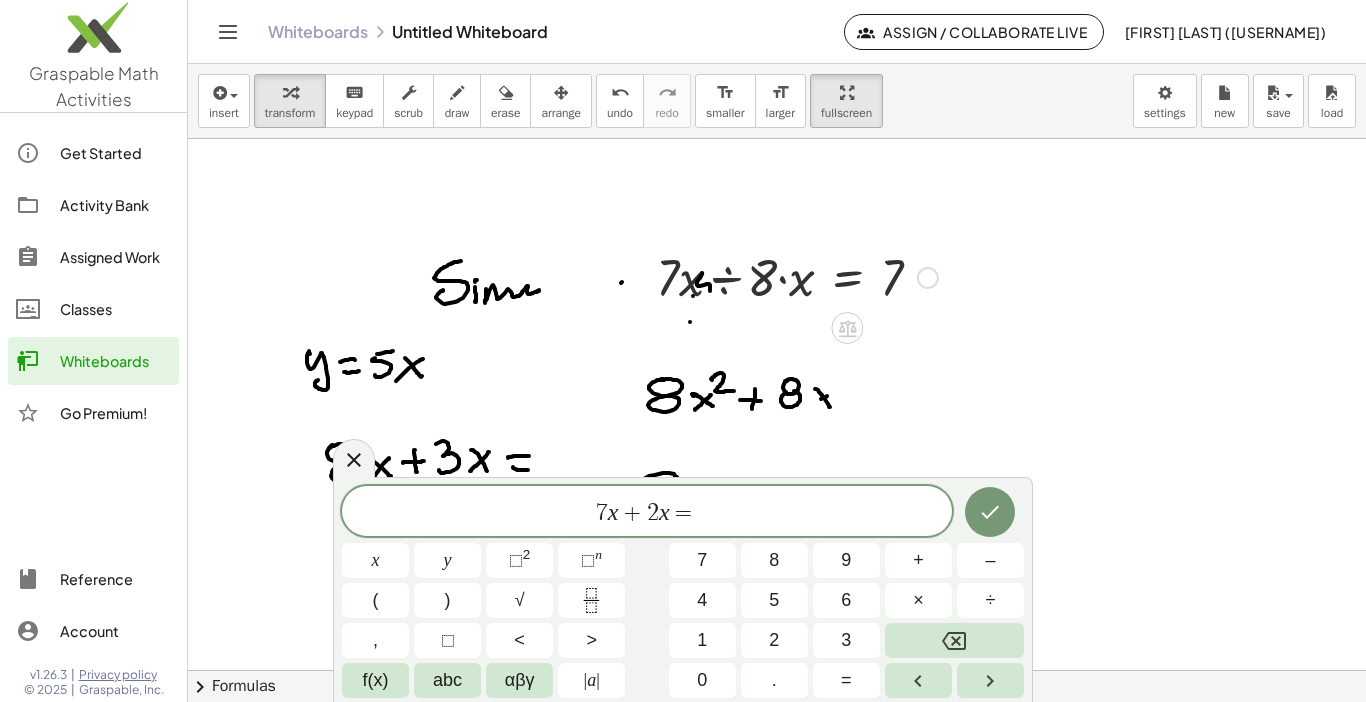 click 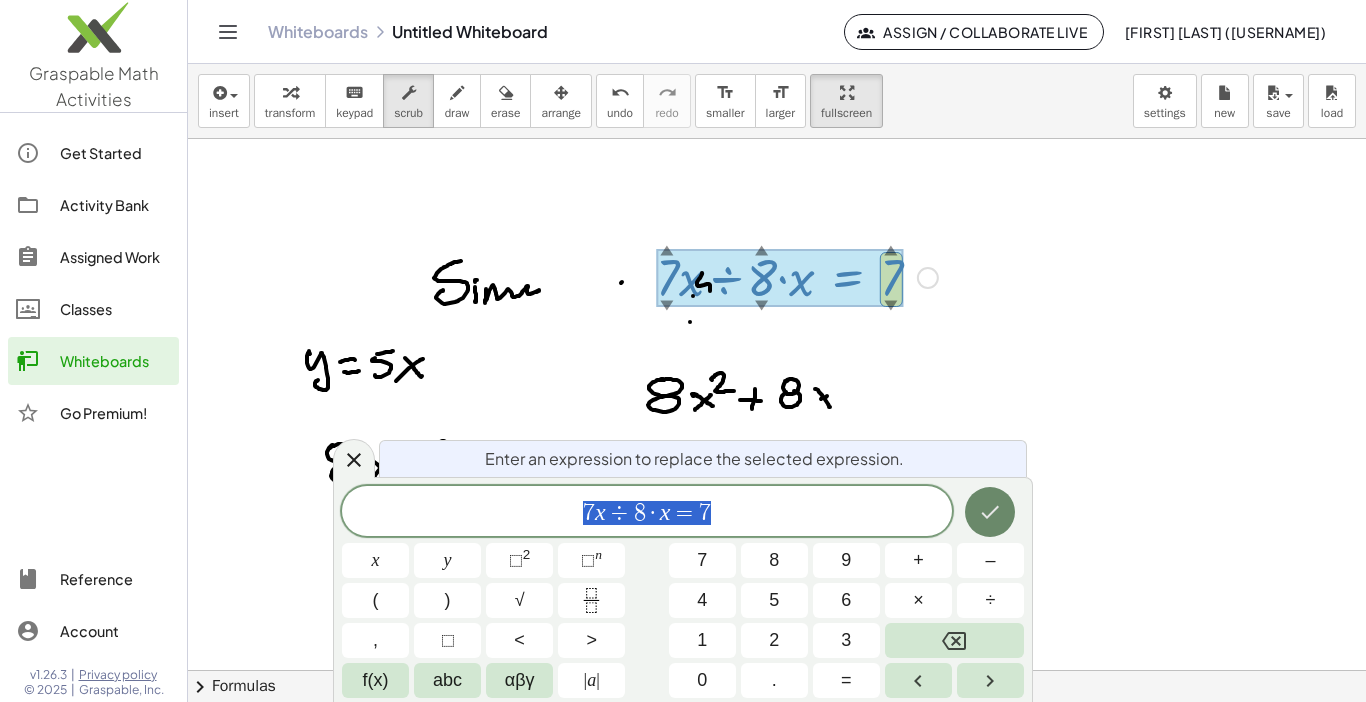 click 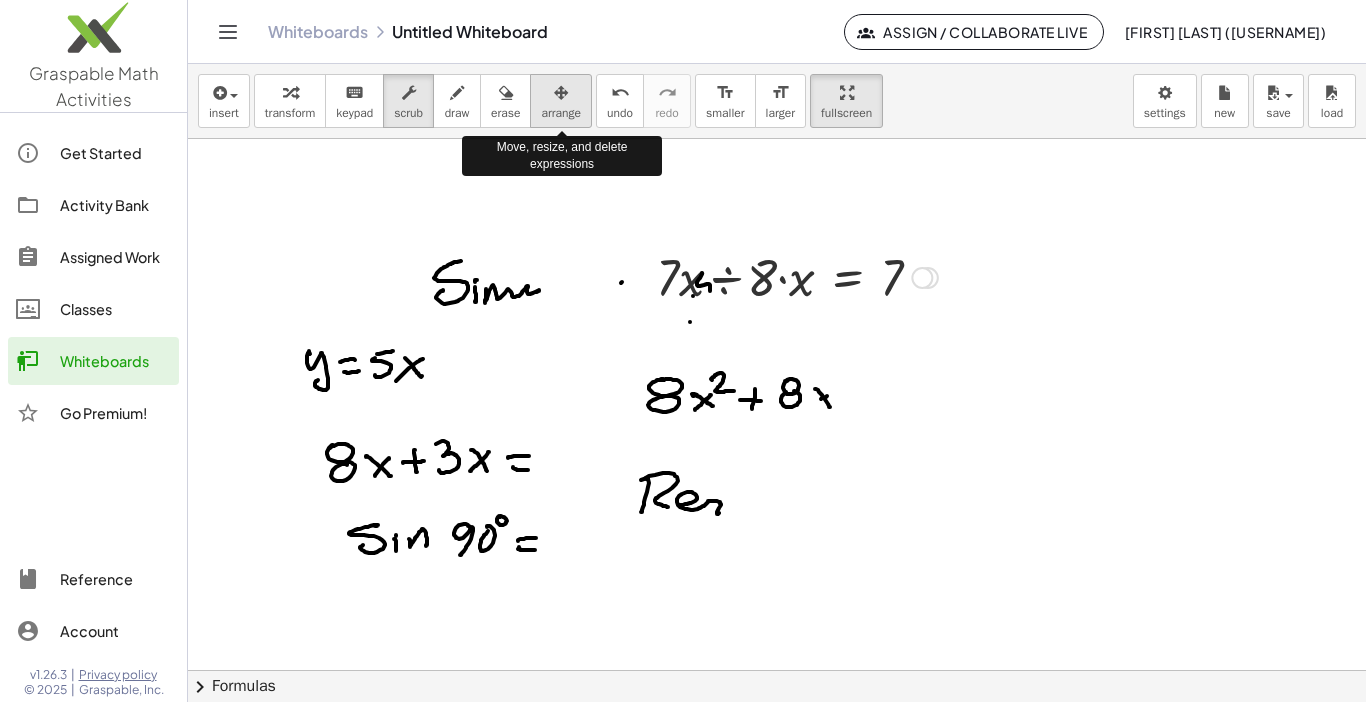 click at bounding box center (561, 93) 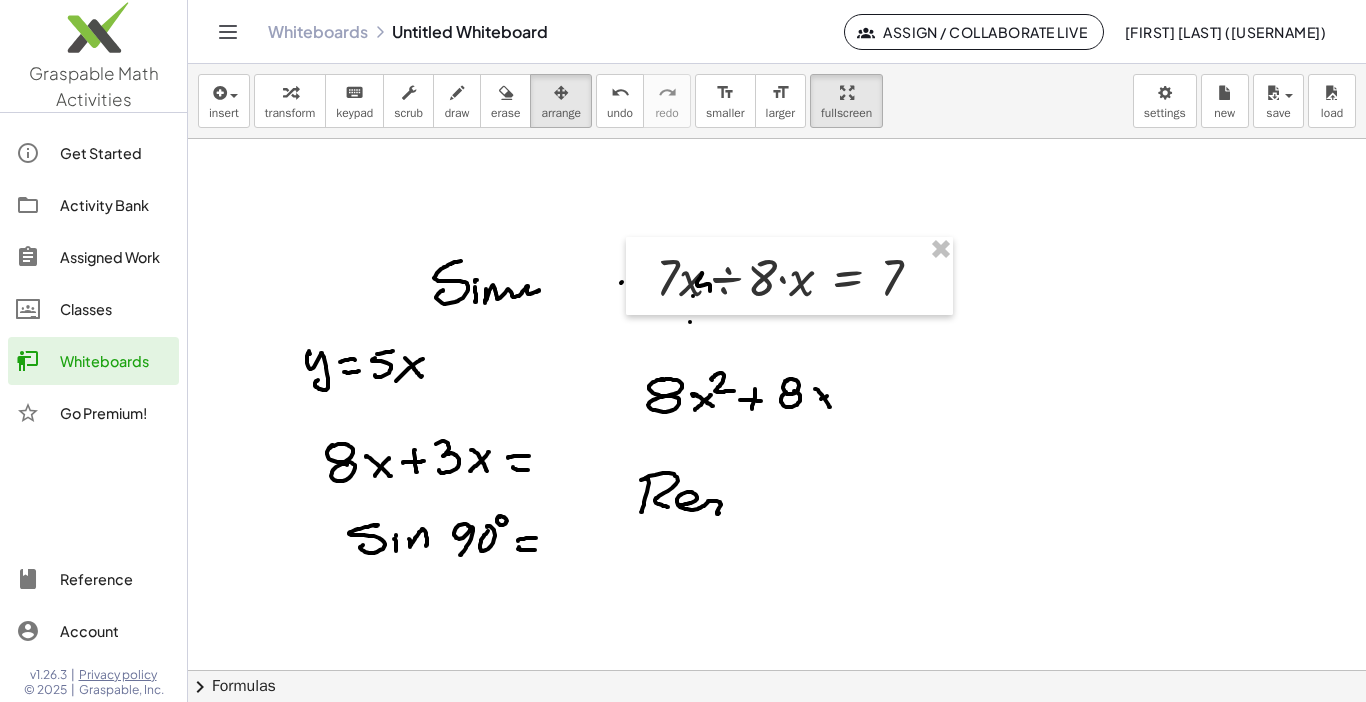 click at bounding box center (777, 669) 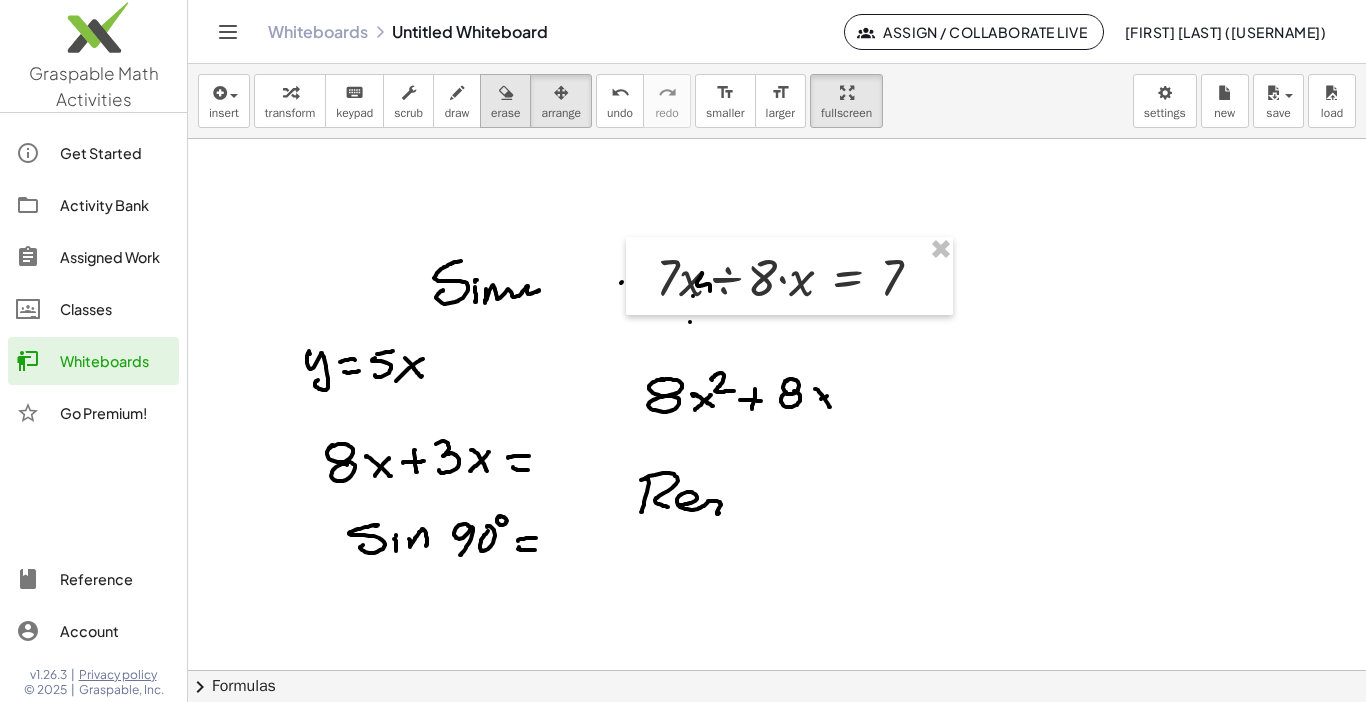 click on "erase" at bounding box center (505, 113) 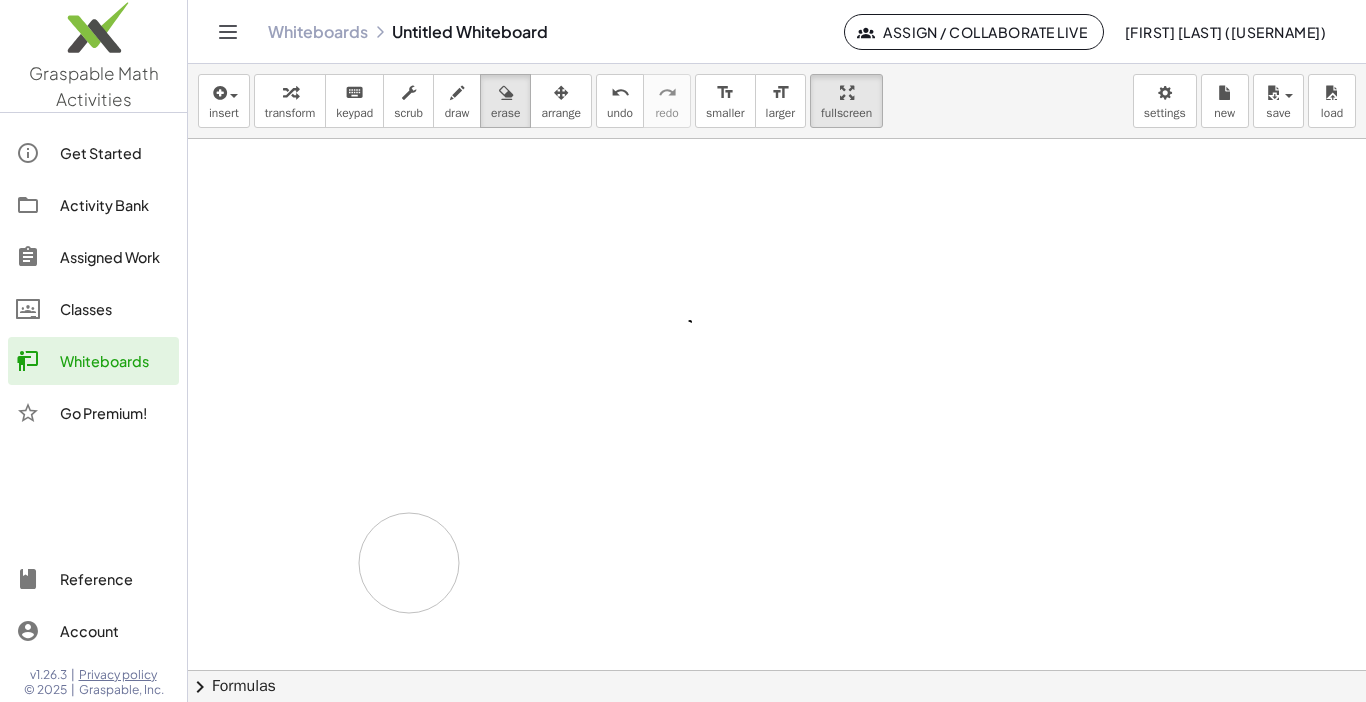 drag, startPoint x: 426, startPoint y: 259, endPoint x: 404, endPoint y: 368, distance: 111.19802 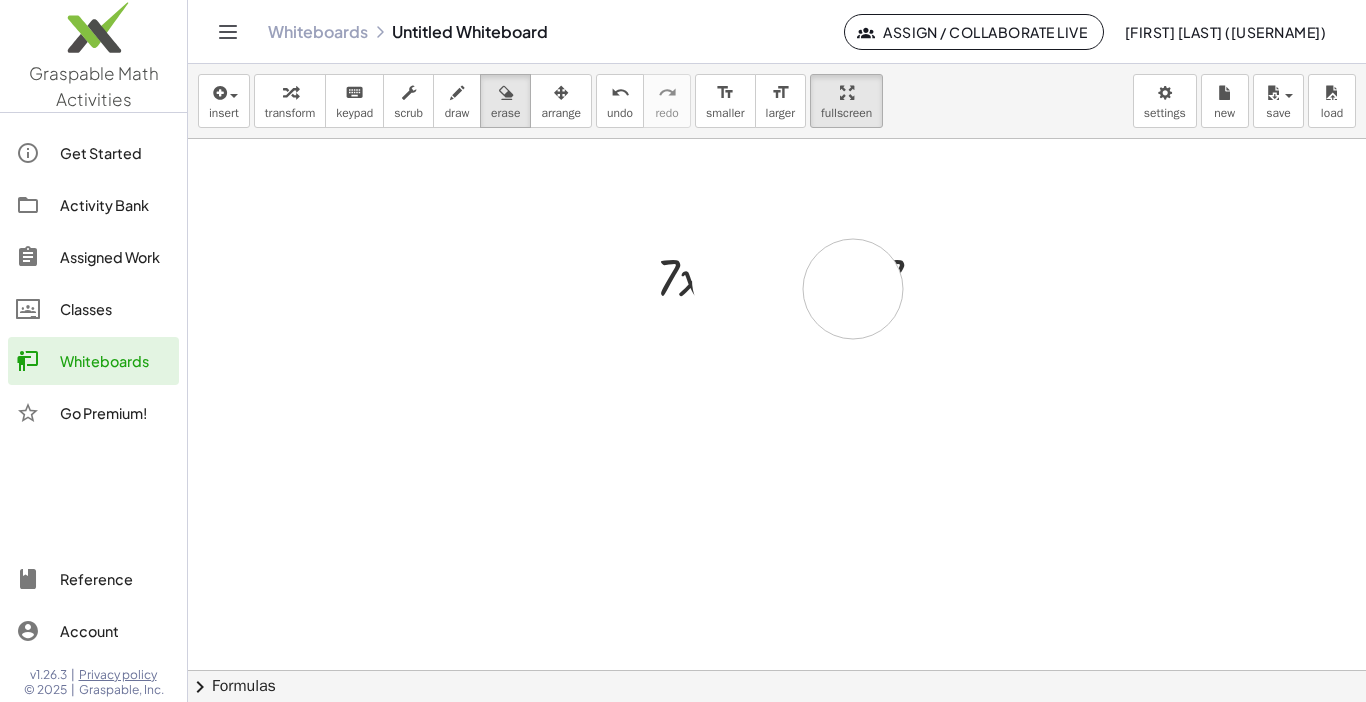 drag, startPoint x: 818, startPoint y: 300, endPoint x: 854, endPoint y: 288, distance: 37.94733 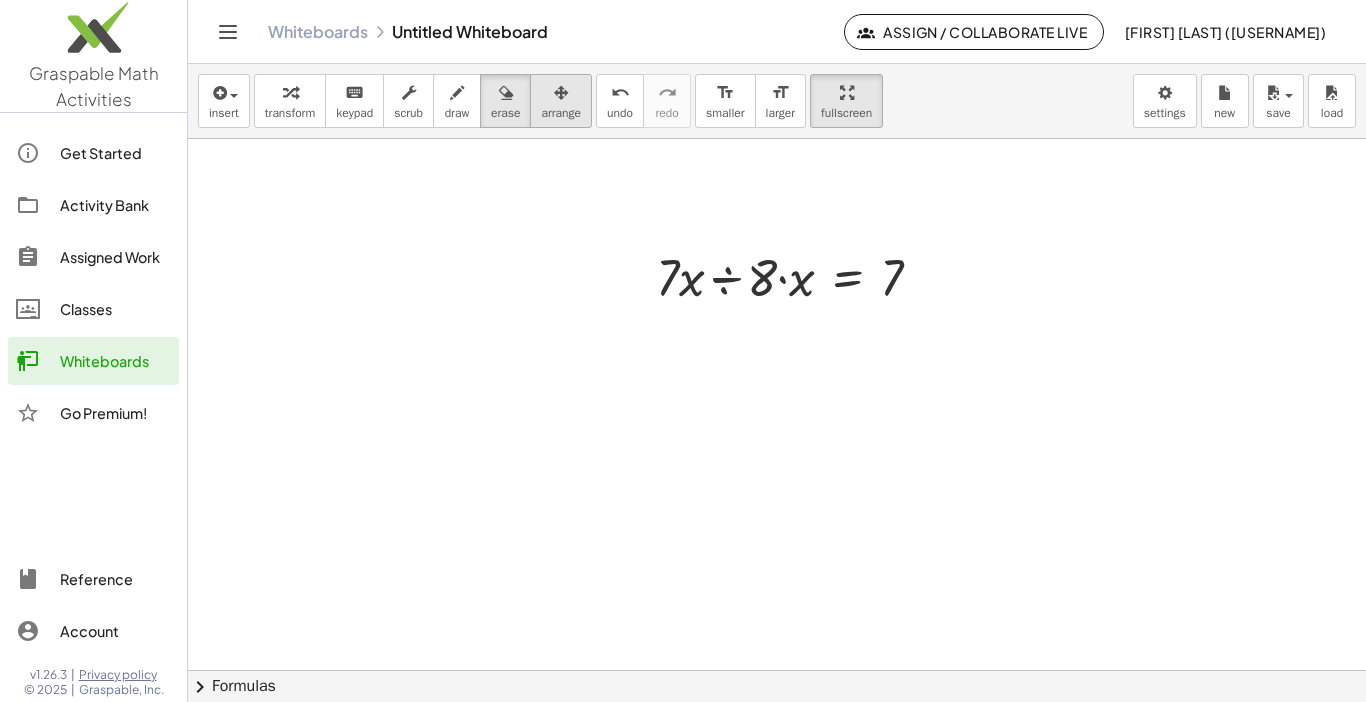 click at bounding box center (561, 93) 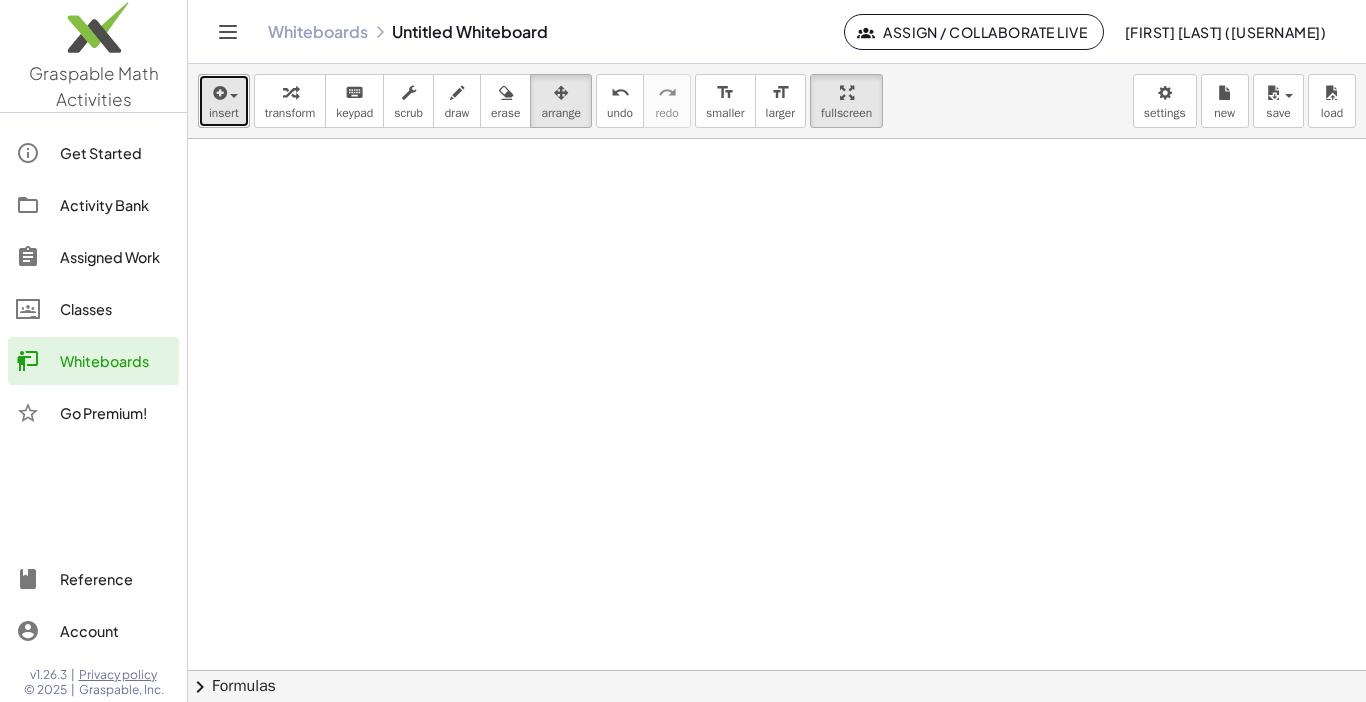click on "insert" at bounding box center (224, 113) 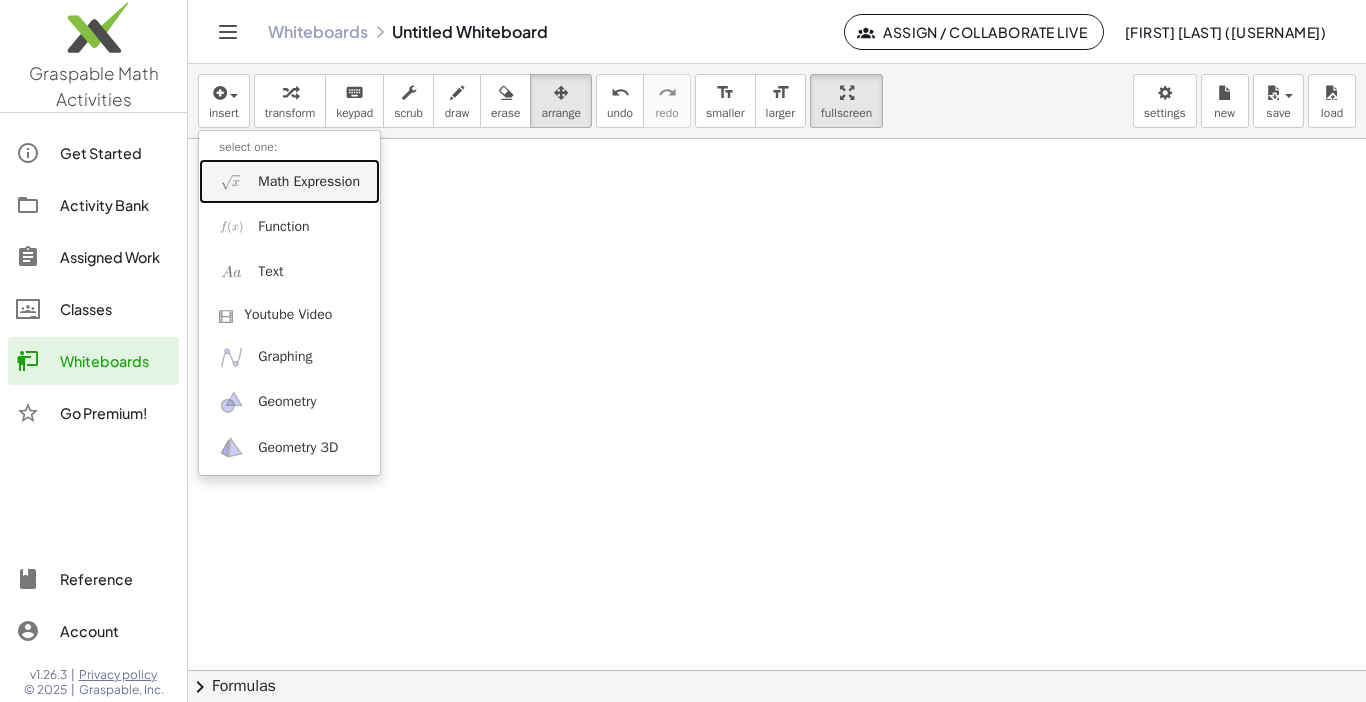 click on "Math Expression" at bounding box center [309, 182] 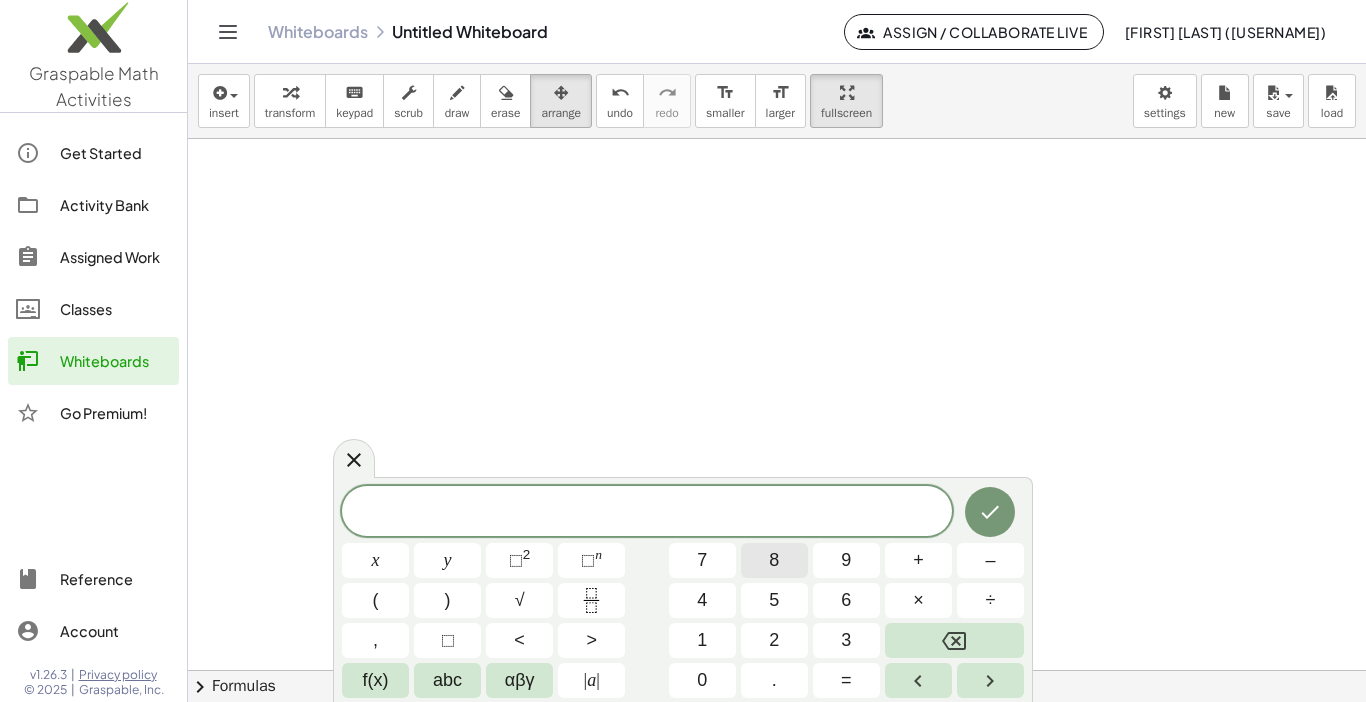 click on "8" at bounding box center (774, 560) 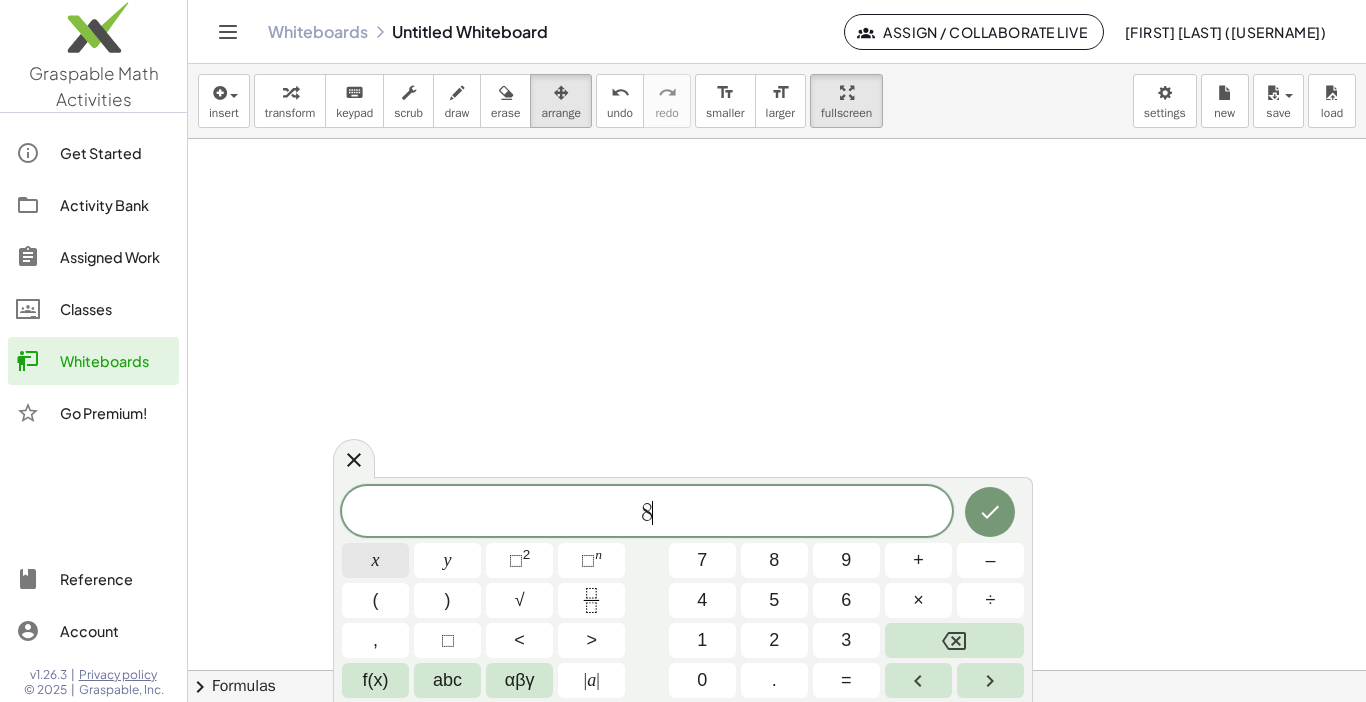 click on "x" at bounding box center (375, 560) 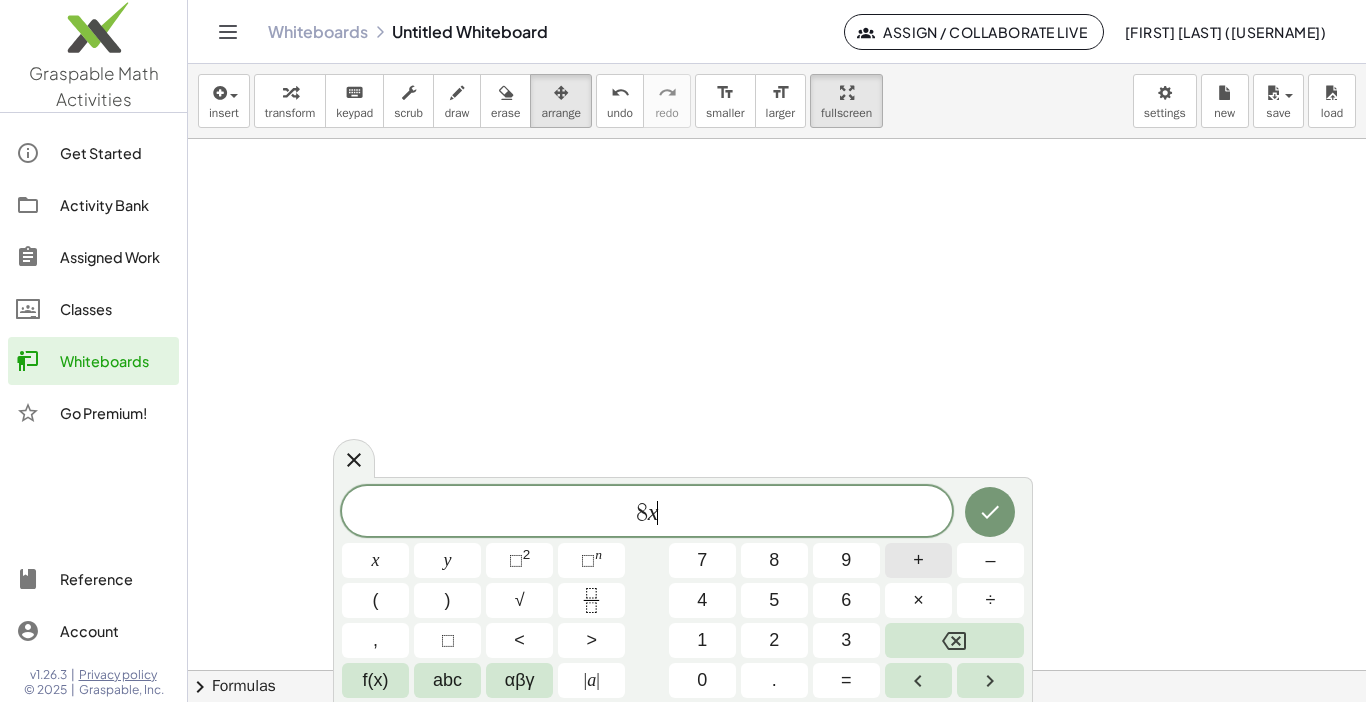 click on "+" at bounding box center (918, 560) 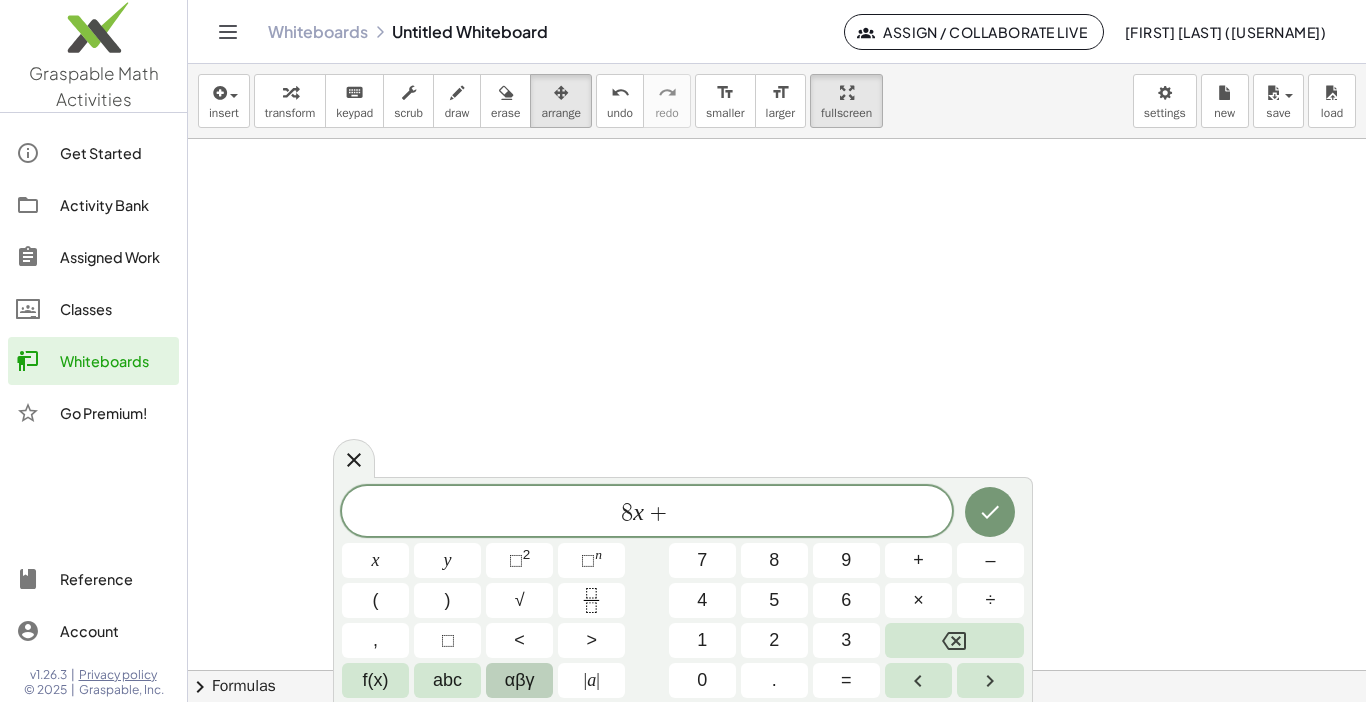 click on "5" at bounding box center (774, 600) 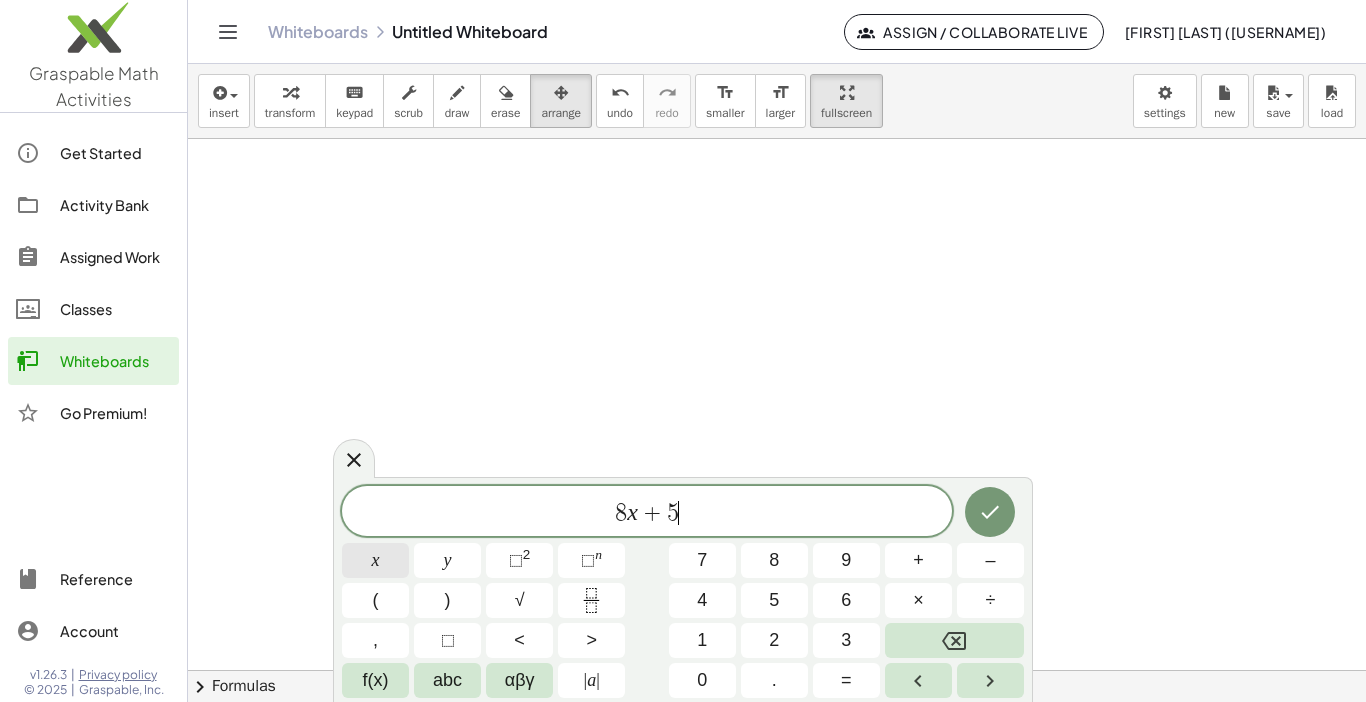 click on "x" at bounding box center (375, 560) 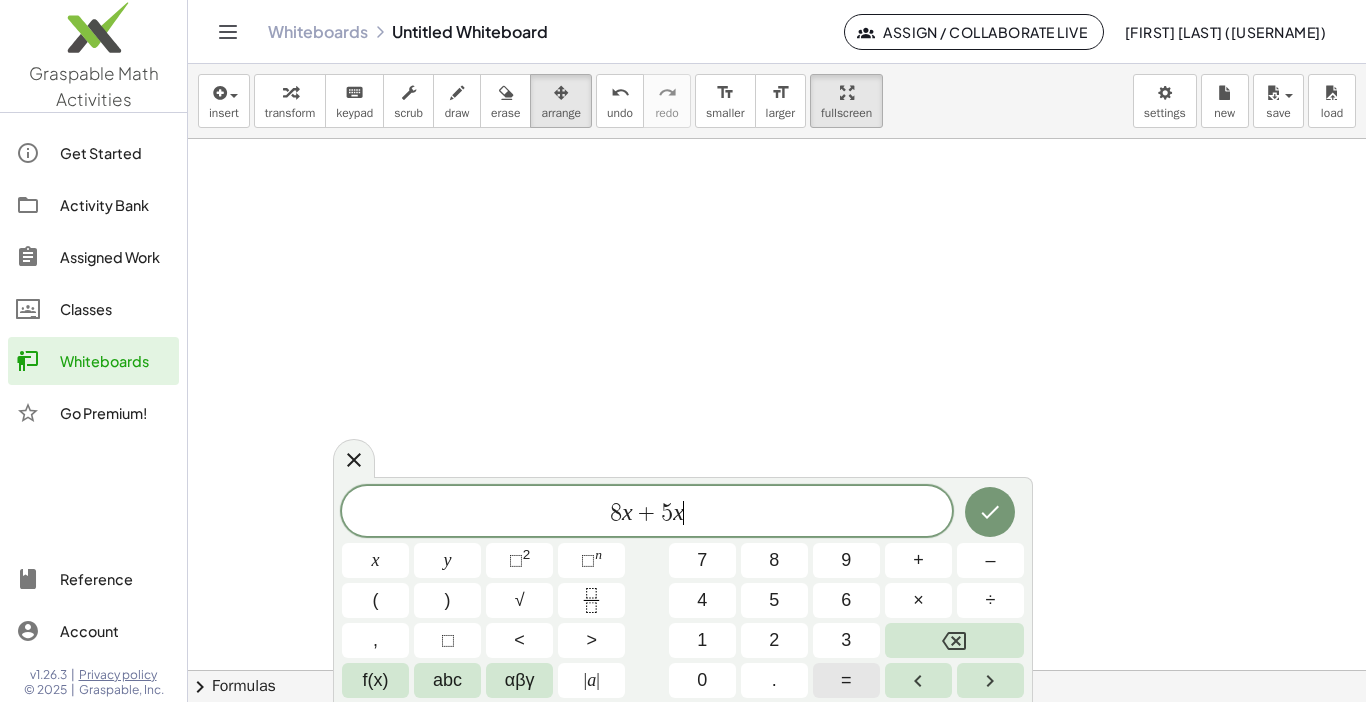 click on "=" at bounding box center [846, 680] 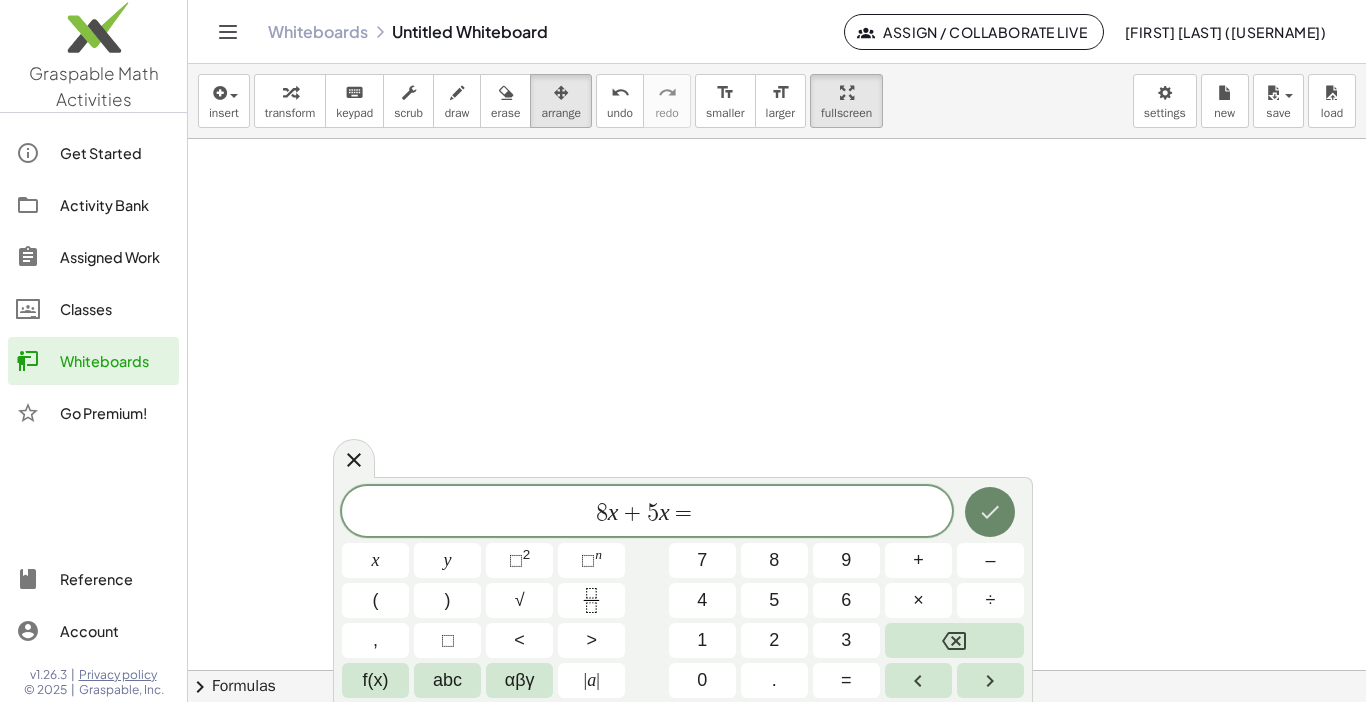 click 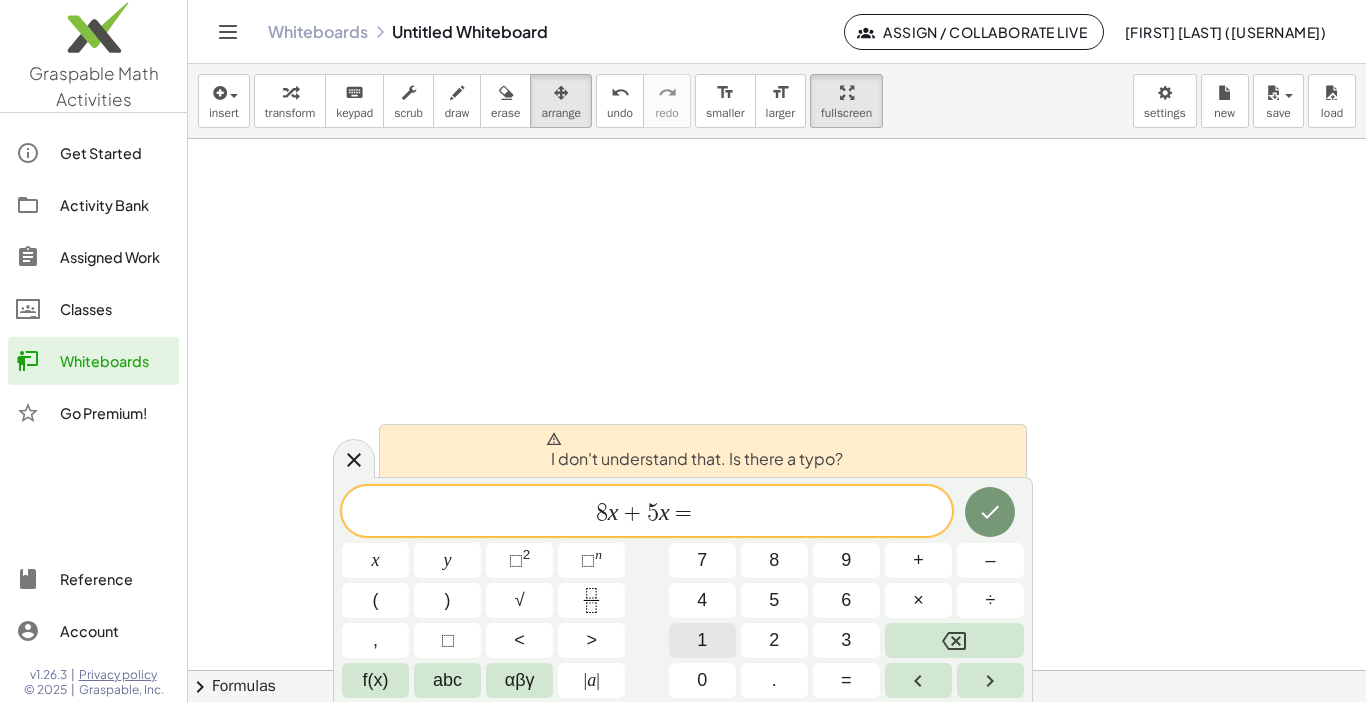 click on "1" at bounding box center (702, 640) 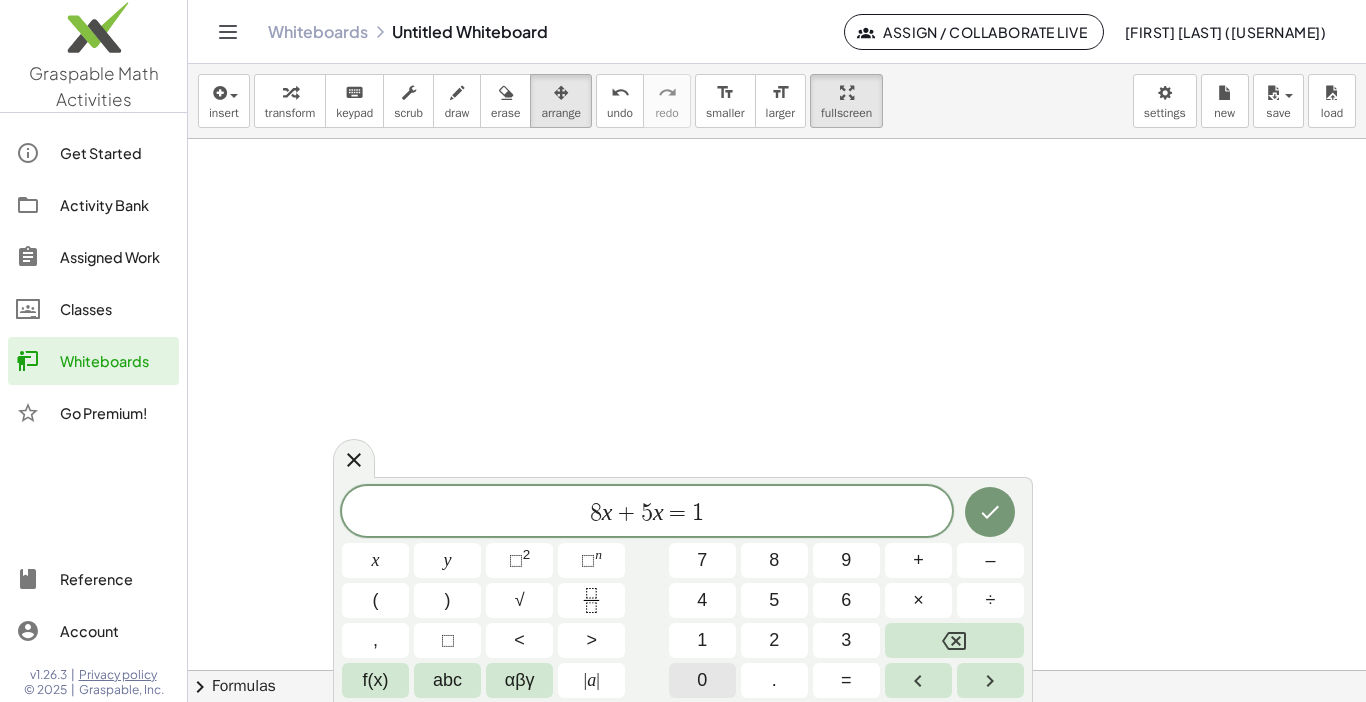 click on "0" at bounding box center (702, 680) 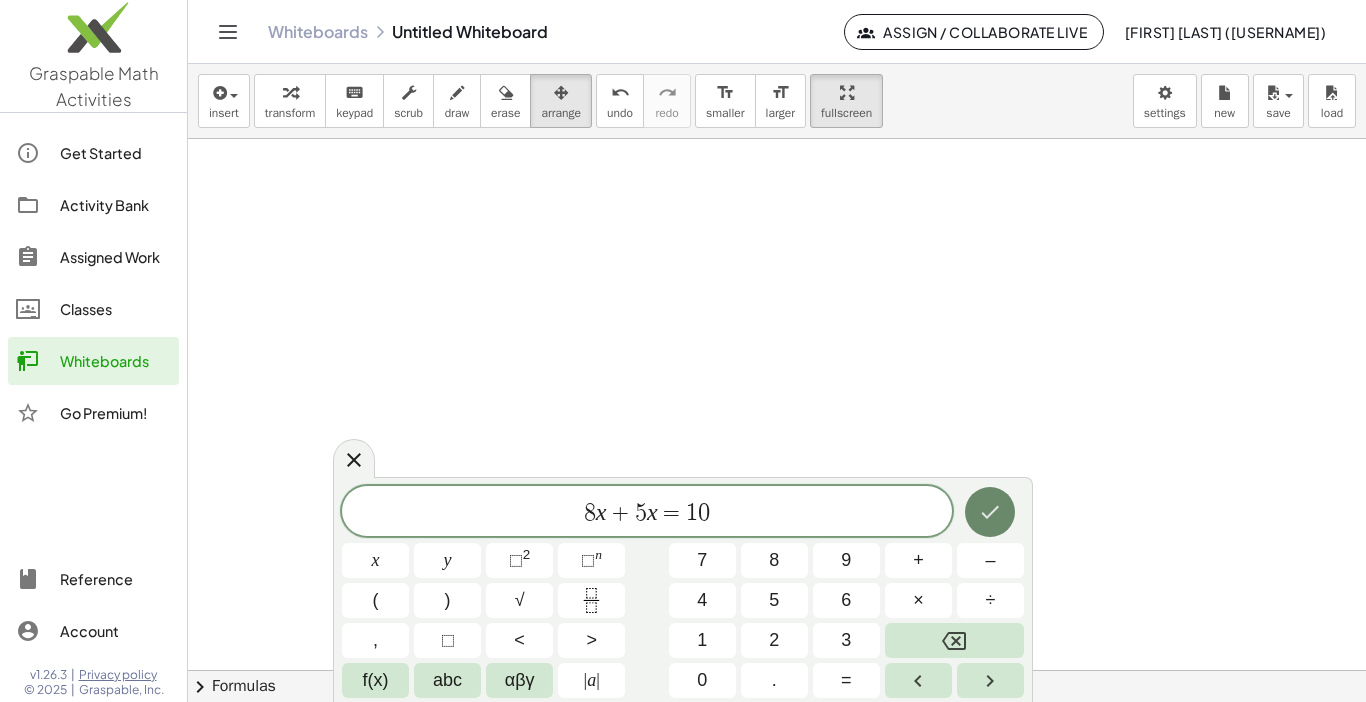 click 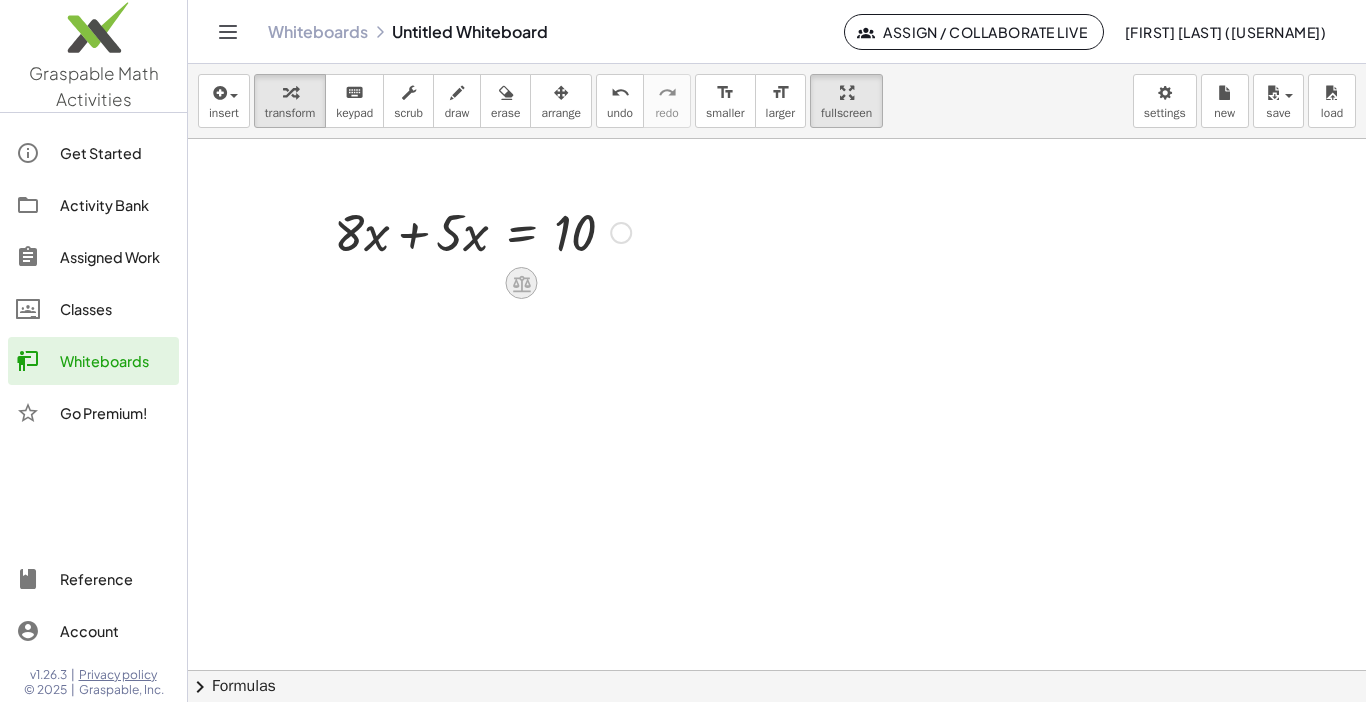click 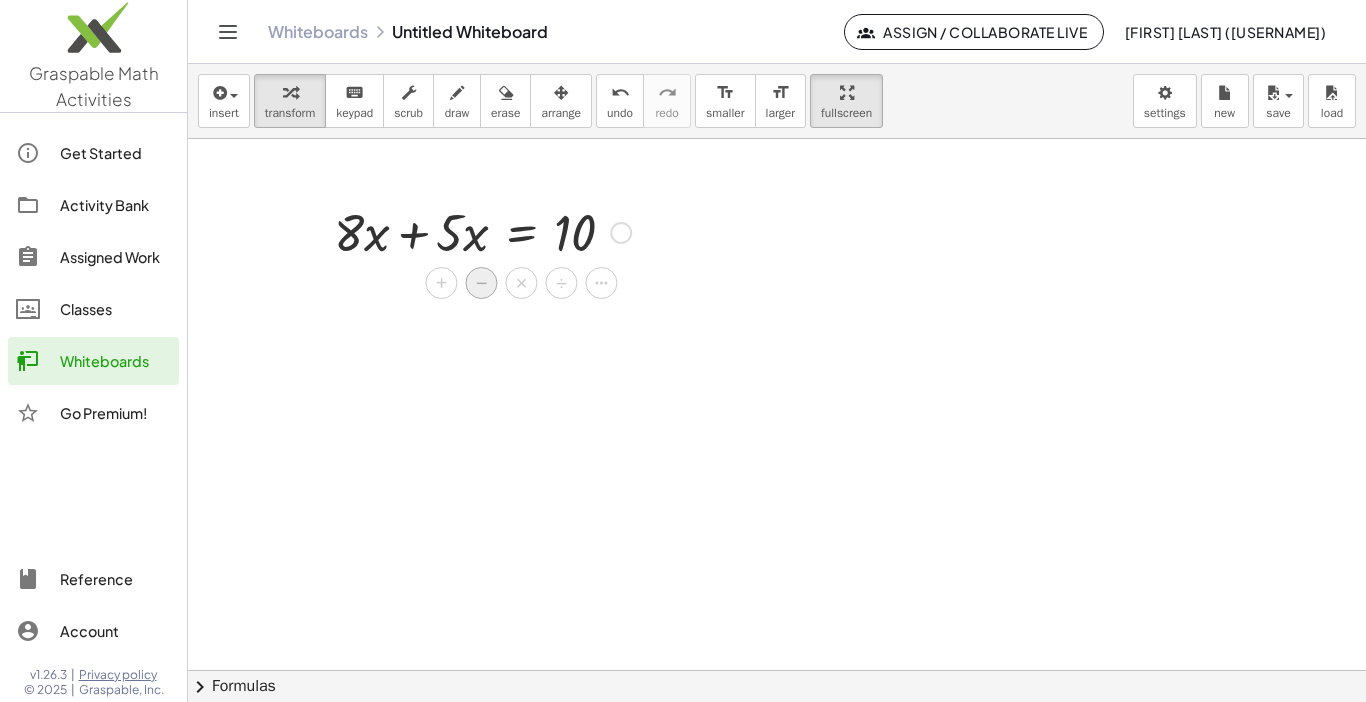 click on "−" at bounding box center [482, 283] 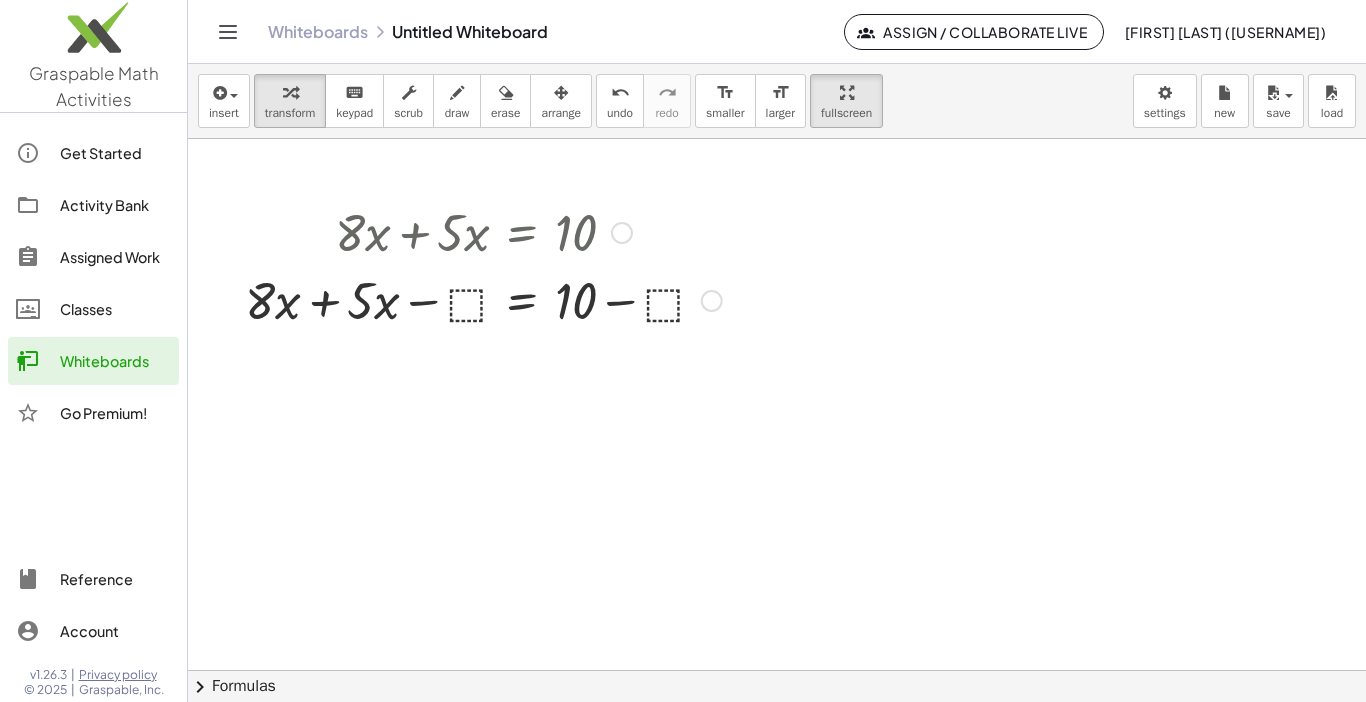 click at bounding box center (483, 299) 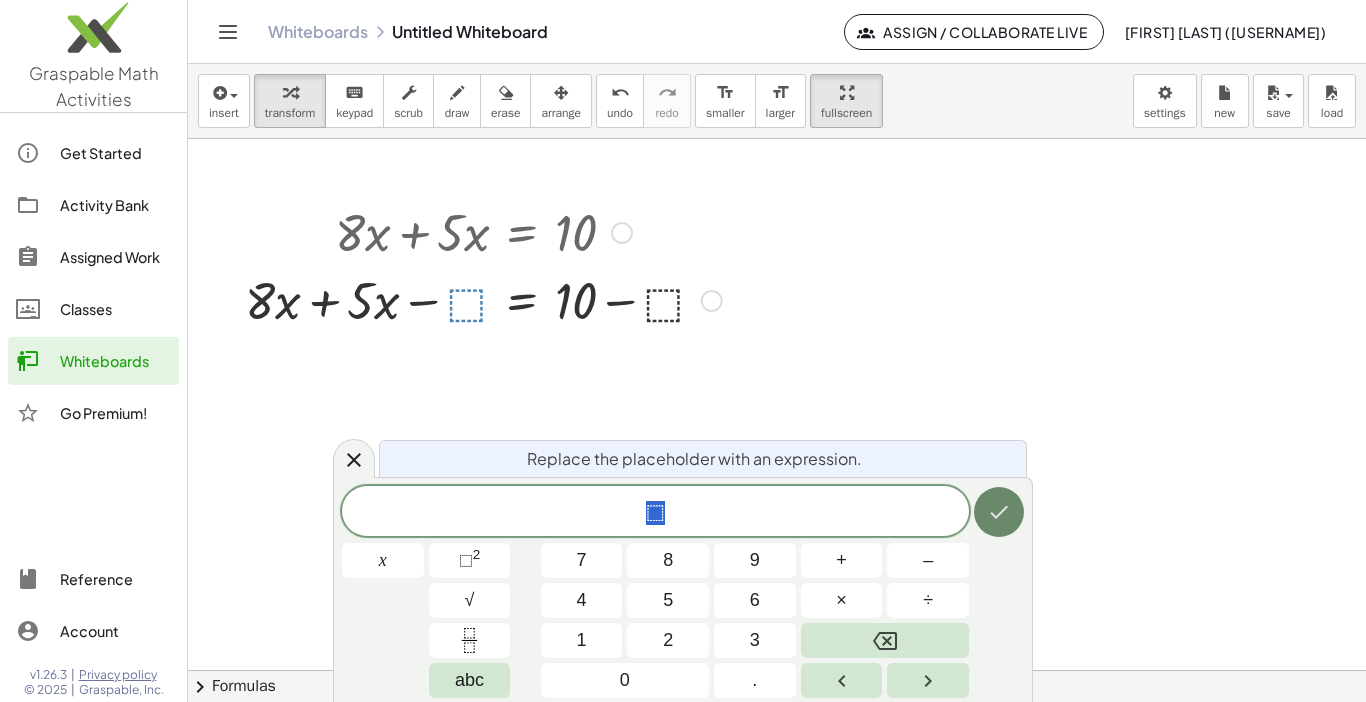 click 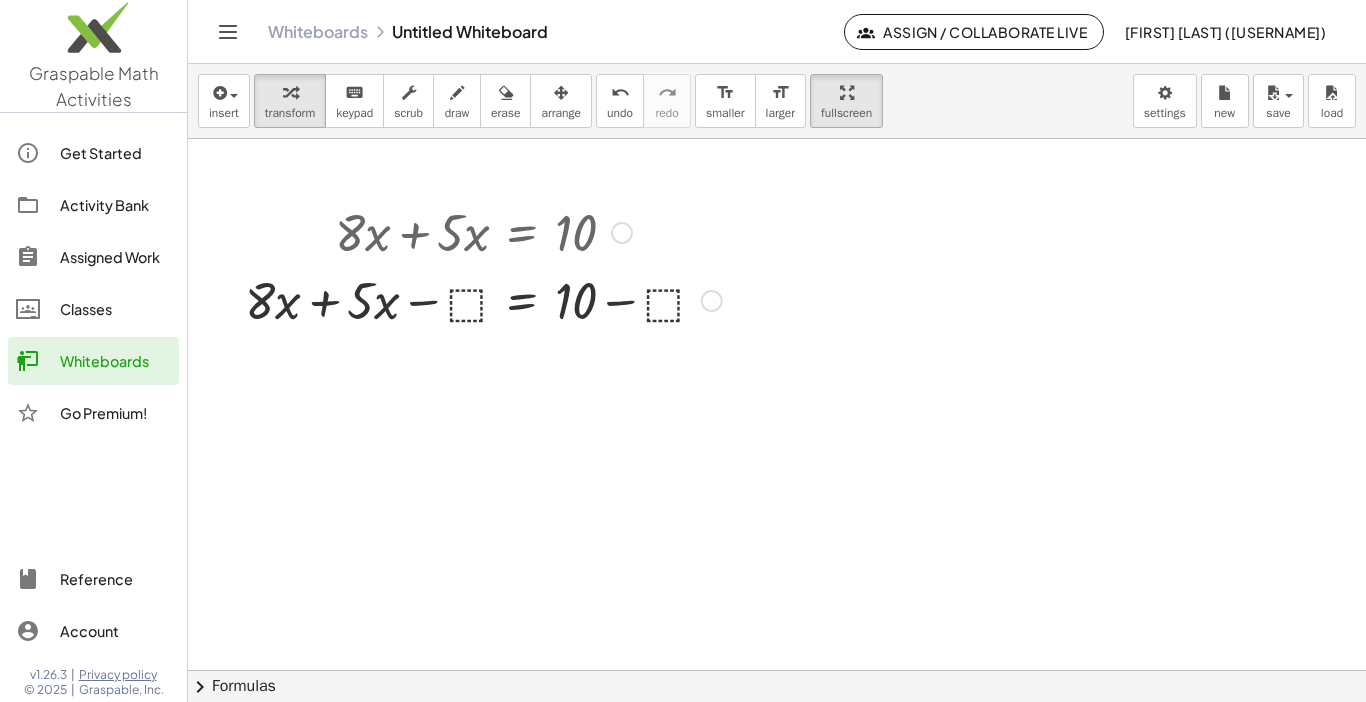 click at bounding box center (622, 233) 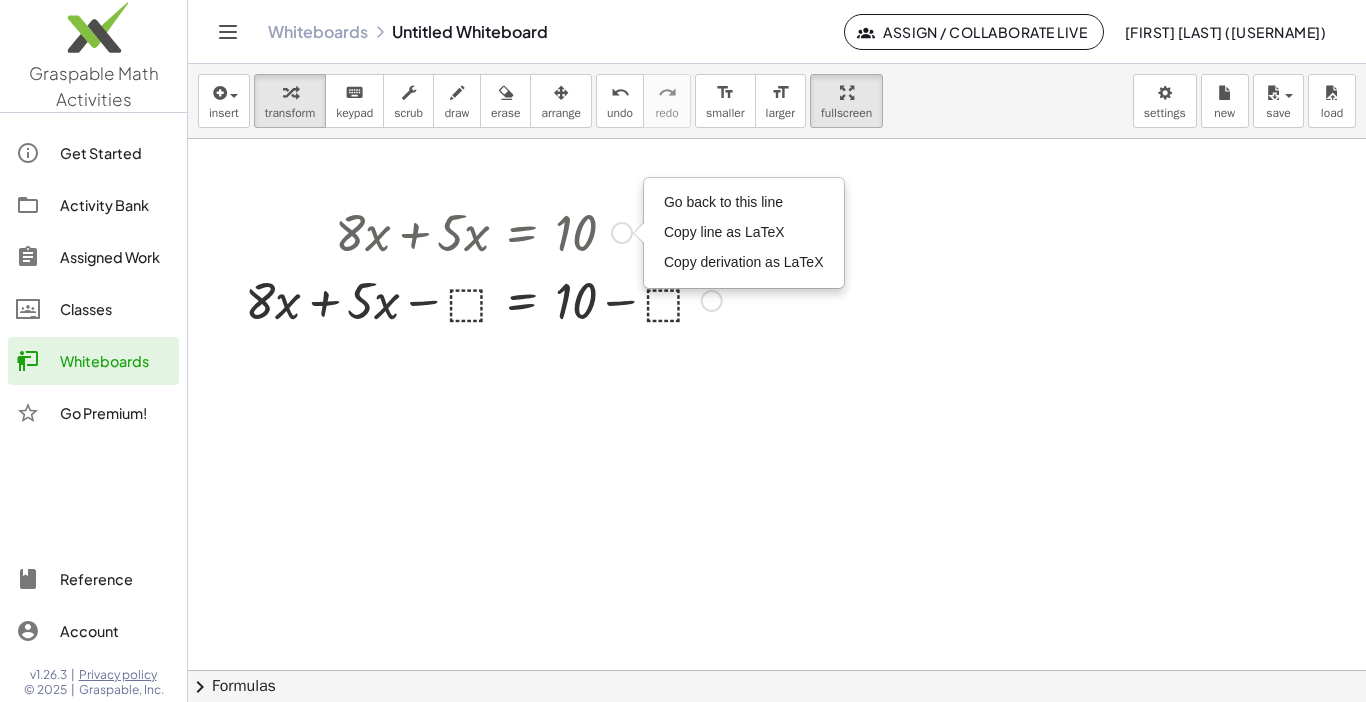 click on "Go back to this line" at bounding box center (723, 202) 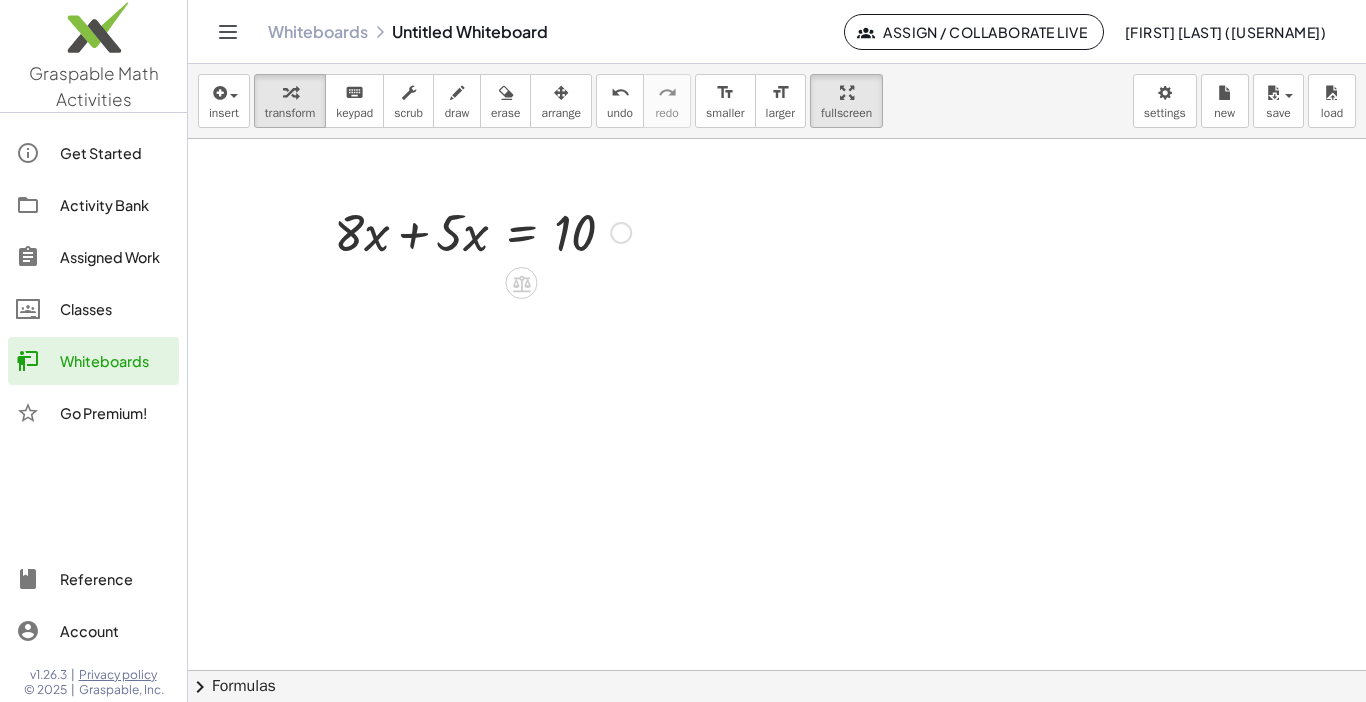 click on "Go back to this line Copy line as LaTeX Copy derivation as LaTeX" at bounding box center (621, 233) 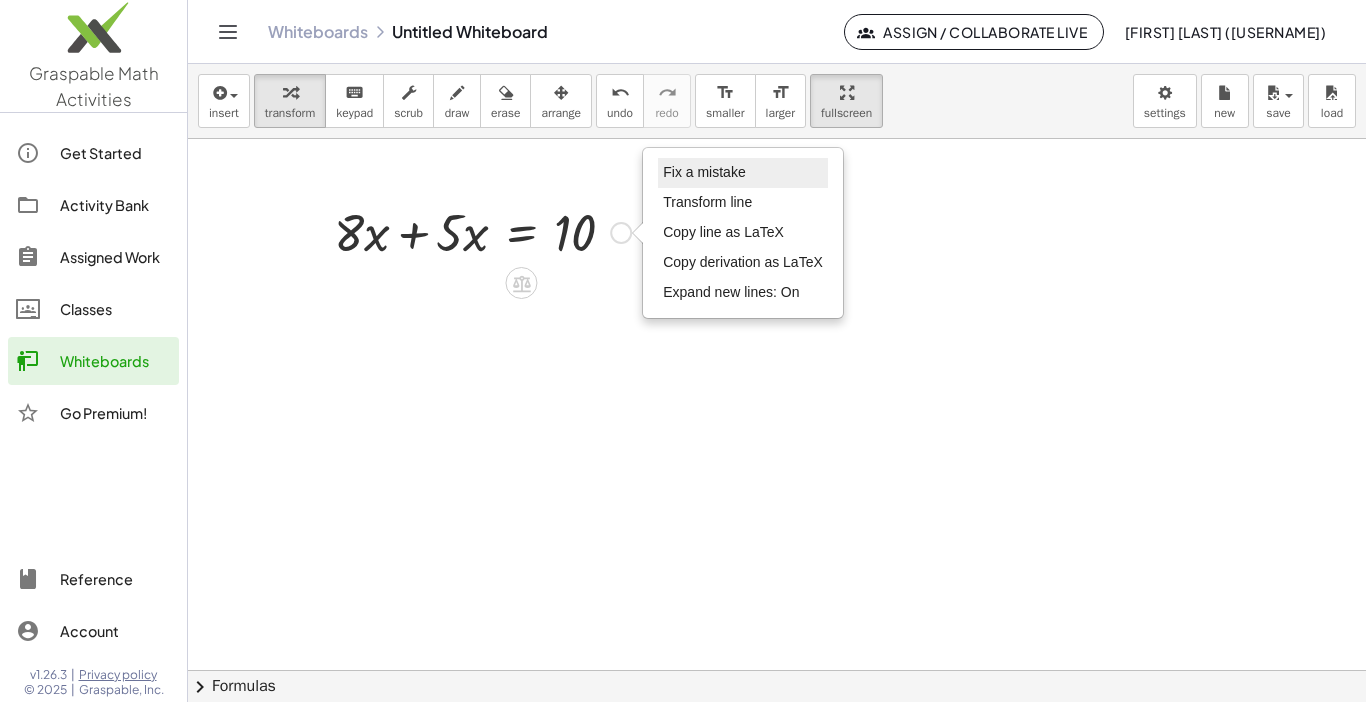 click on "Fix a mistake" at bounding box center [704, 172] 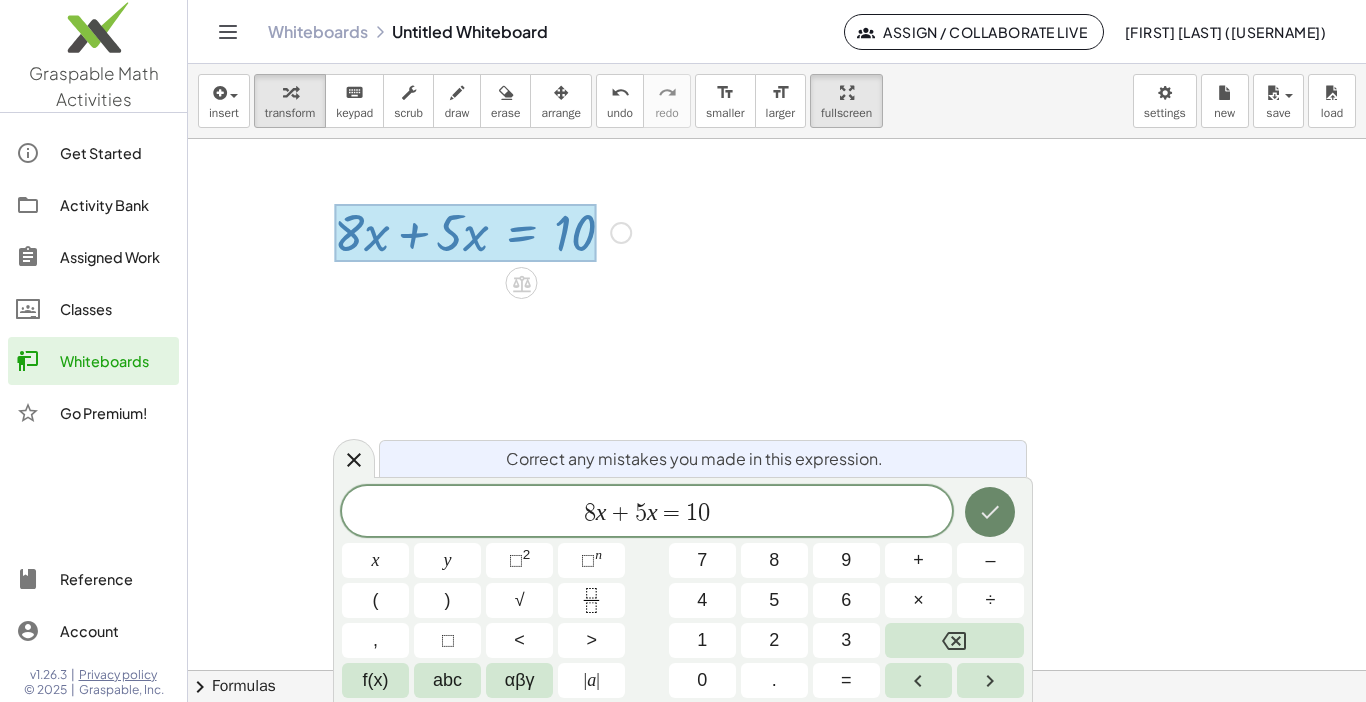 click at bounding box center (990, 512) 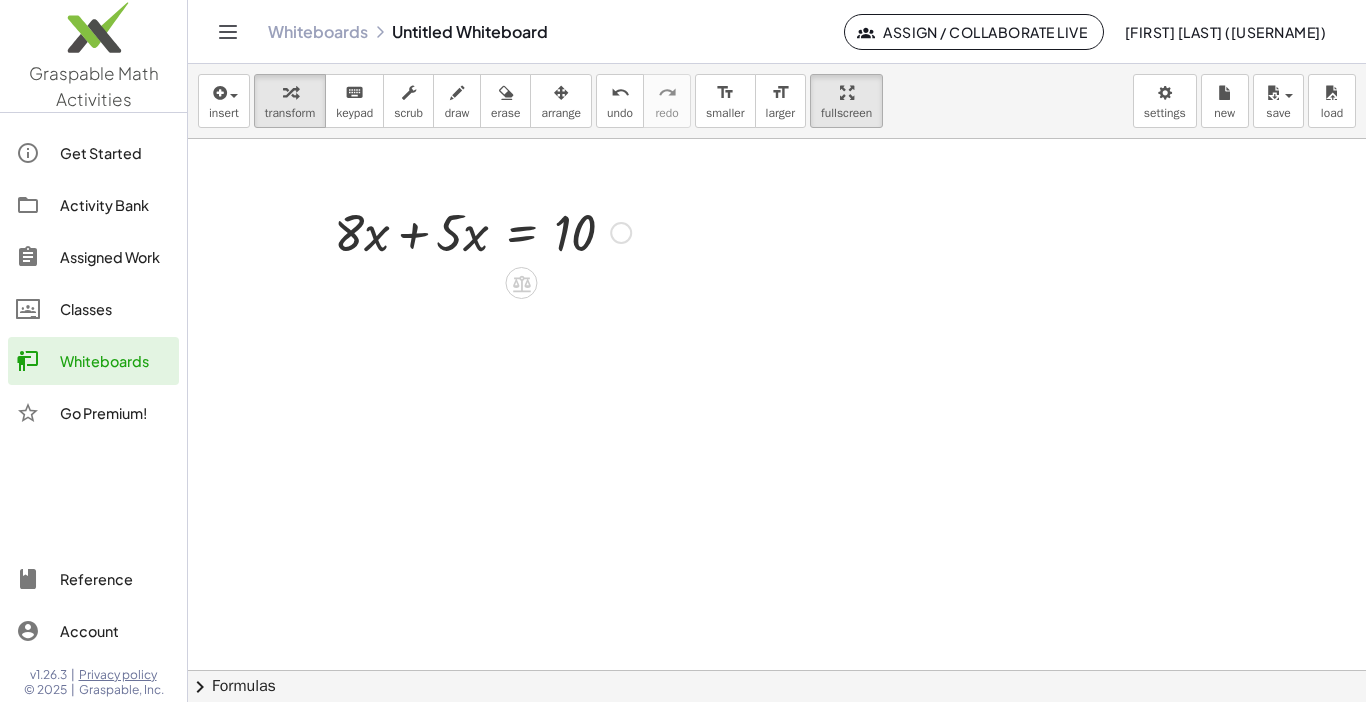 click on "Fix a mistake Transform line Copy line as LaTeX Copy derivation as LaTeX Expand new lines: On" at bounding box center (621, 233) 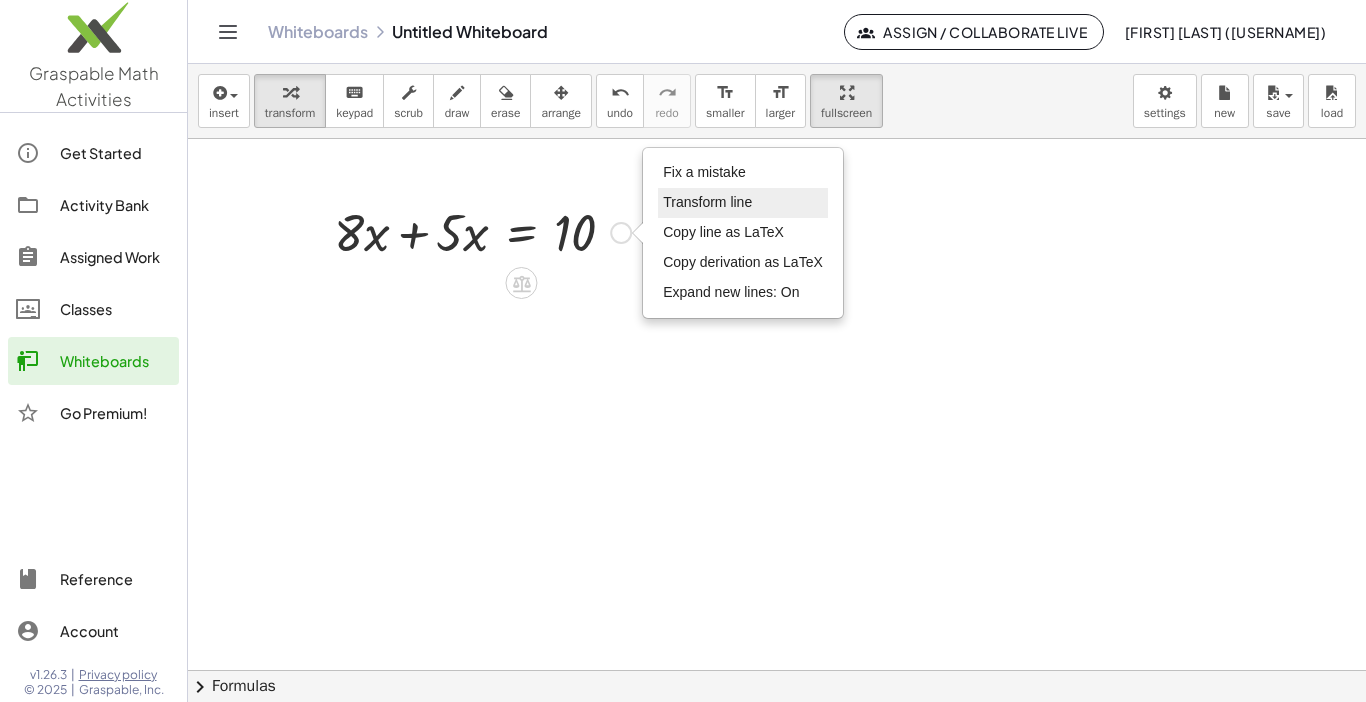 click on "Transform line" at bounding box center (707, 202) 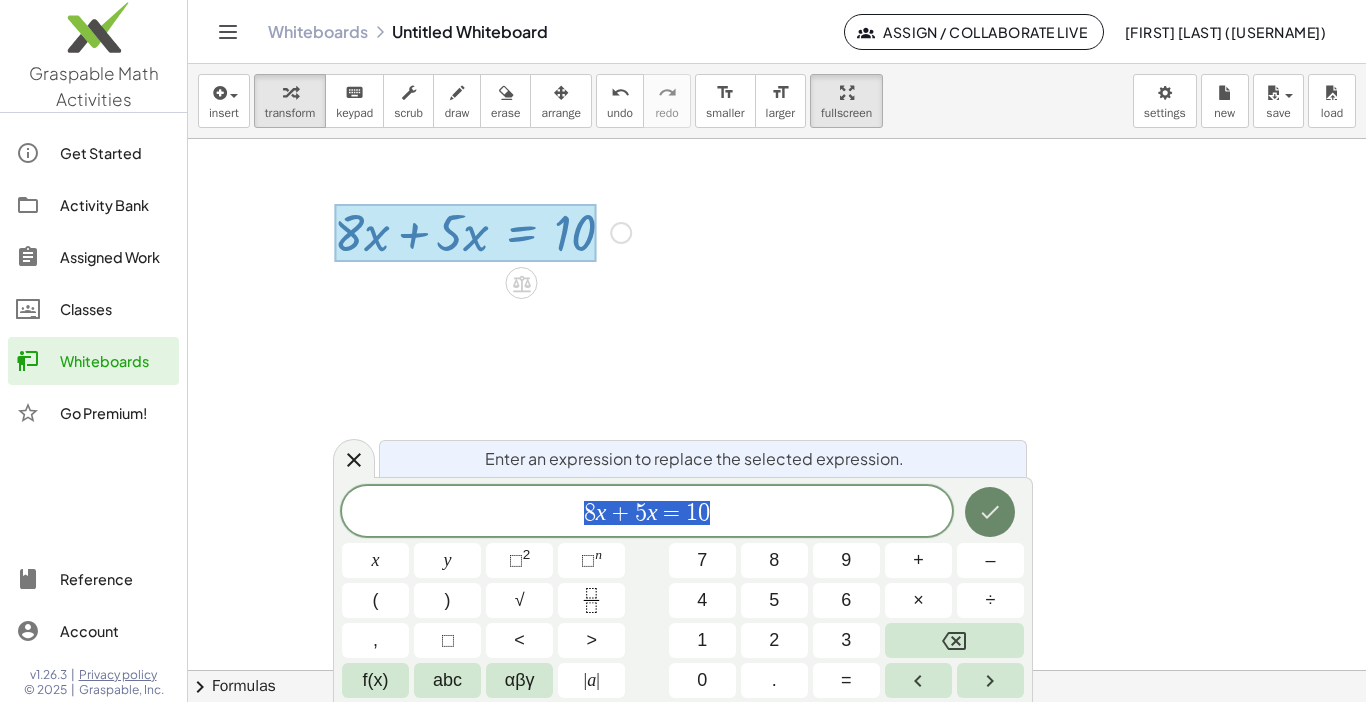 click 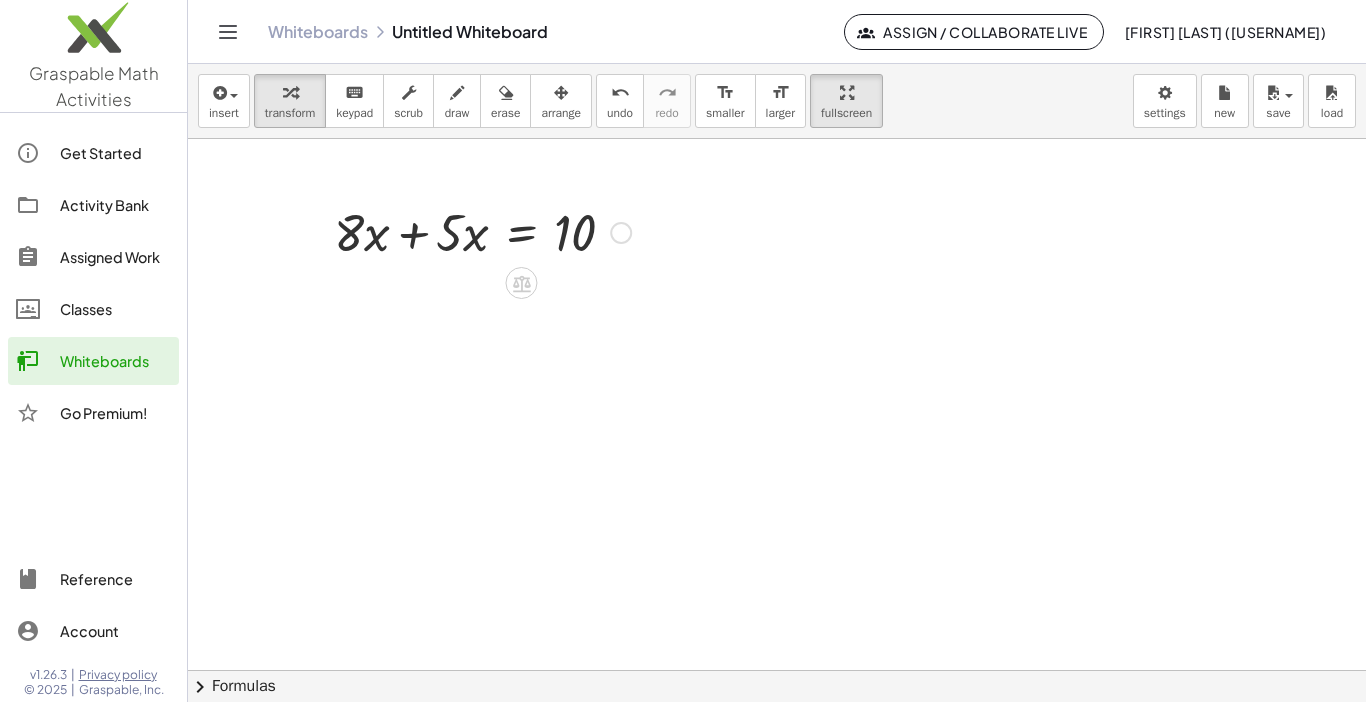 click at bounding box center [621, 233] 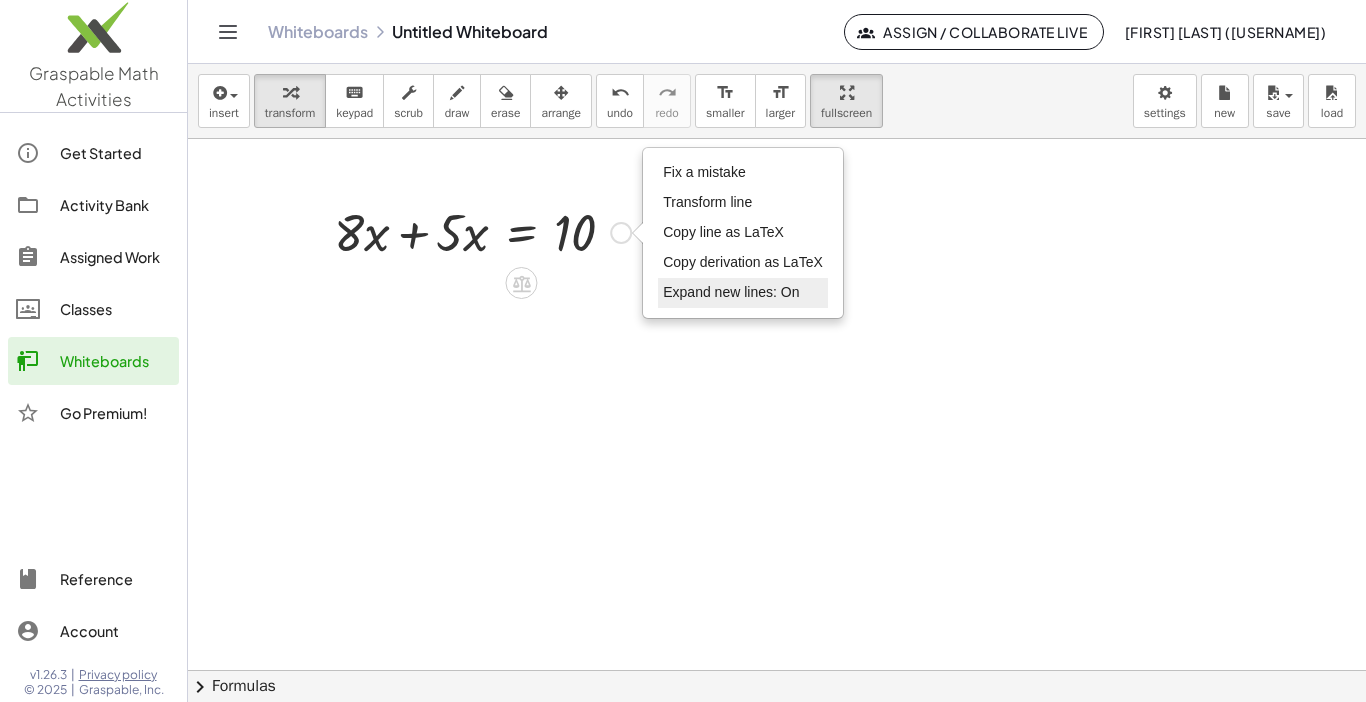 click on "Expand new lines: On" at bounding box center [731, 292] 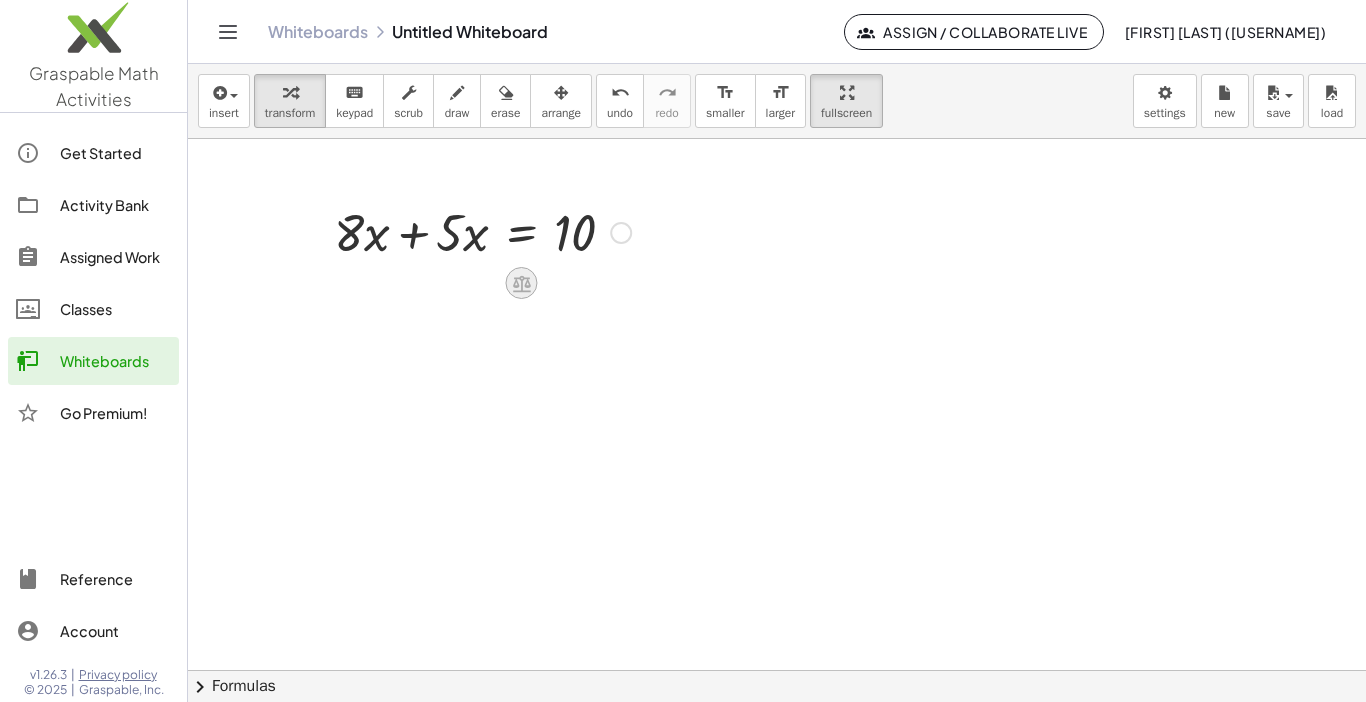 click 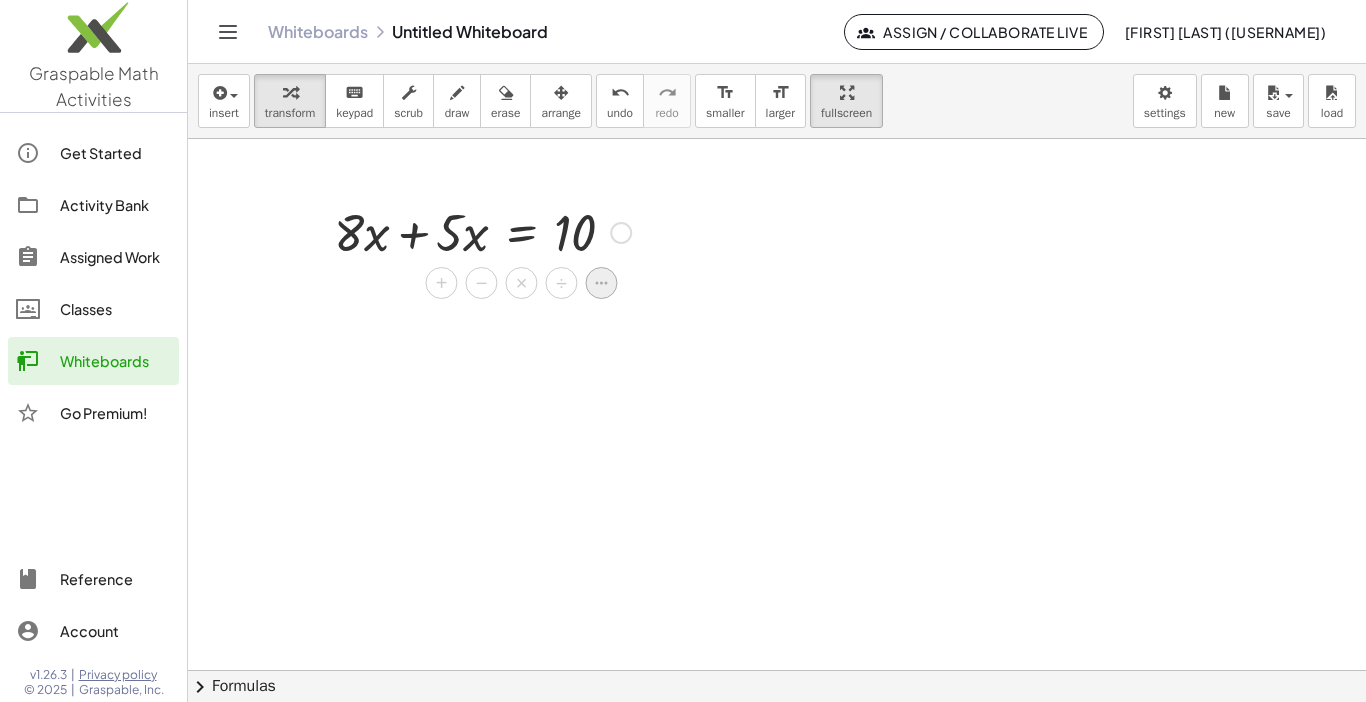 click 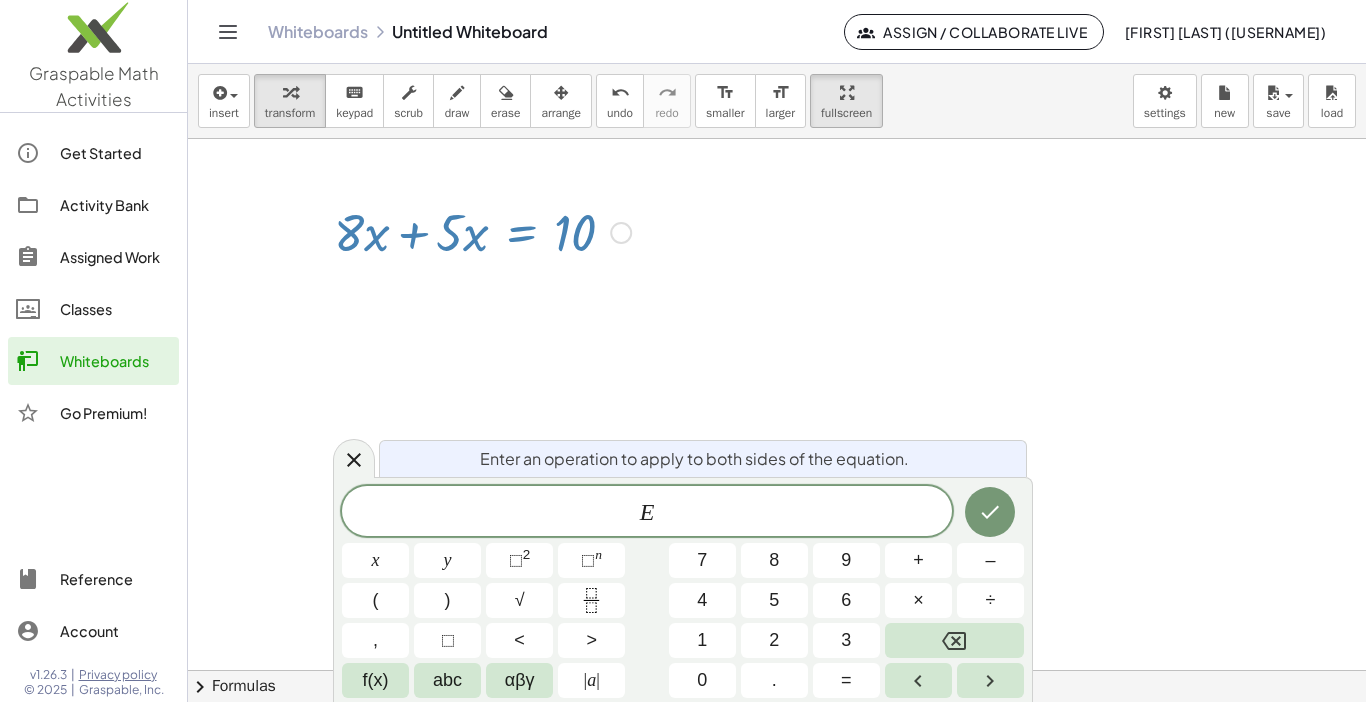 click 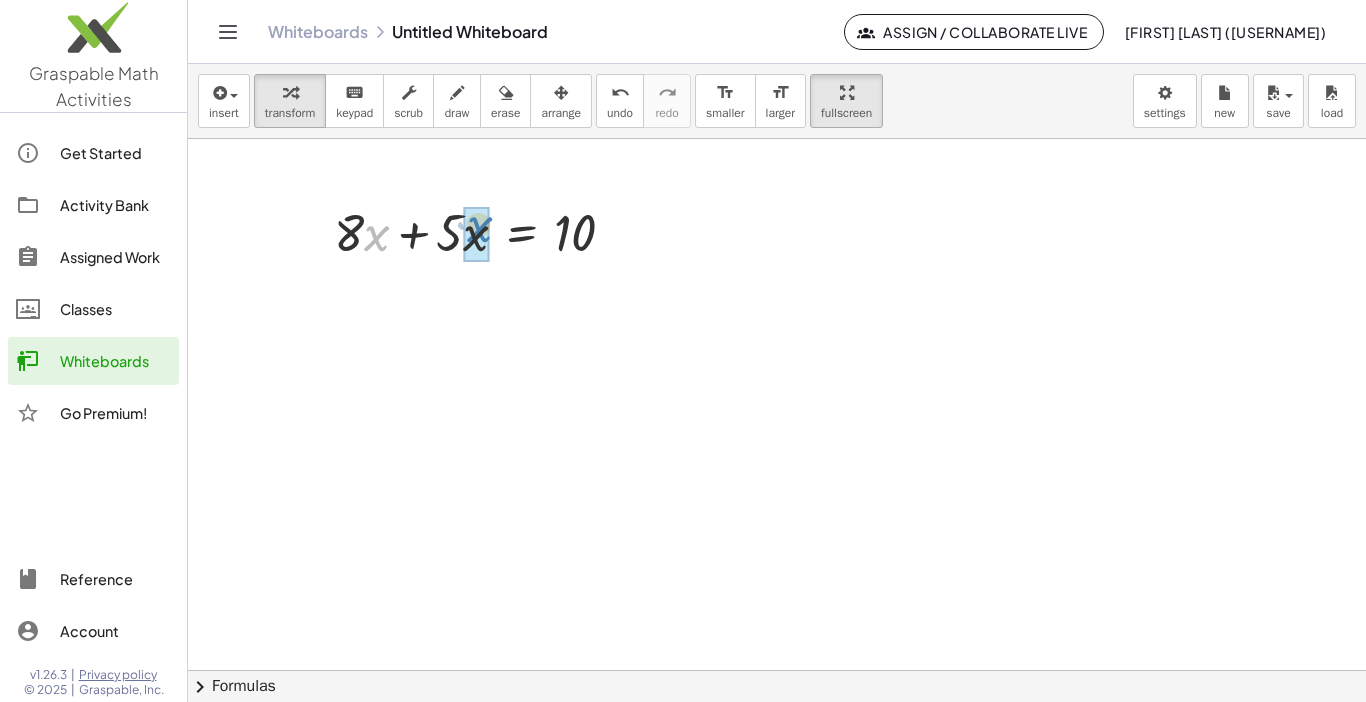 drag, startPoint x: 411, startPoint y: 260, endPoint x: 462, endPoint y: 243, distance: 53.75872 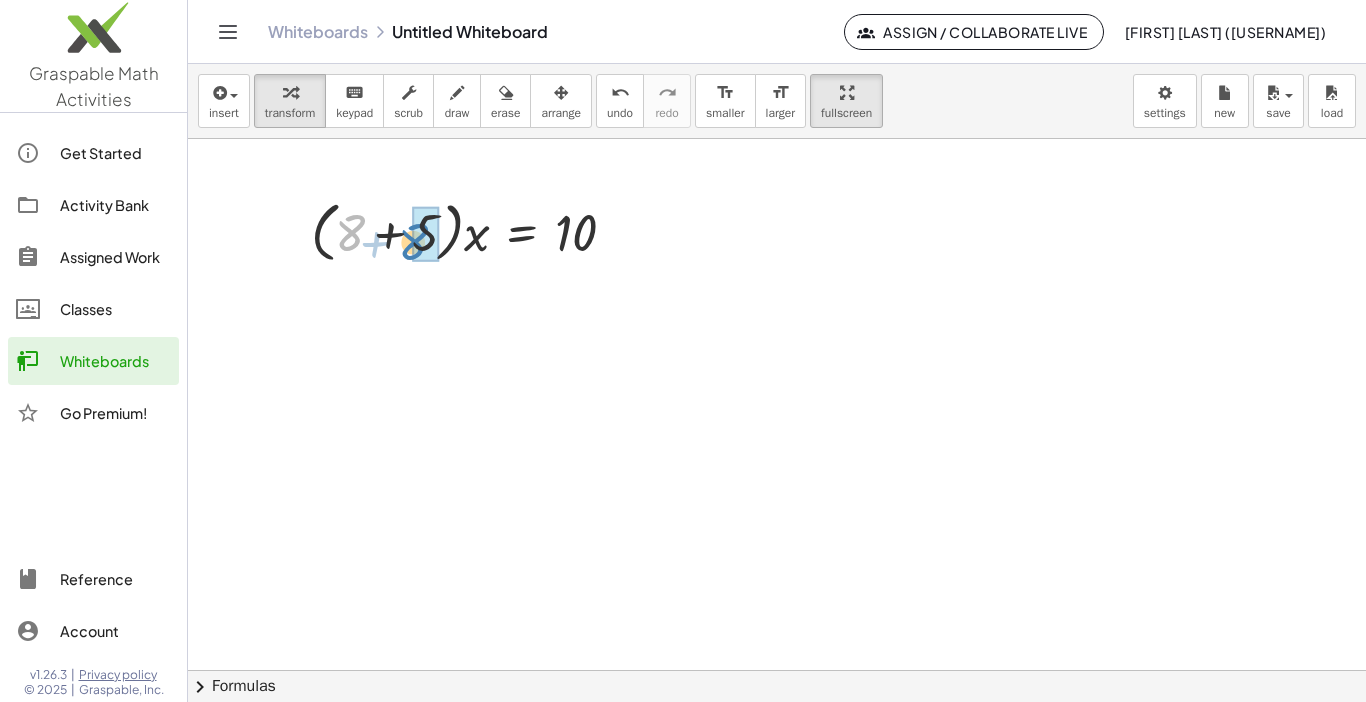 drag, startPoint x: 350, startPoint y: 241, endPoint x: 393, endPoint y: 271, distance: 52.43091 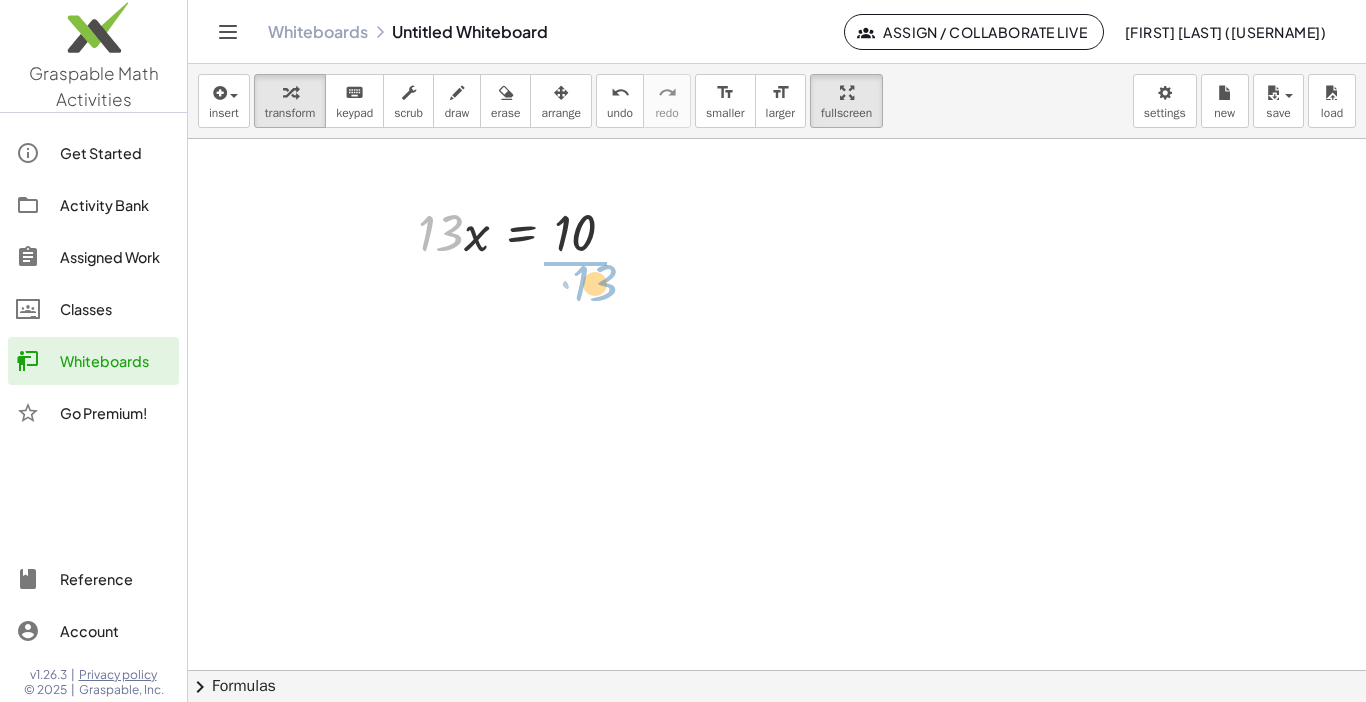 drag, startPoint x: 461, startPoint y: 236, endPoint x: 568, endPoint y: 290, distance: 119.85408 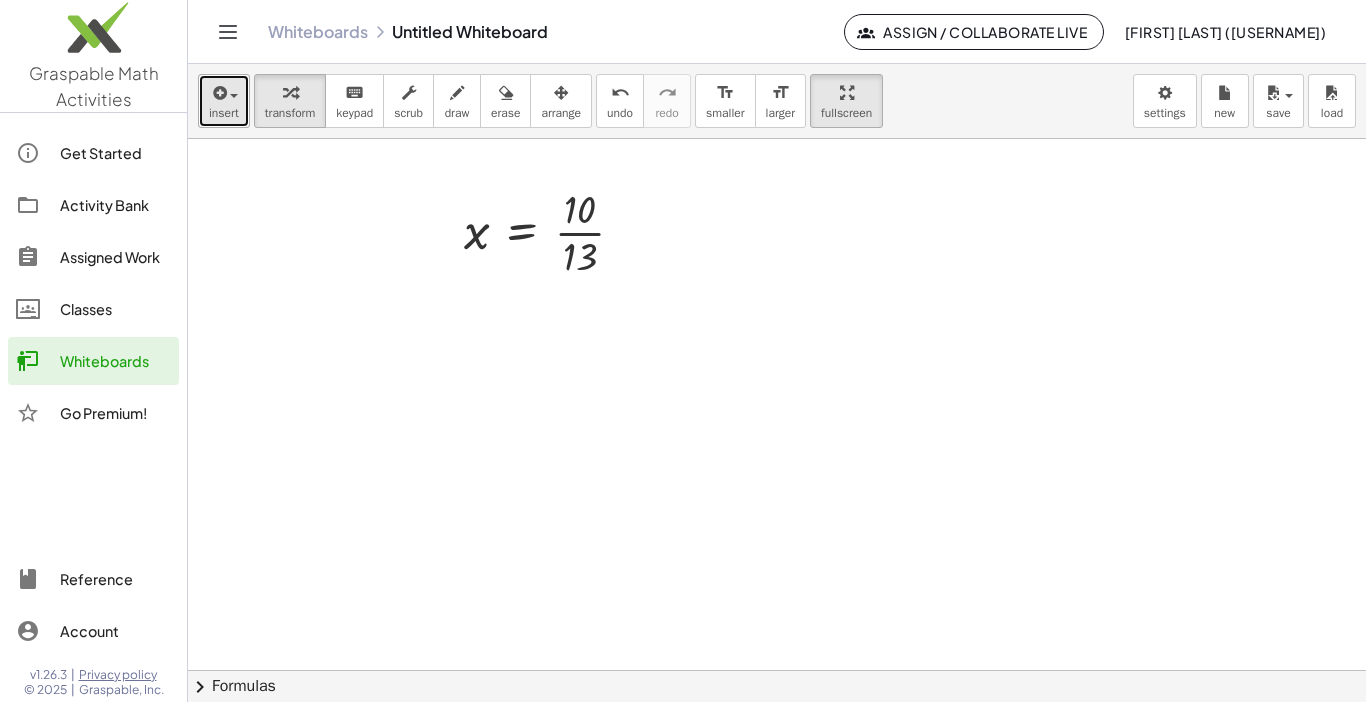 click on "insert" at bounding box center [224, 101] 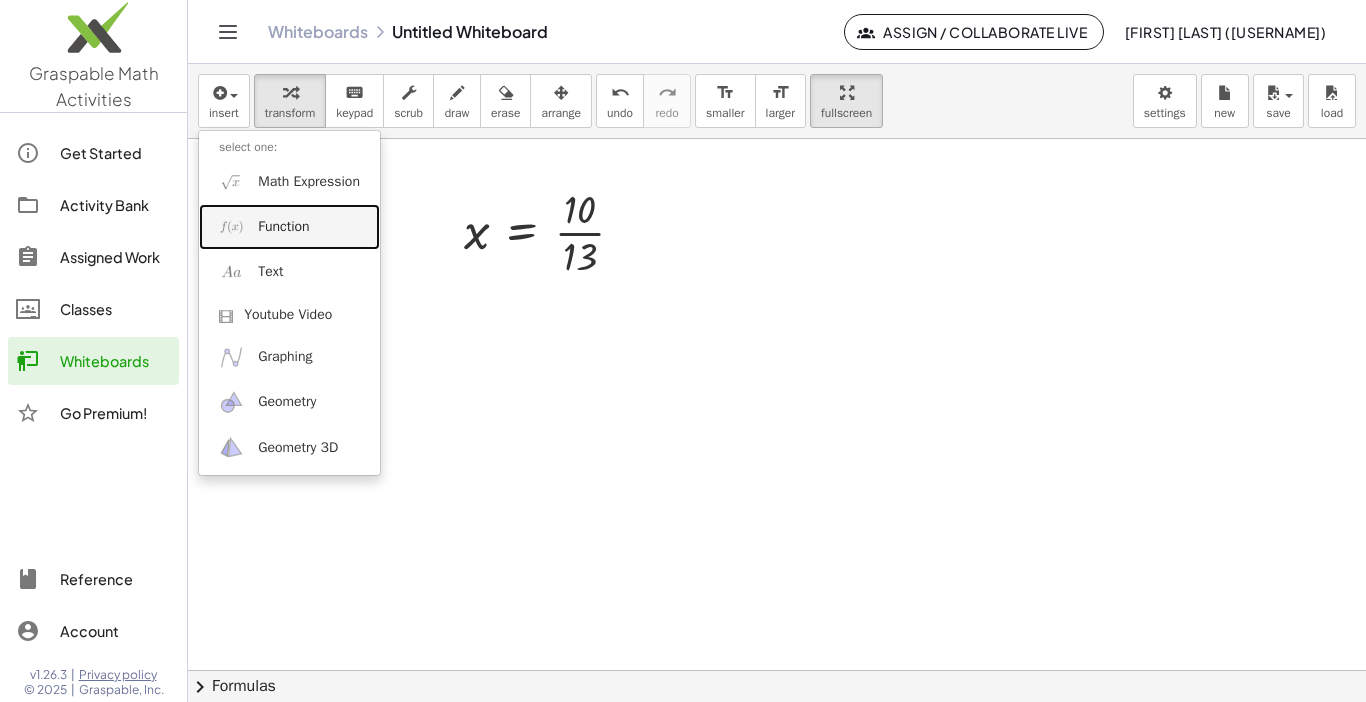 click on "Function" at bounding box center [283, 227] 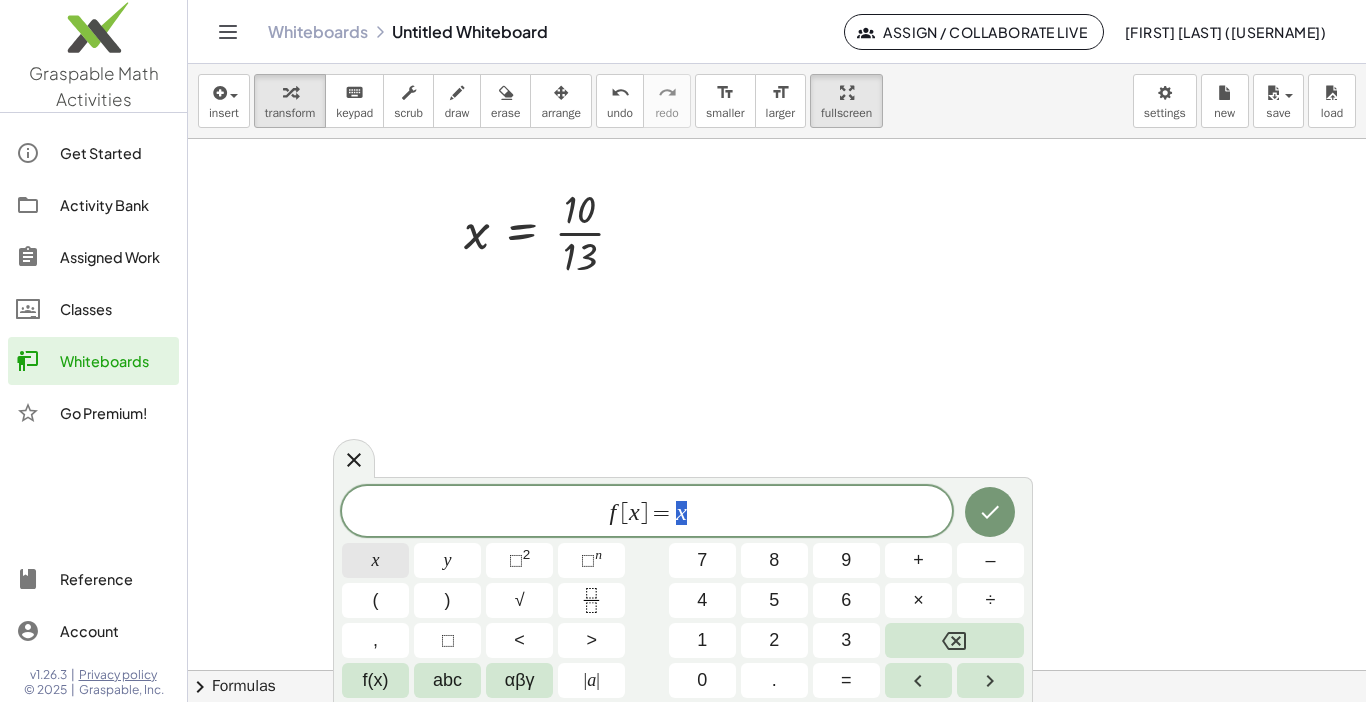 click on "x" at bounding box center (375, 560) 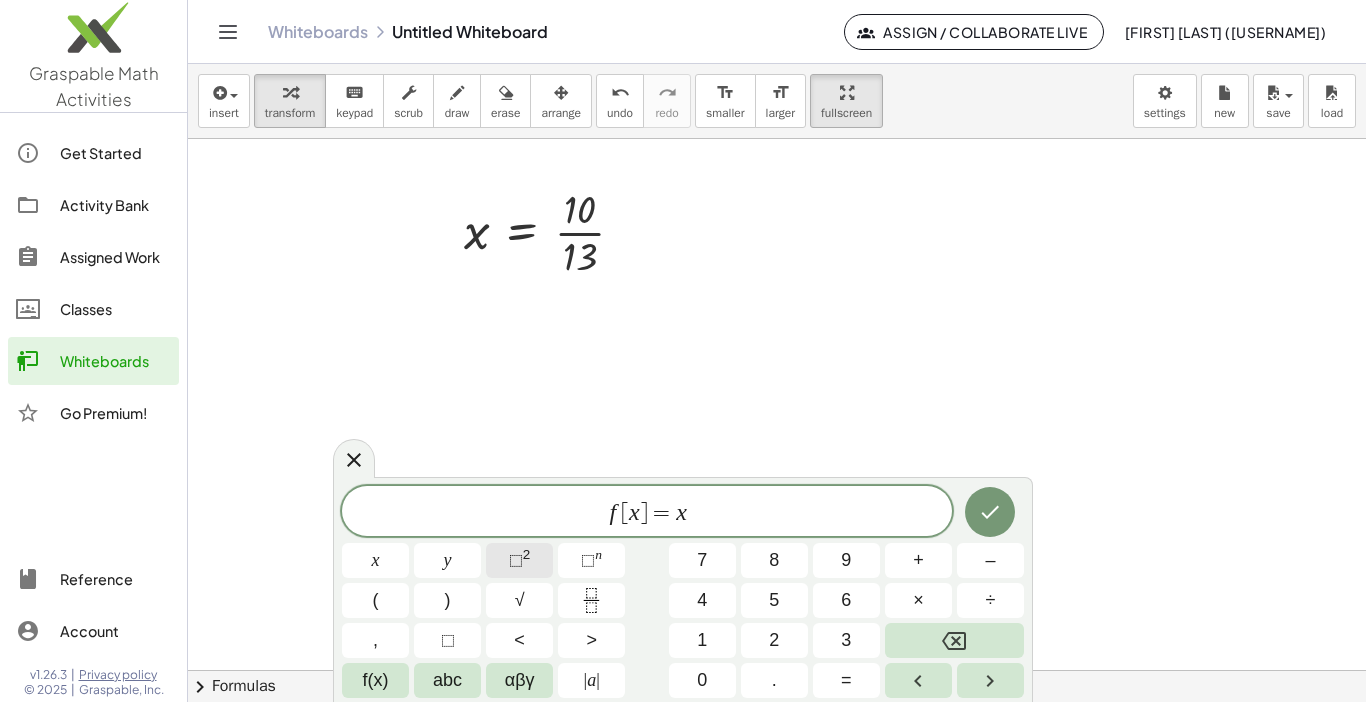 click on "2" at bounding box center (527, 554) 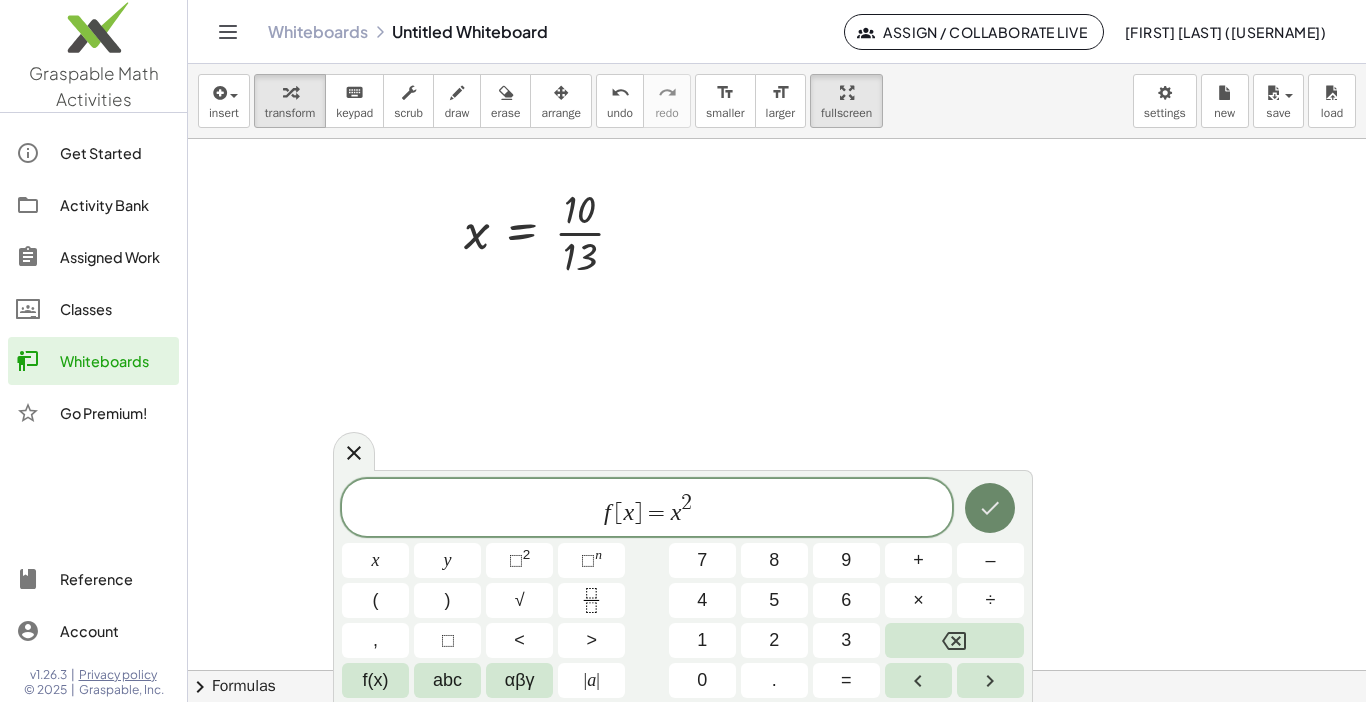 click 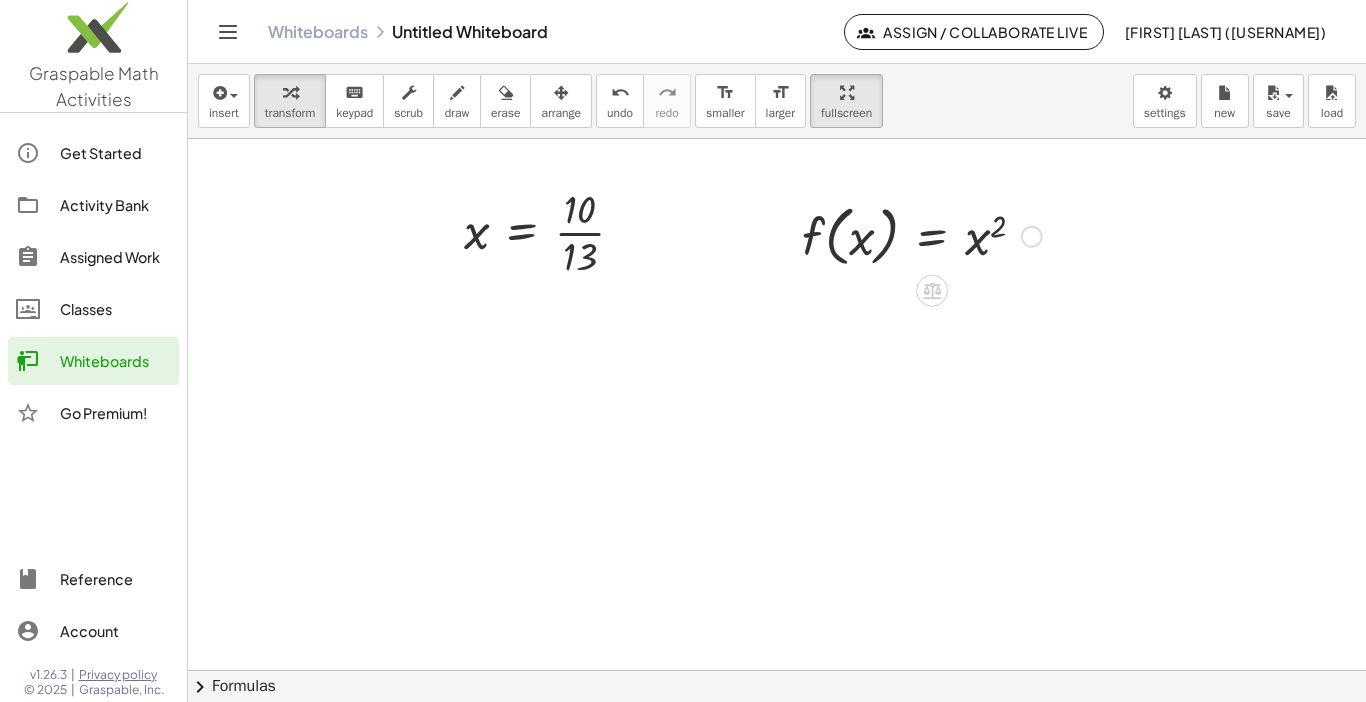 click at bounding box center [1032, 237] 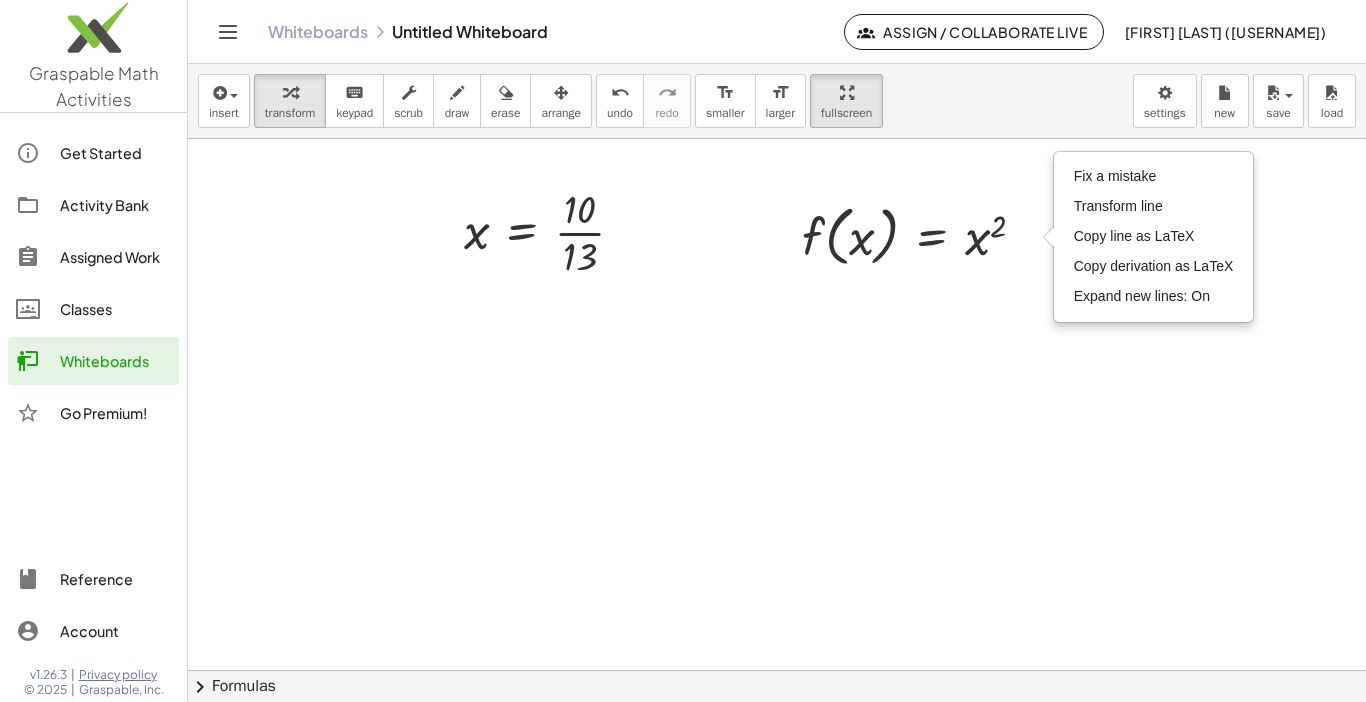 drag, startPoint x: 1011, startPoint y: 355, endPoint x: 955, endPoint y: 341, distance: 57.72348 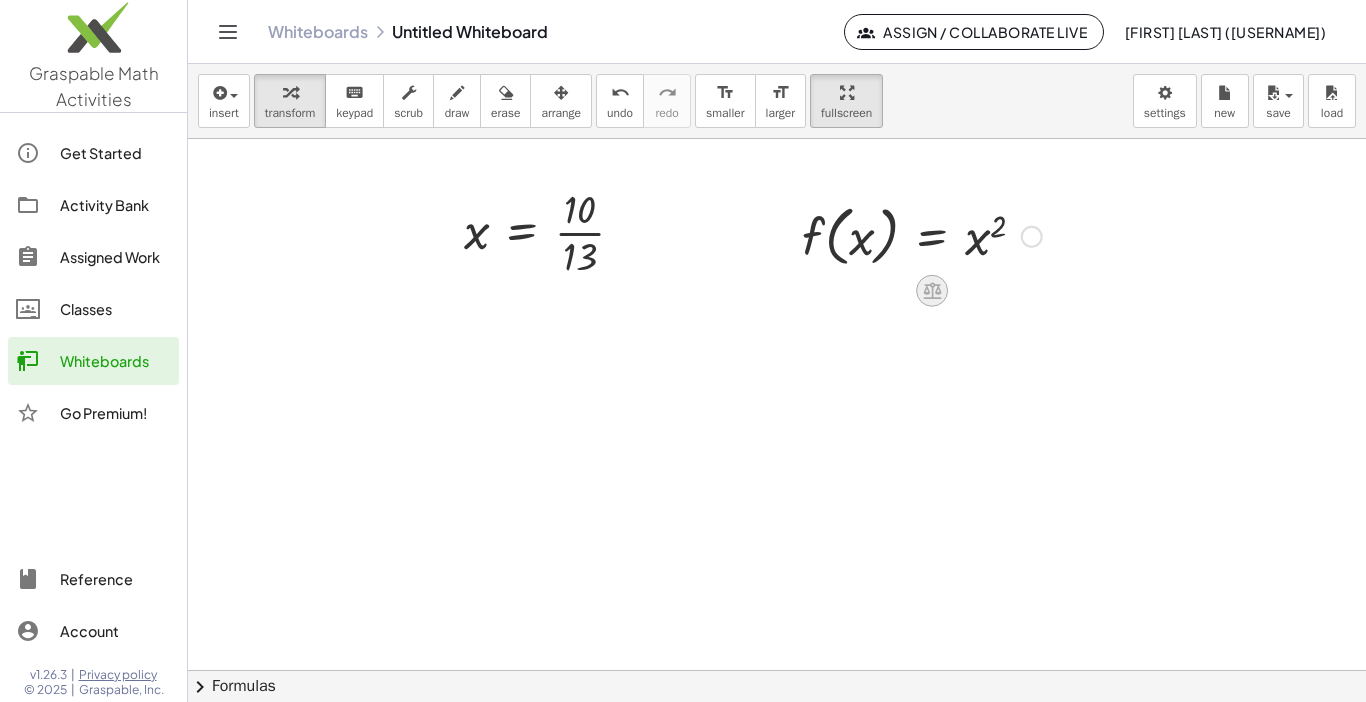 click 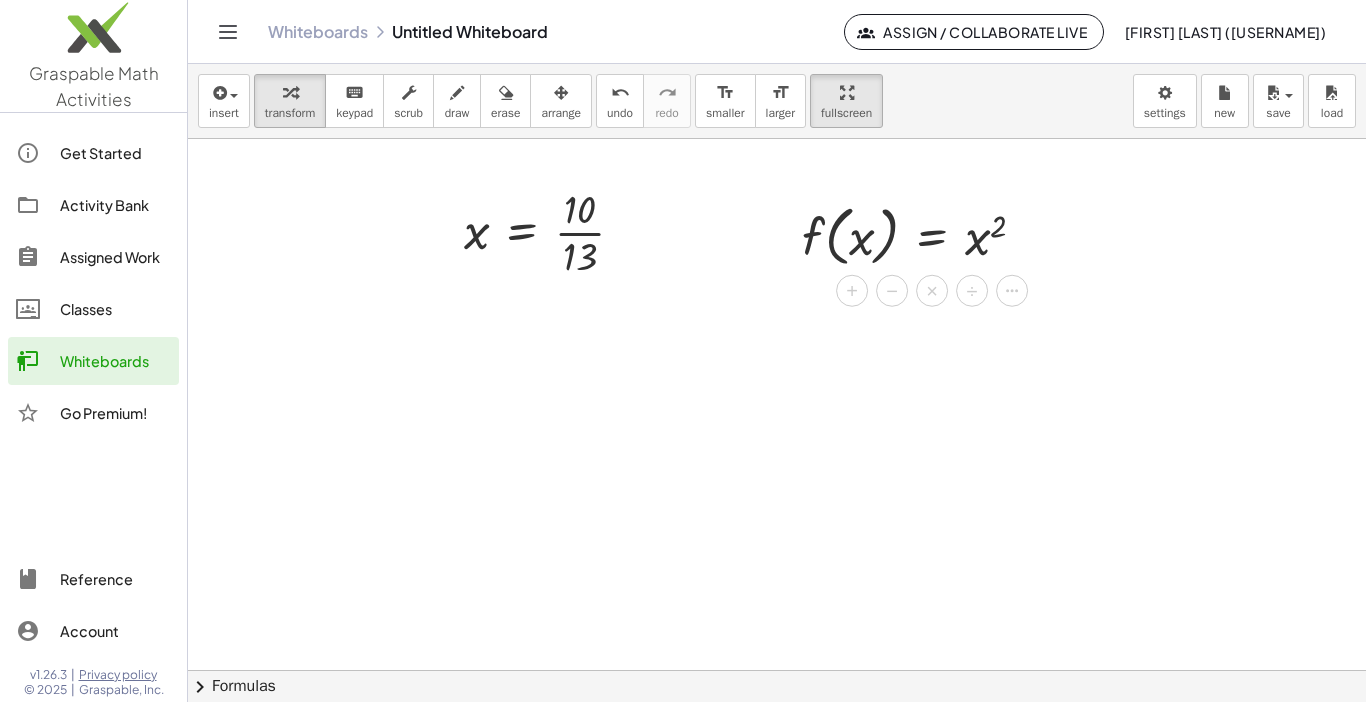 click at bounding box center [777, 669] 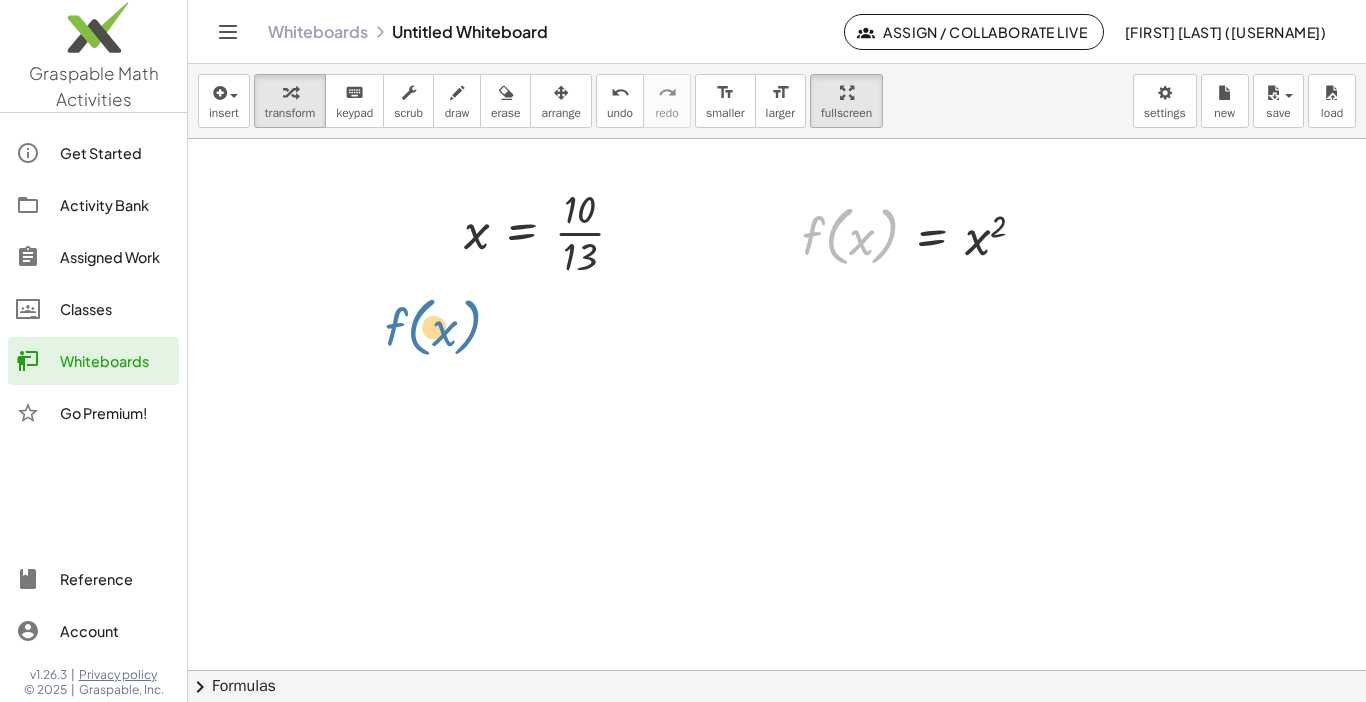 drag, startPoint x: 839, startPoint y: 222, endPoint x: 413, endPoint y: 314, distance: 435.82108 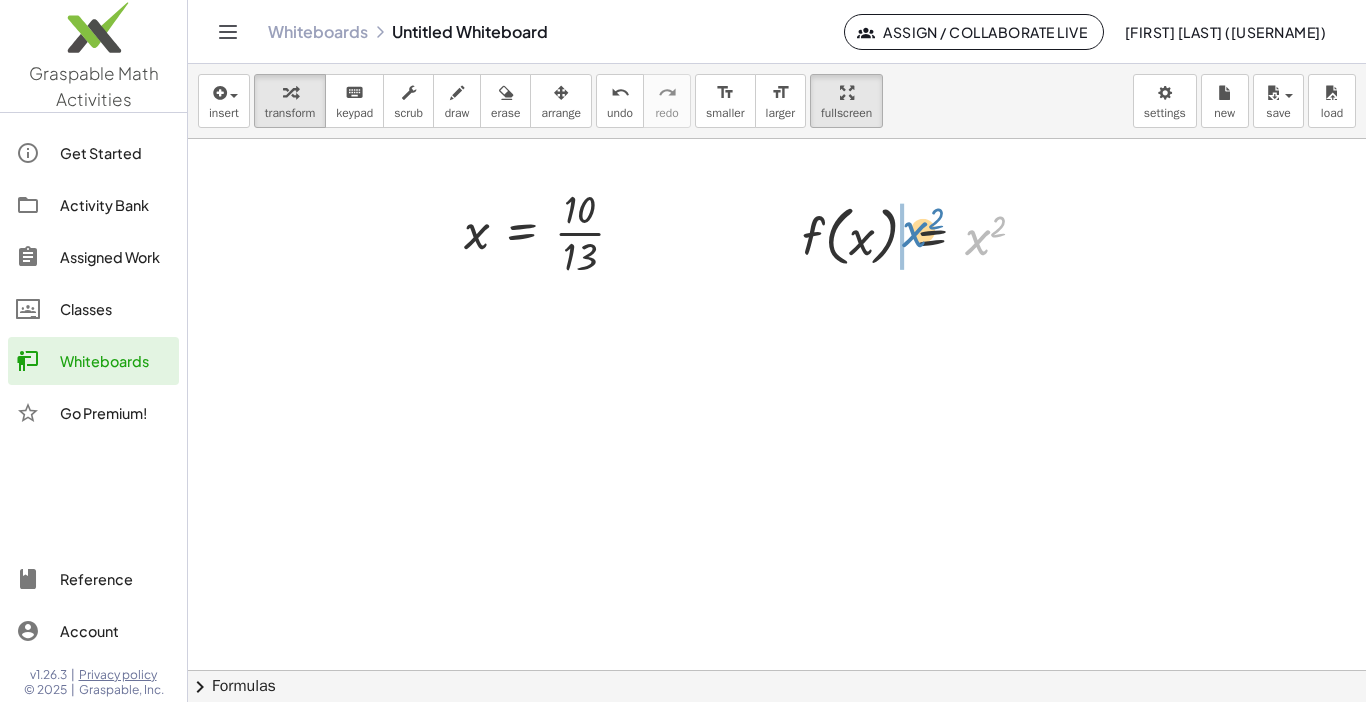 drag, startPoint x: 985, startPoint y: 247, endPoint x: 921, endPoint y: 242, distance: 64.195015 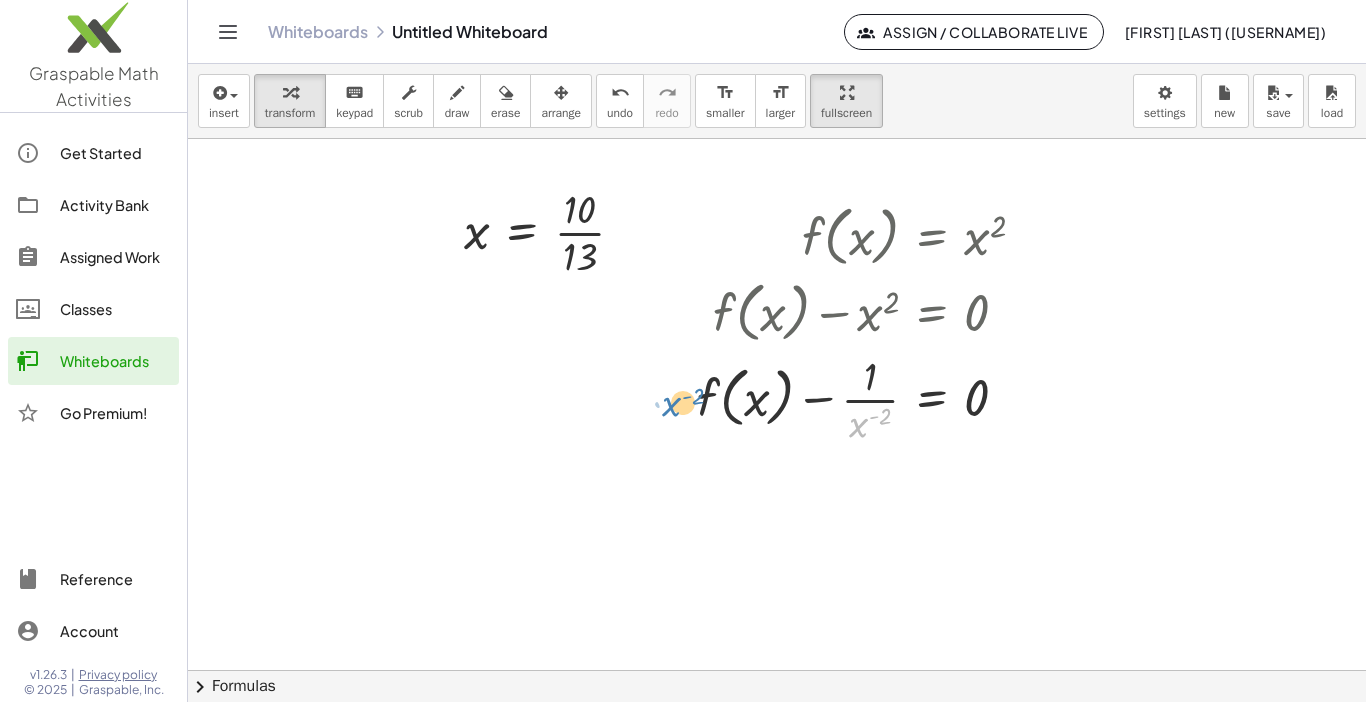 drag, startPoint x: 866, startPoint y: 422, endPoint x: 679, endPoint y: 400, distance: 188.28967 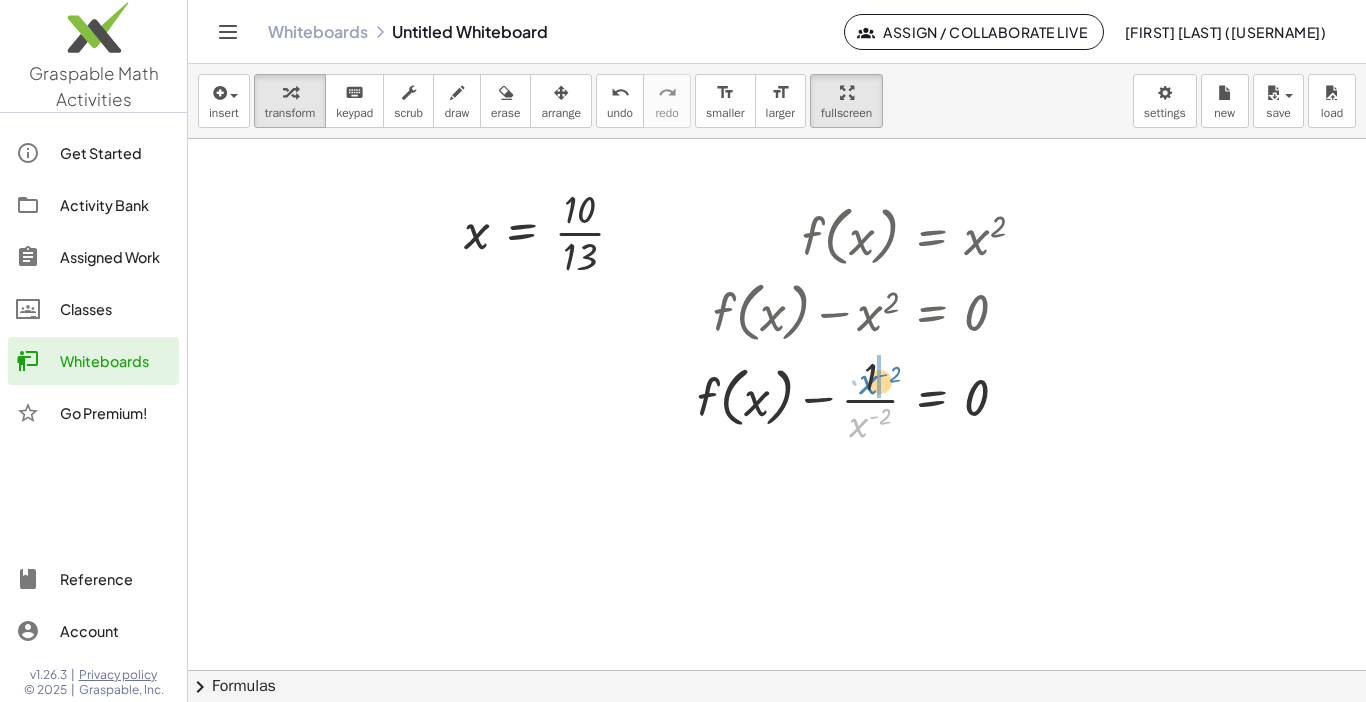 drag, startPoint x: 860, startPoint y: 425, endPoint x: 854, endPoint y: 379, distance: 46.389652 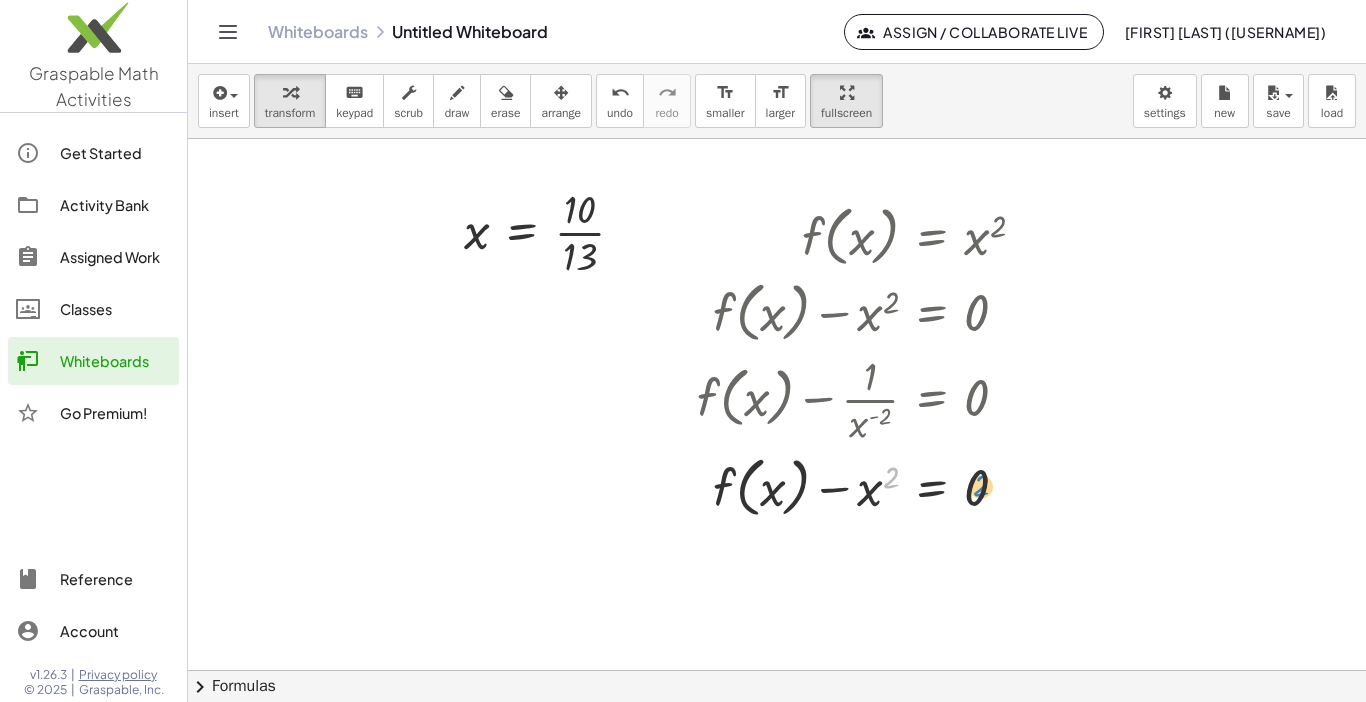 drag, startPoint x: 889, startPoint y: 484, endPoint x: 976, endPoint y: 493, distance: 87.46428 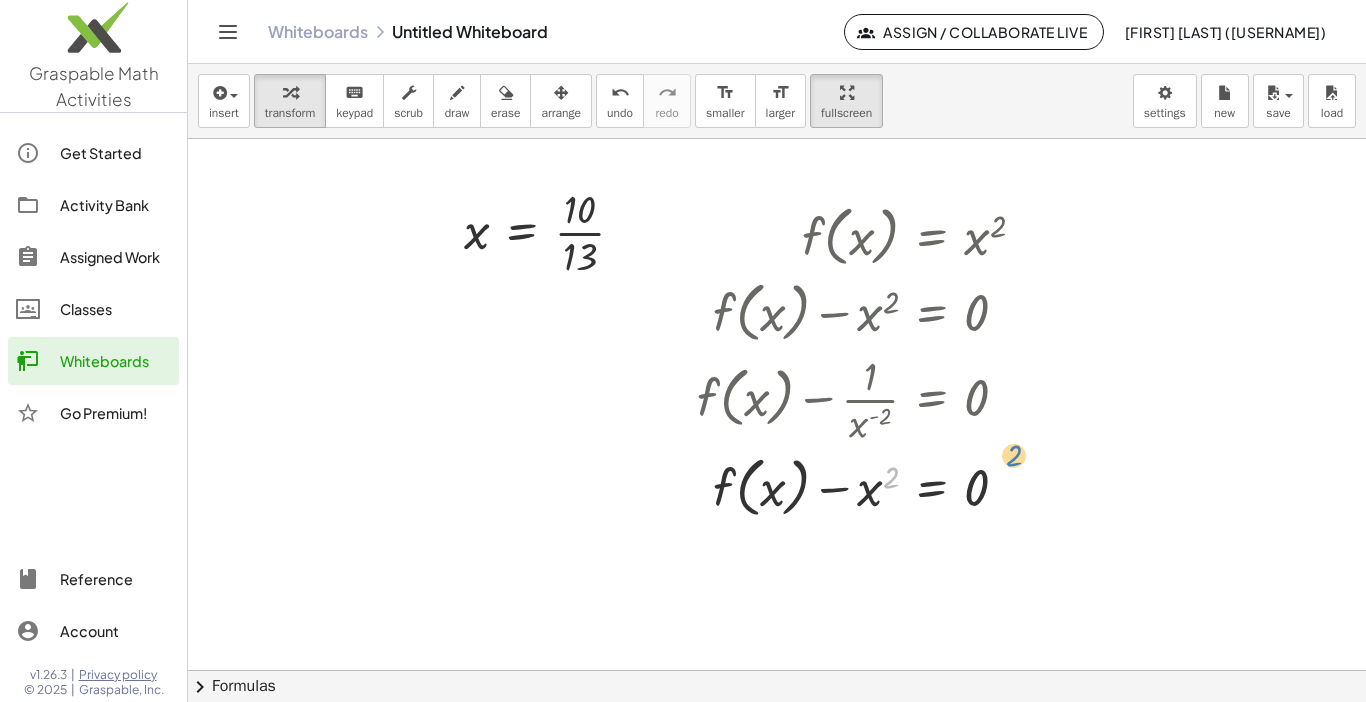 drag, startPoint x: 886, startPoint y: 485, endPoint x: 933, endPoint y: 467, distance: 50.32892 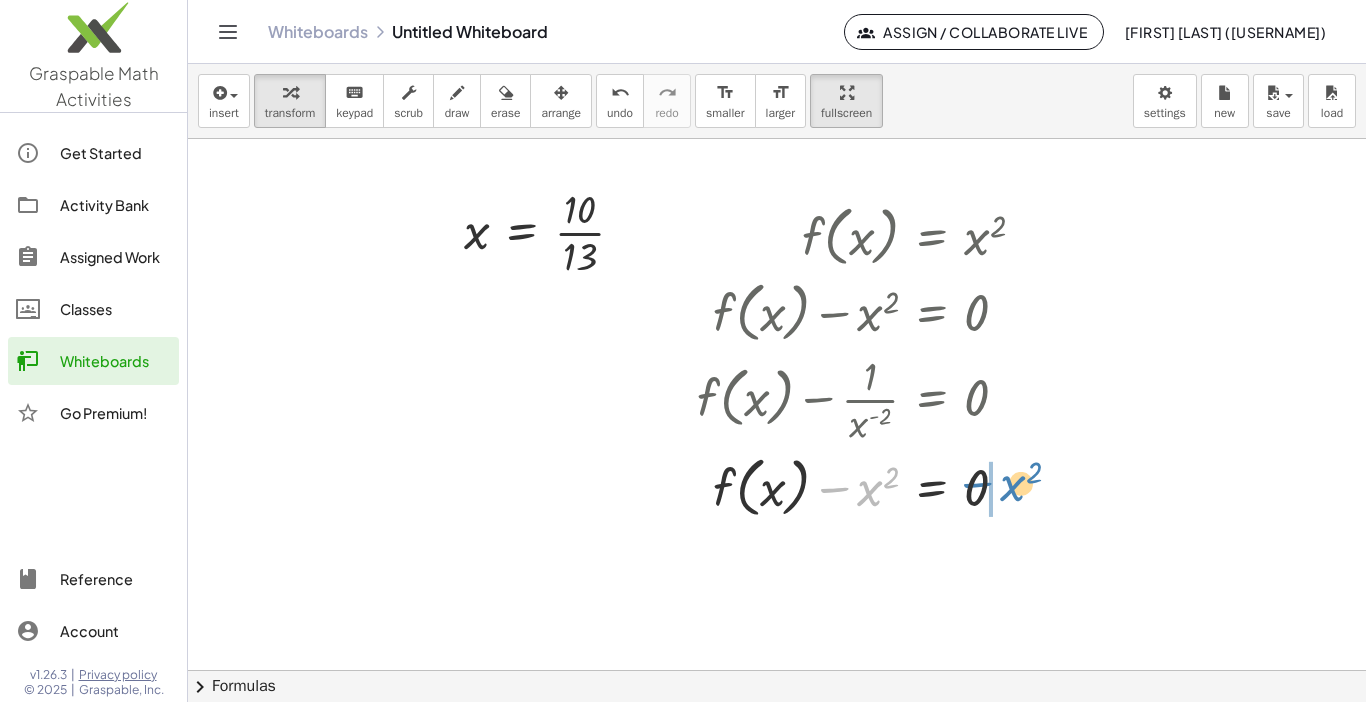 drag, startPoint x: 869, startPoint y: 488, endPoint x: 1012, endPoint y: 483, distance: 143.08739 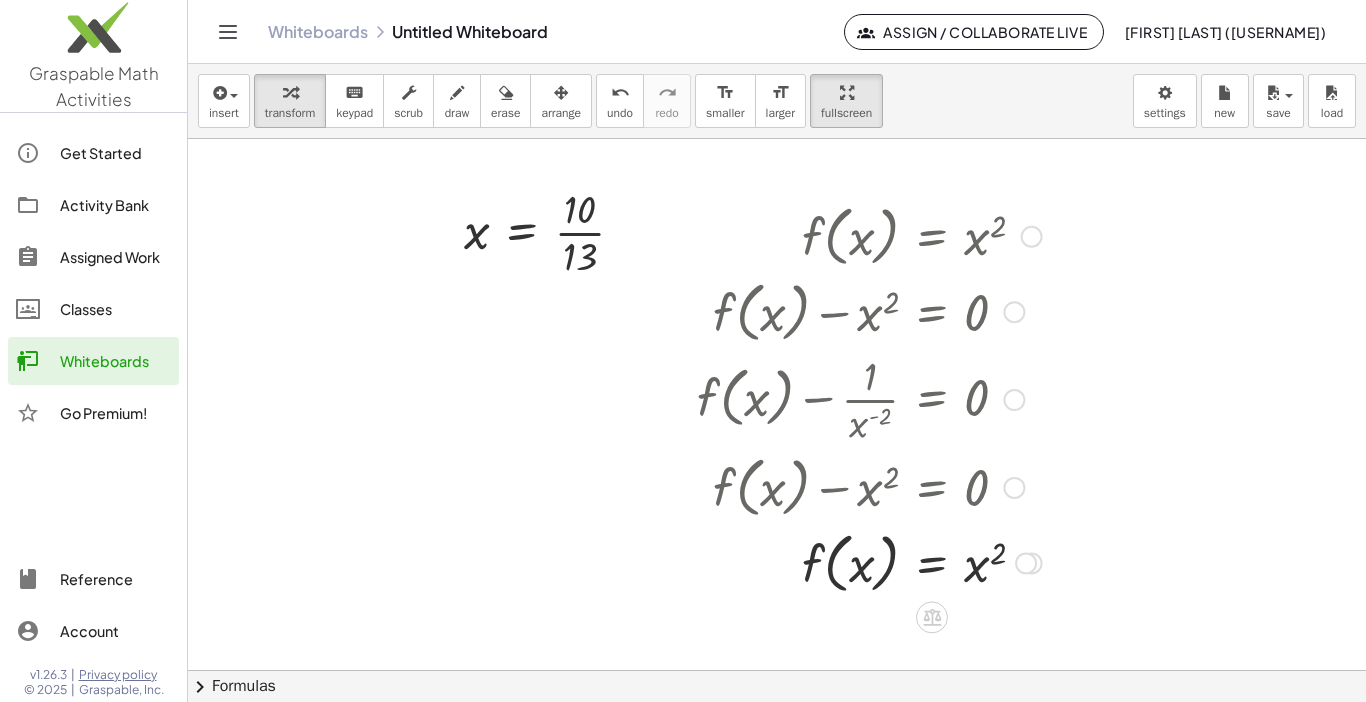 drag, startPoint x: 1155, startPoint y: 548, endPoint x: 750, endPoint y: 201, distance: 533.32355 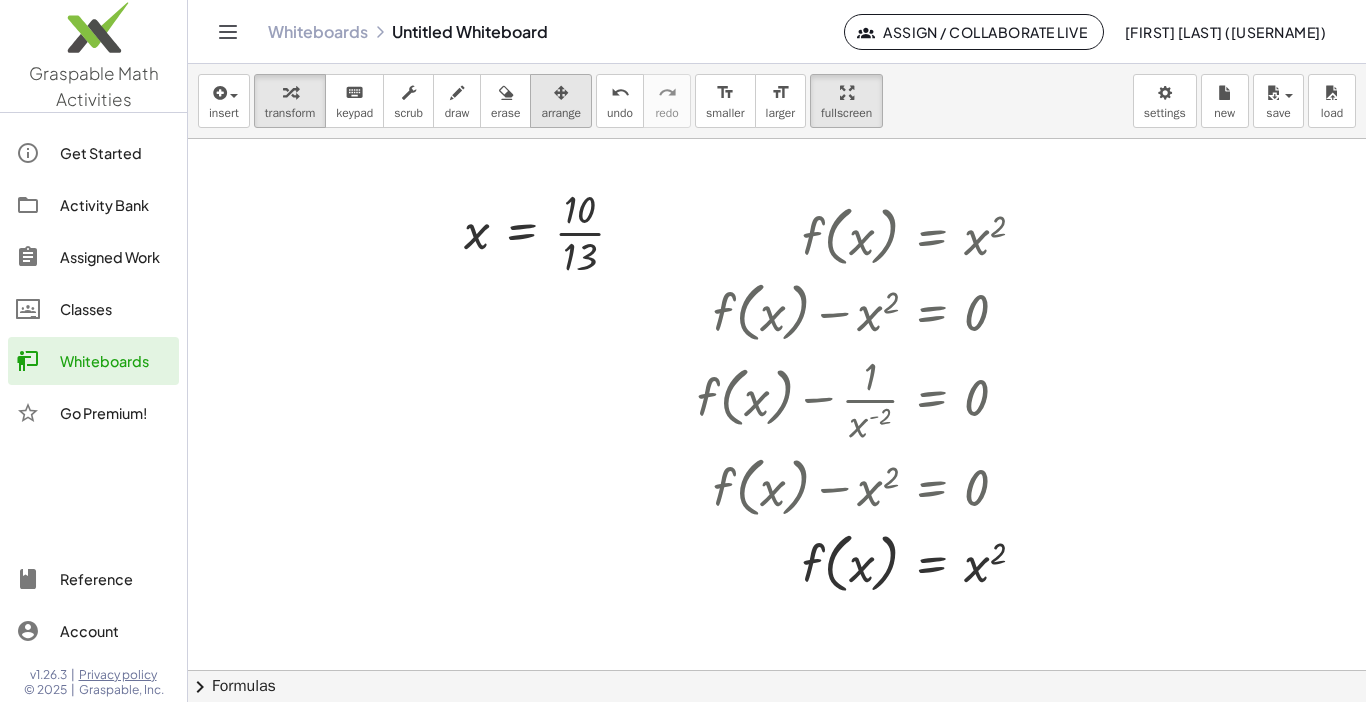 click at bounding box center [561, 93] 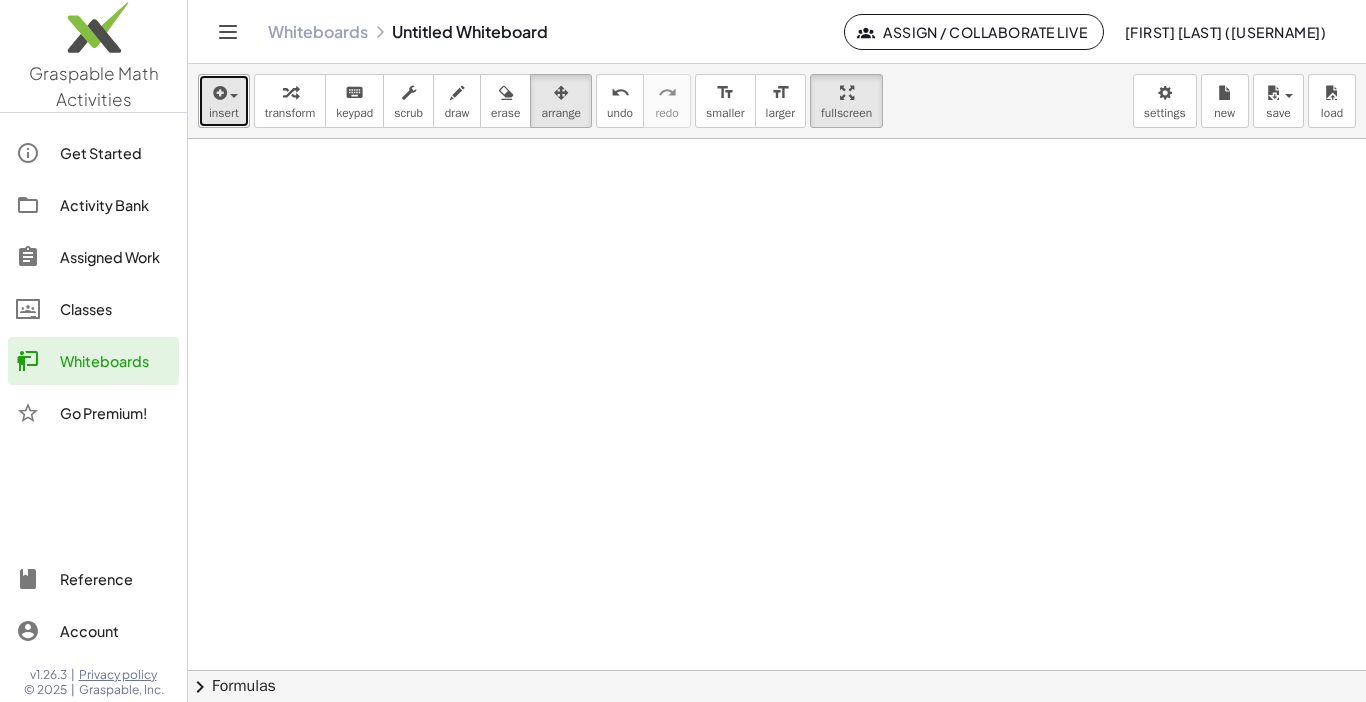 click at bounding box center (218, 93) 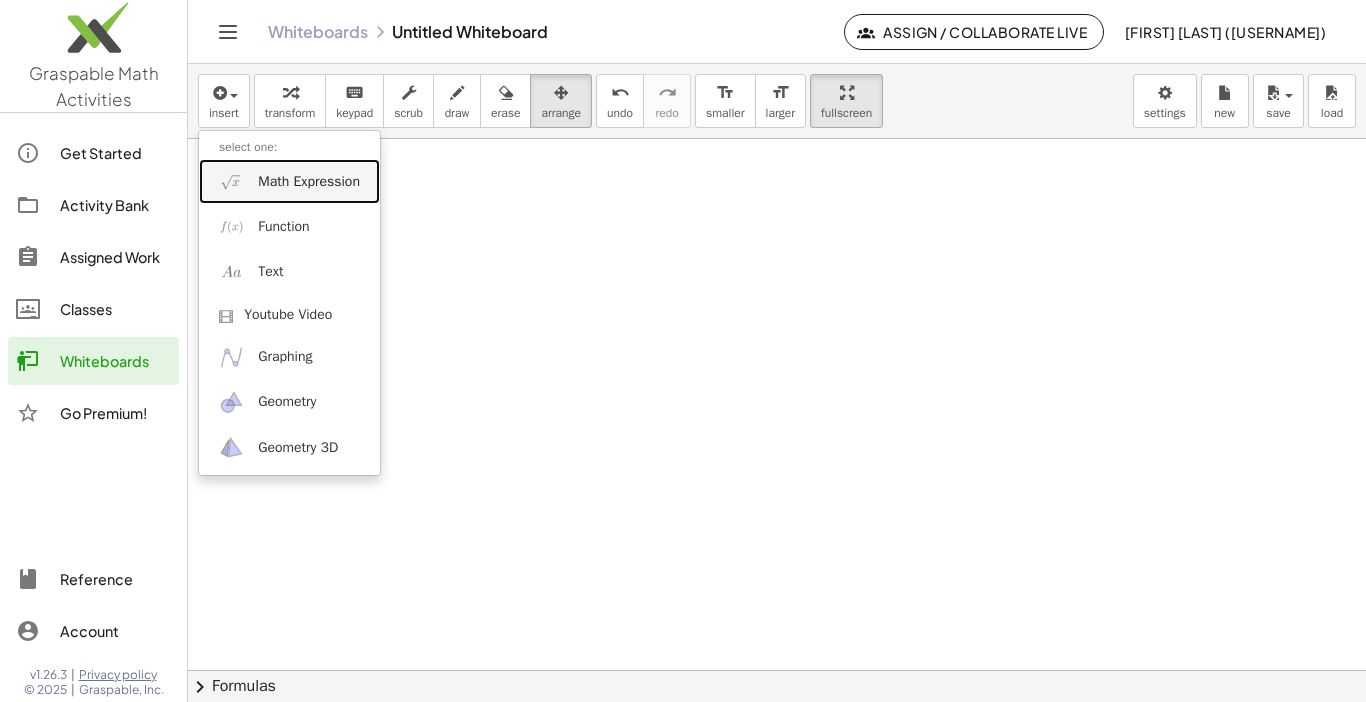 click on "Math Expression" at bounding box center [309, 182] 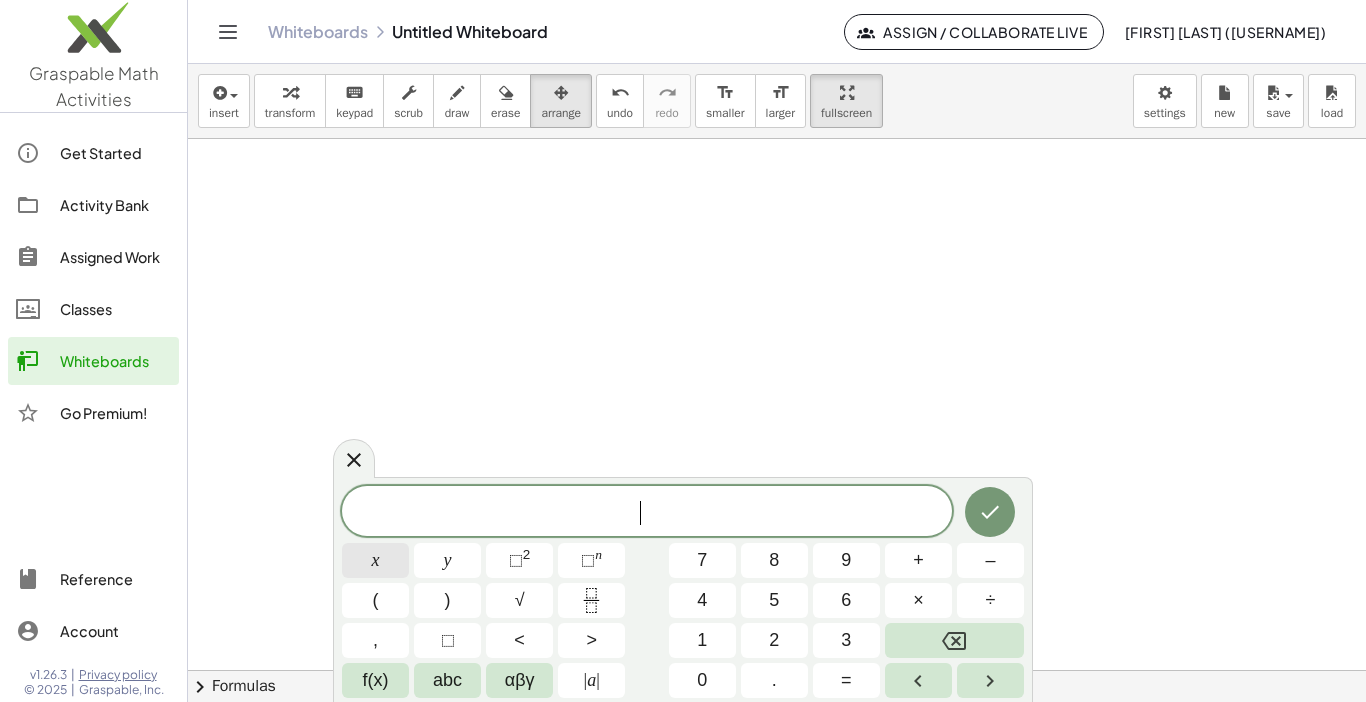 click on "x" at bounding box center [375, 560] 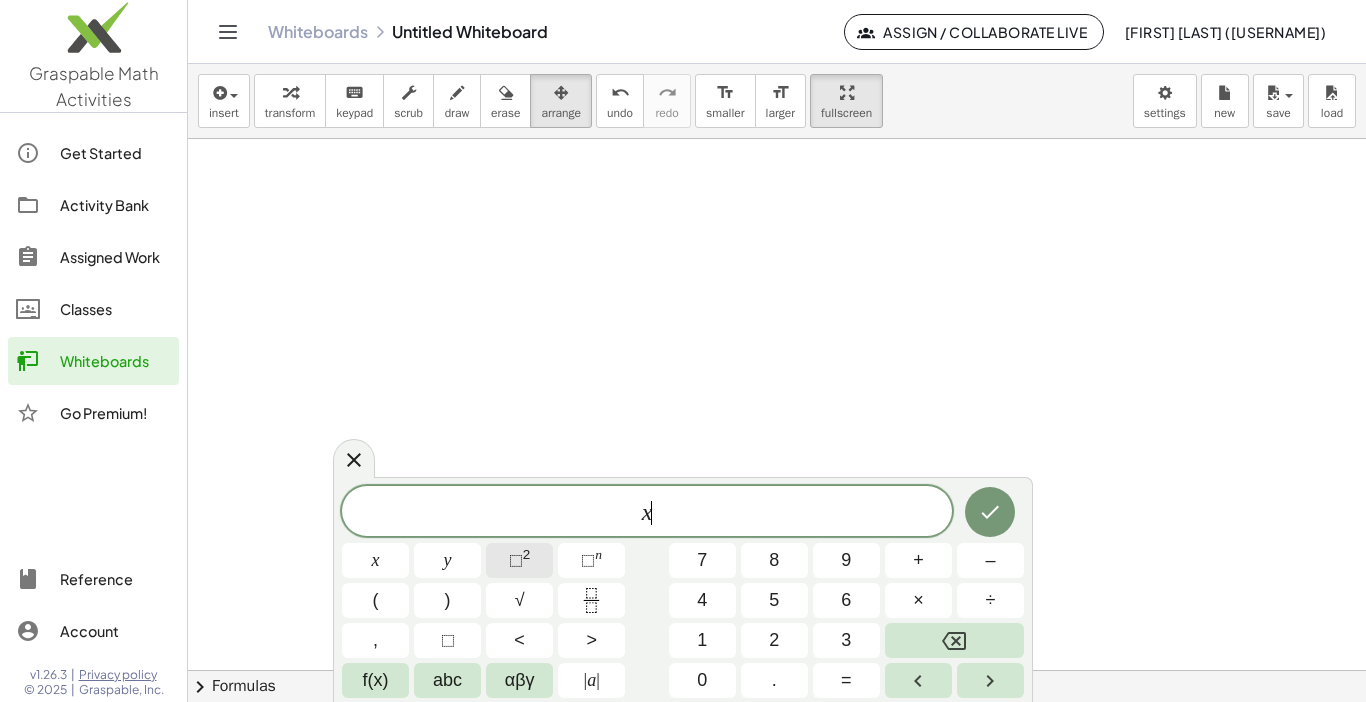 click on "2" at bounding box center [527, 554] 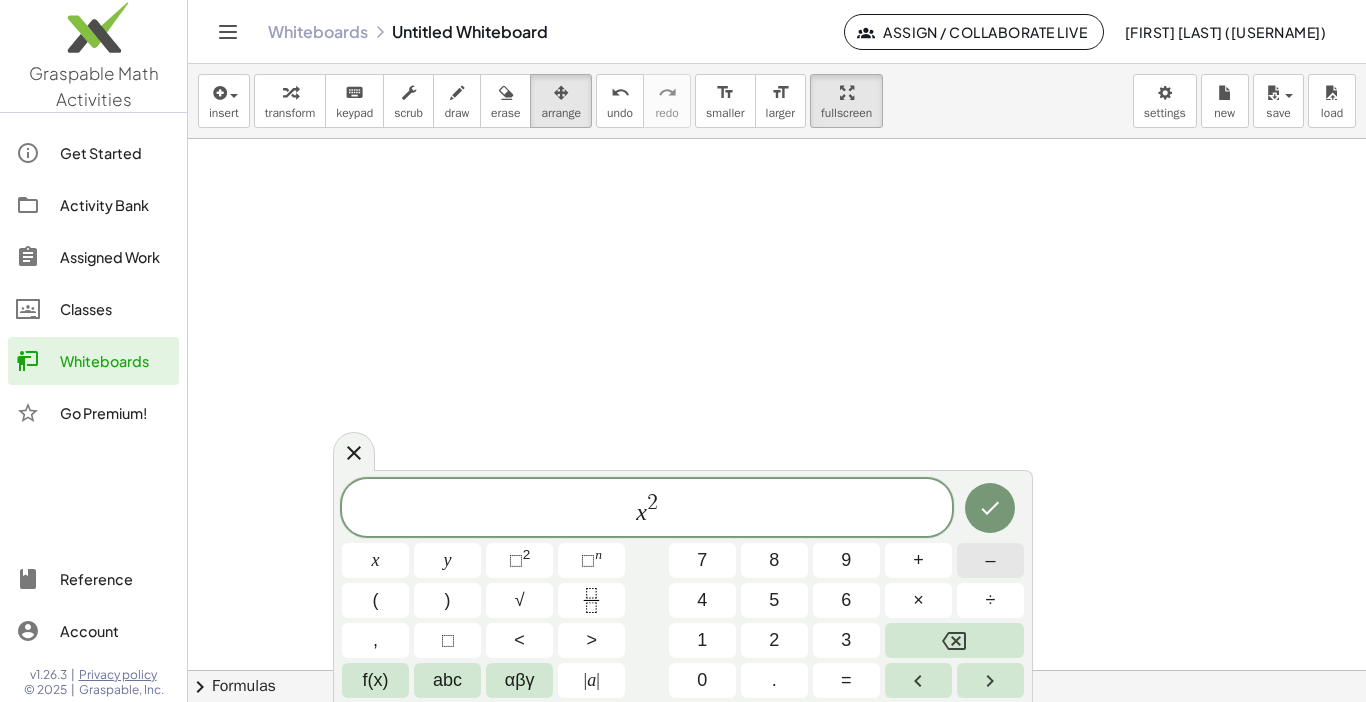 click on "–" at bounding box center (990, 560) 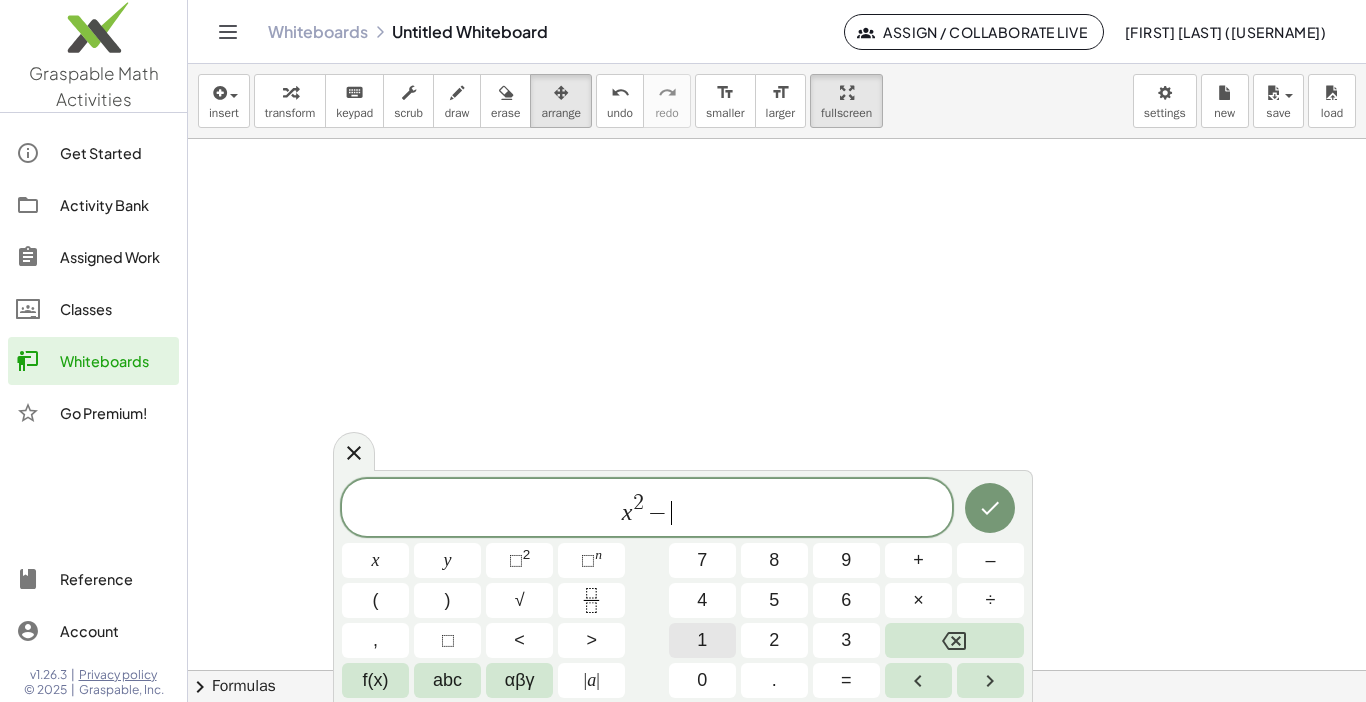 click on "1" at bounding box center (702, 640) 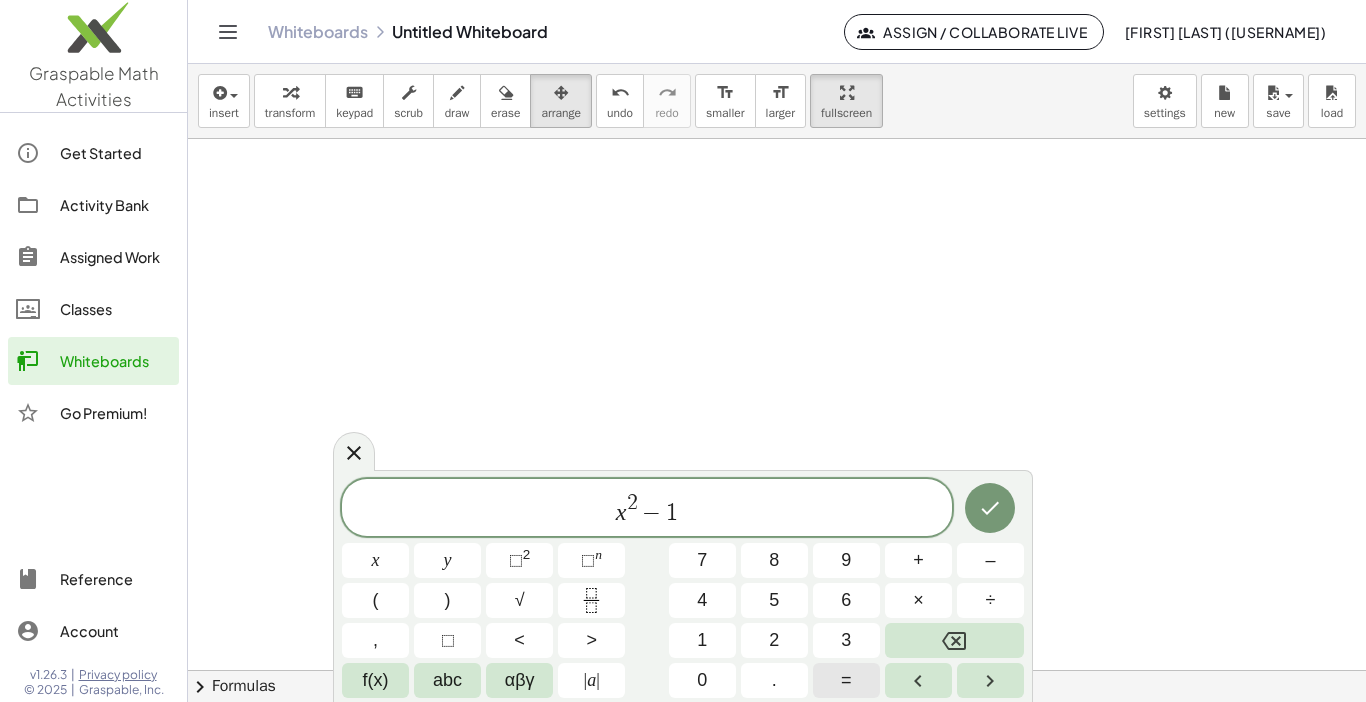 click on "=" at bounding box center [846, 680] 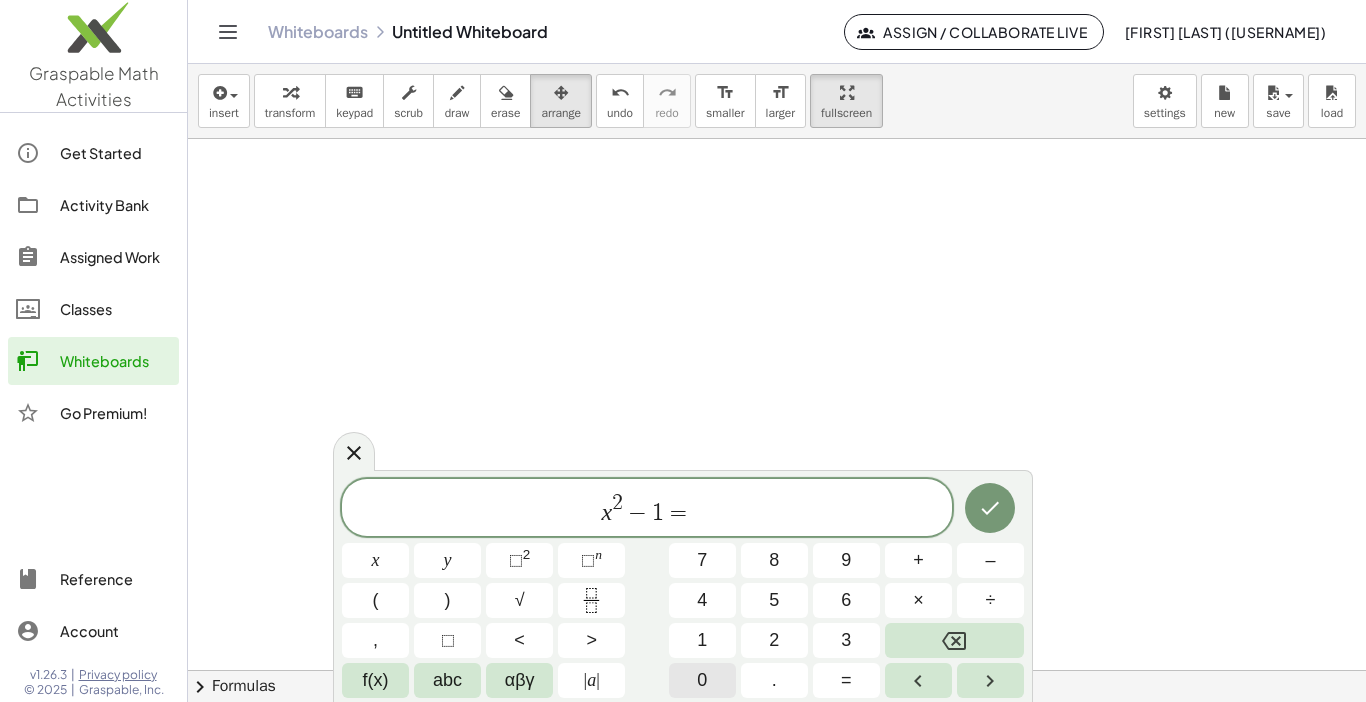 click on "0" at bounding box center [702, 680] 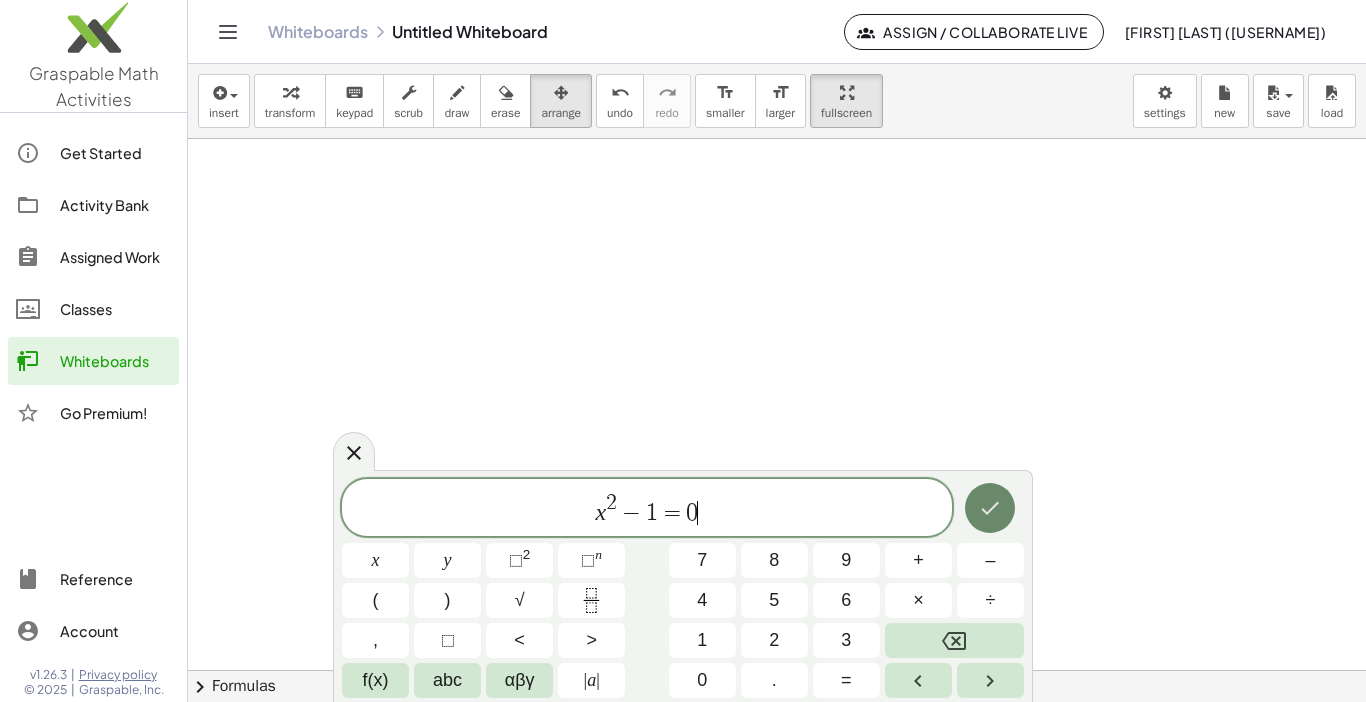 click 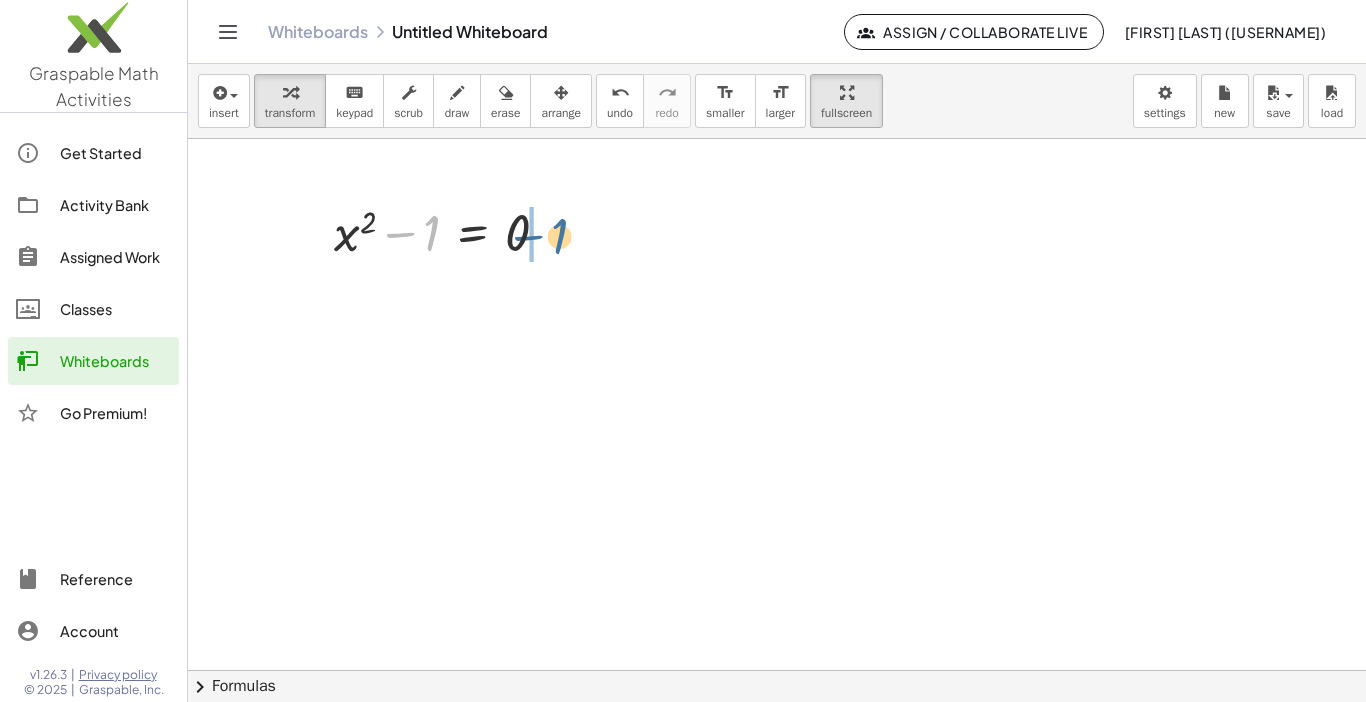 drag, startPoint x: 428, startPoint y: 238, endPoint x: 529, endPoint y: 265, distance: 104.54664 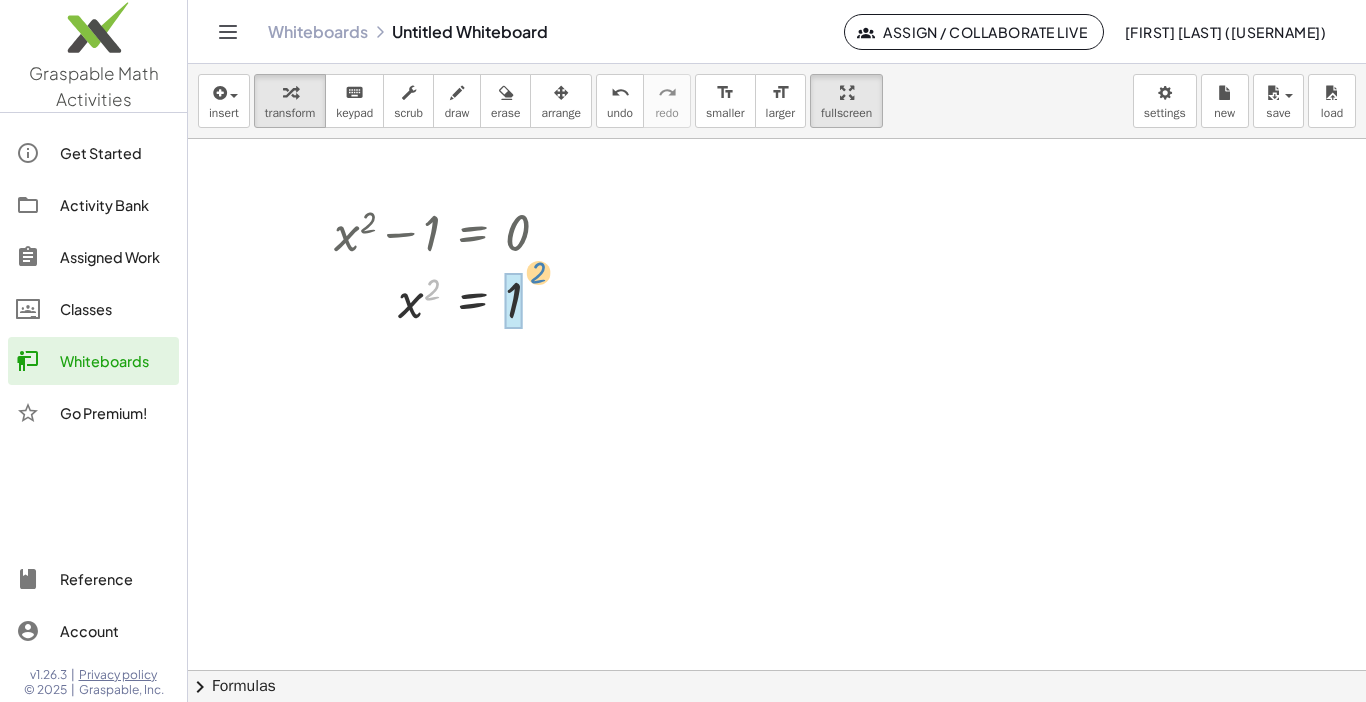 drag, startPoint x: 440, startPoint y: 287, endPoint x: 548, endPoint y: 271, distance: 109.17875 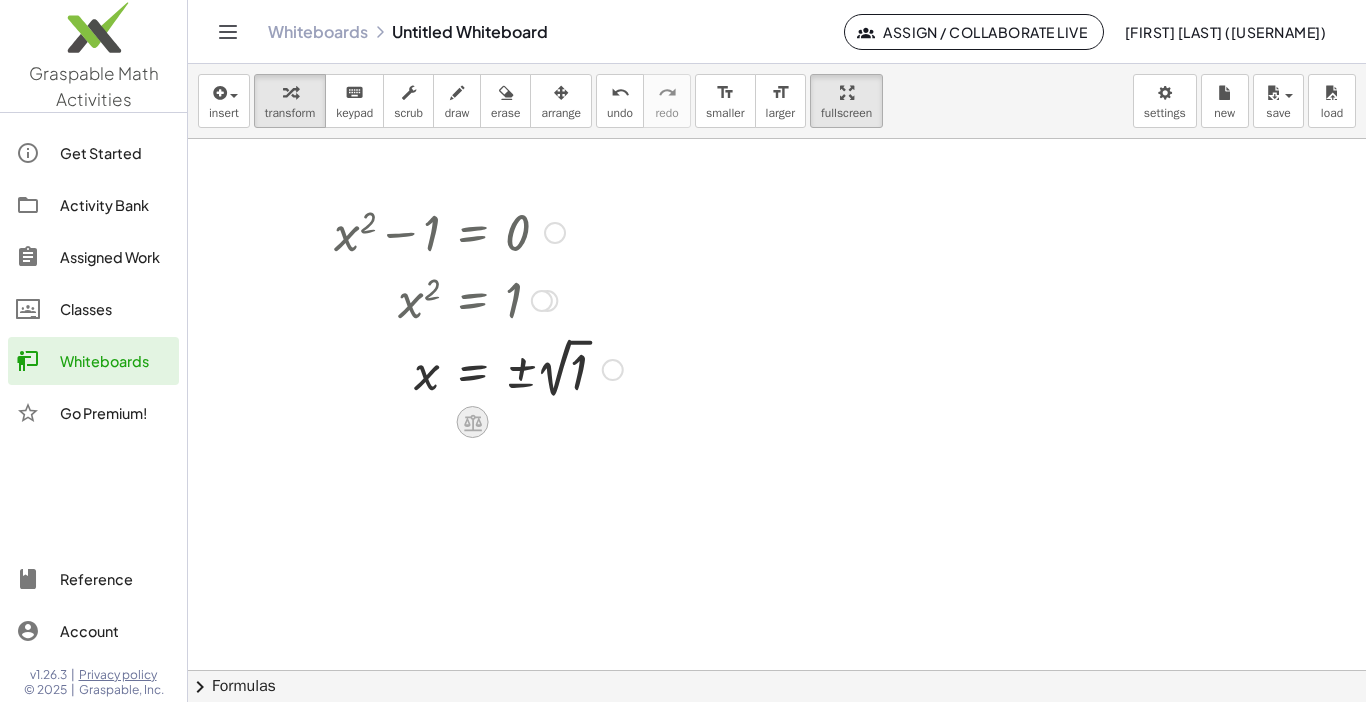 click 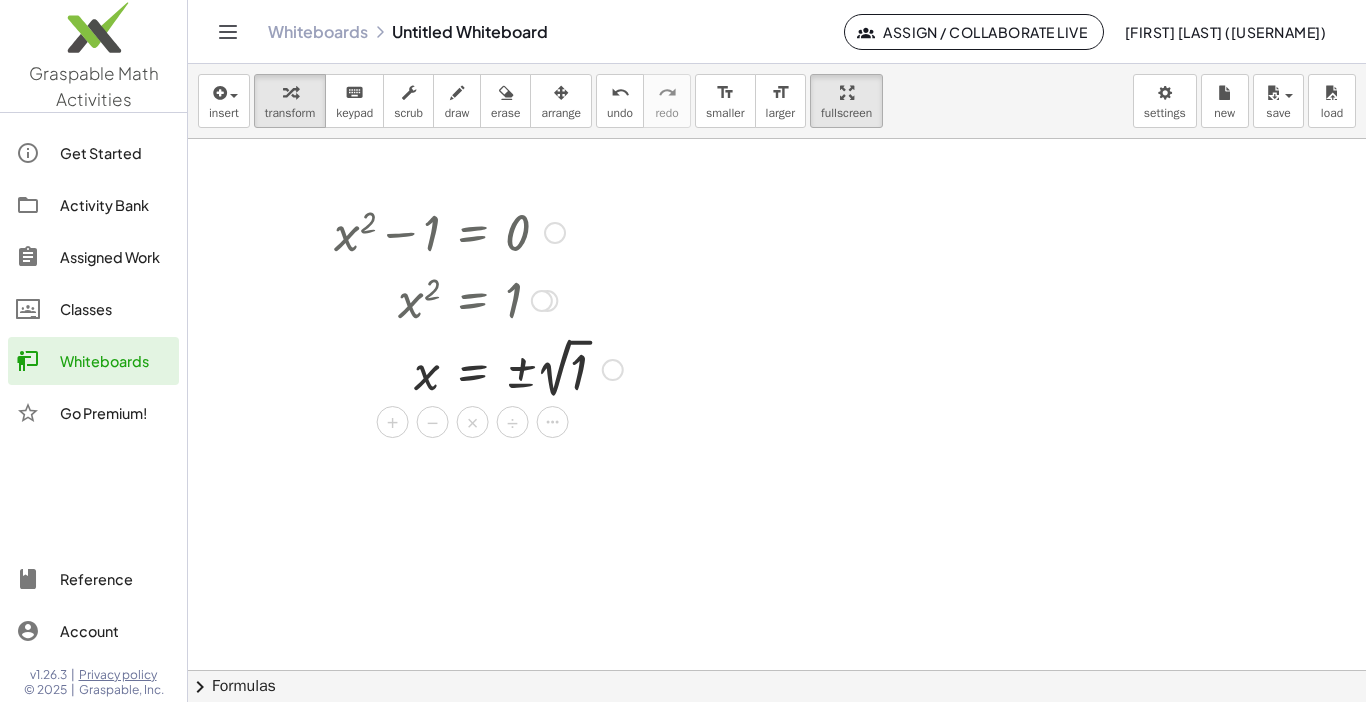 click at bounding box center [478, 368] 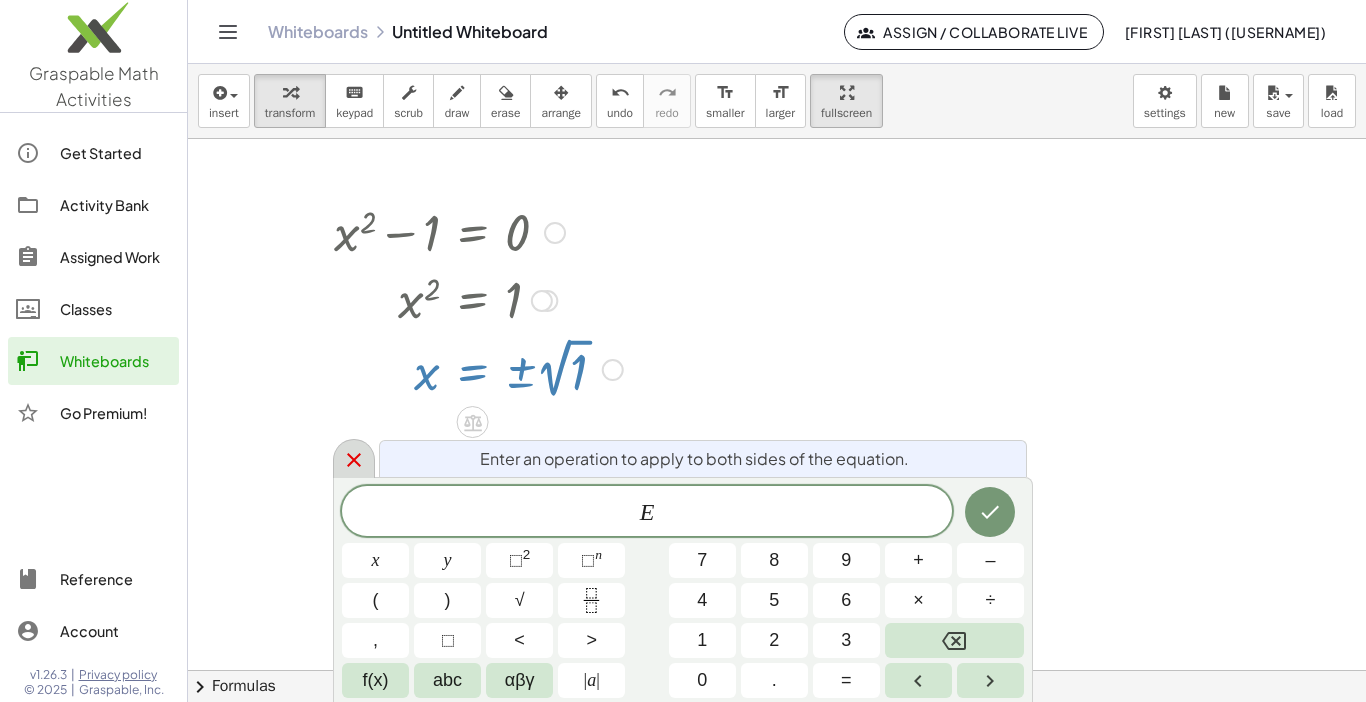 click 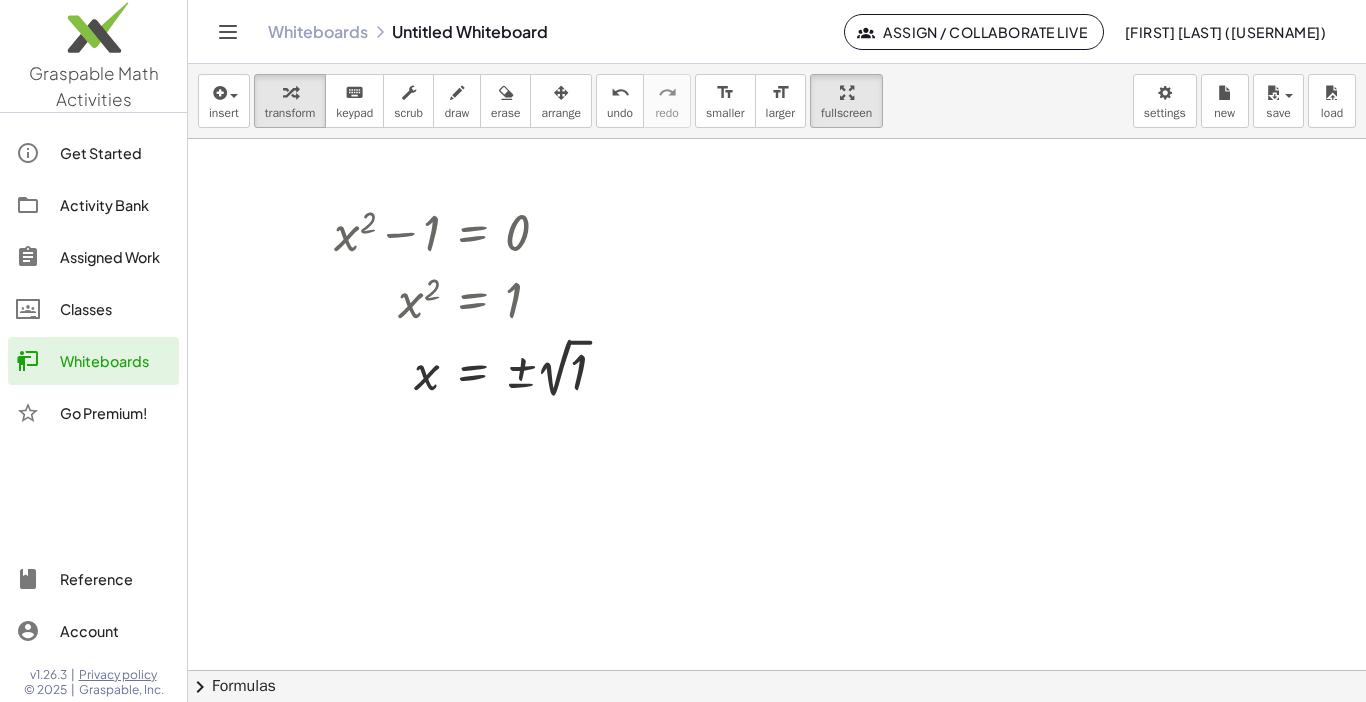 click on "Go Premium!" 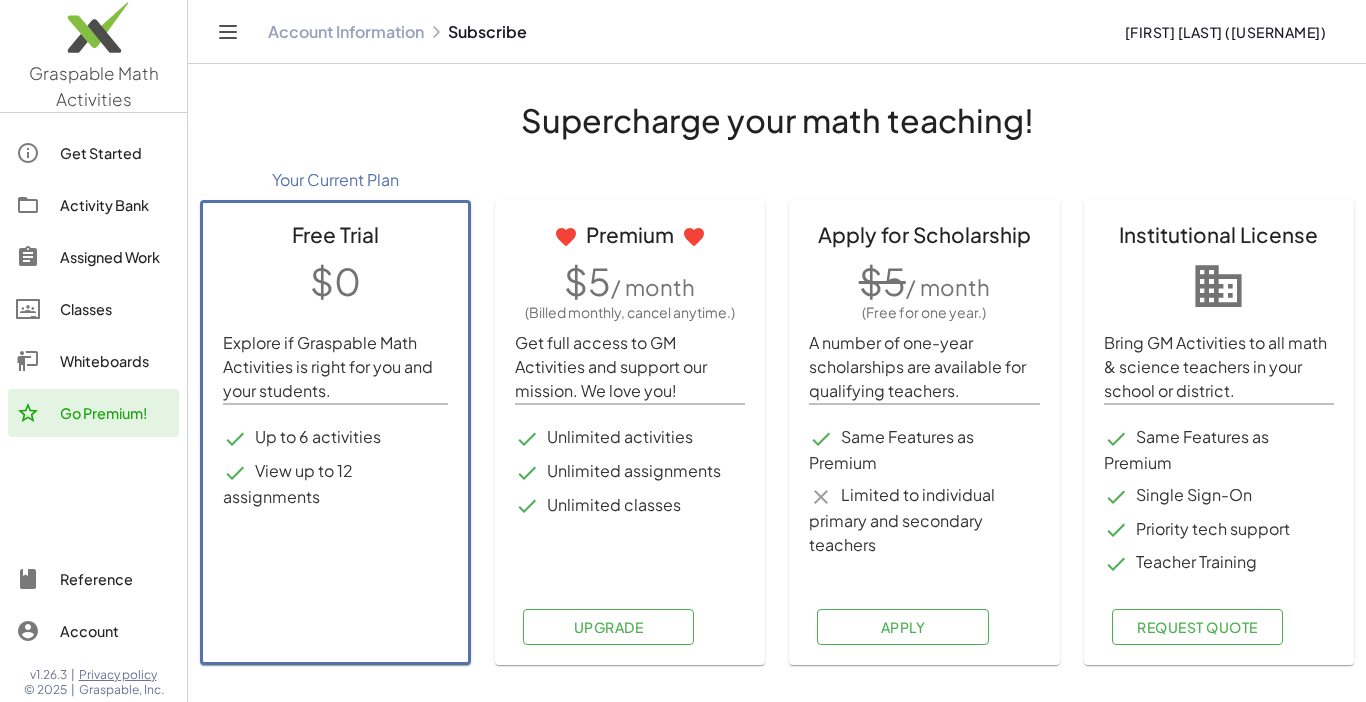 click on "Account Information Subscribe  [FIRST] [LAST] ([USERNAME])" at bounding box center (777, 31) 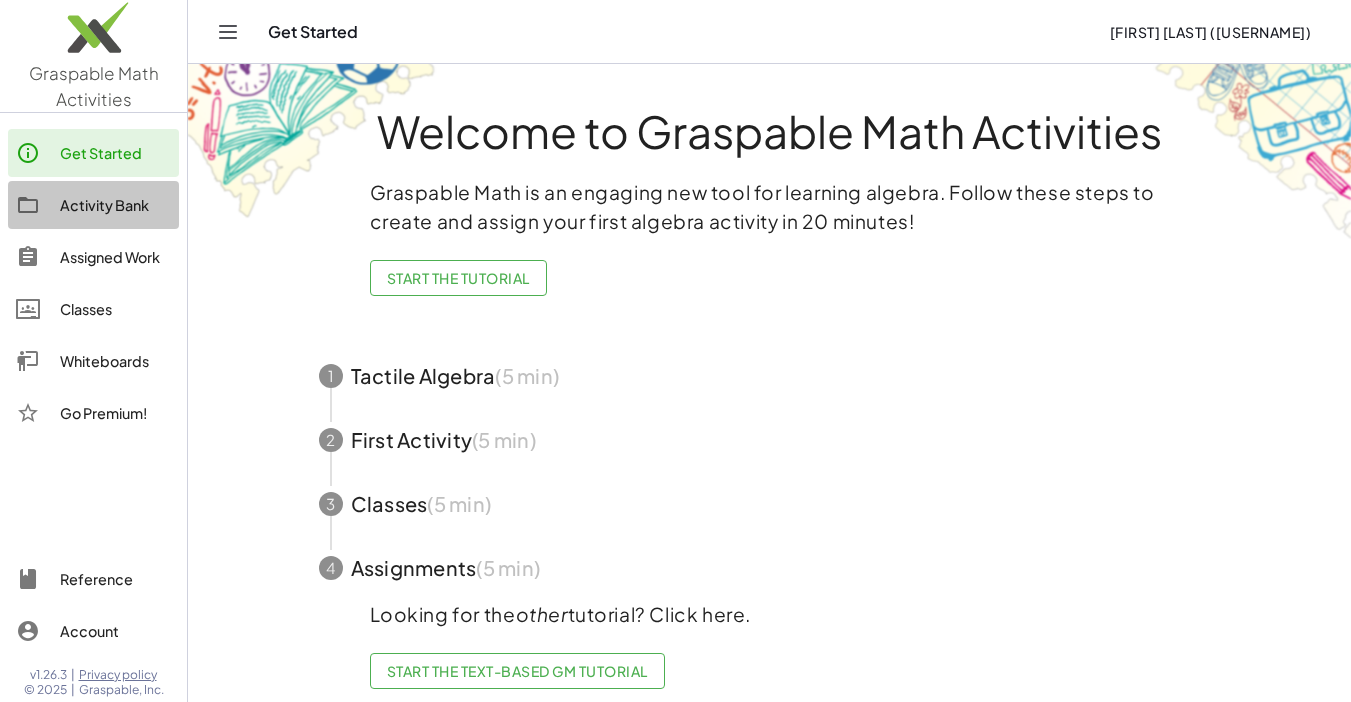 click on "Activity Bank" 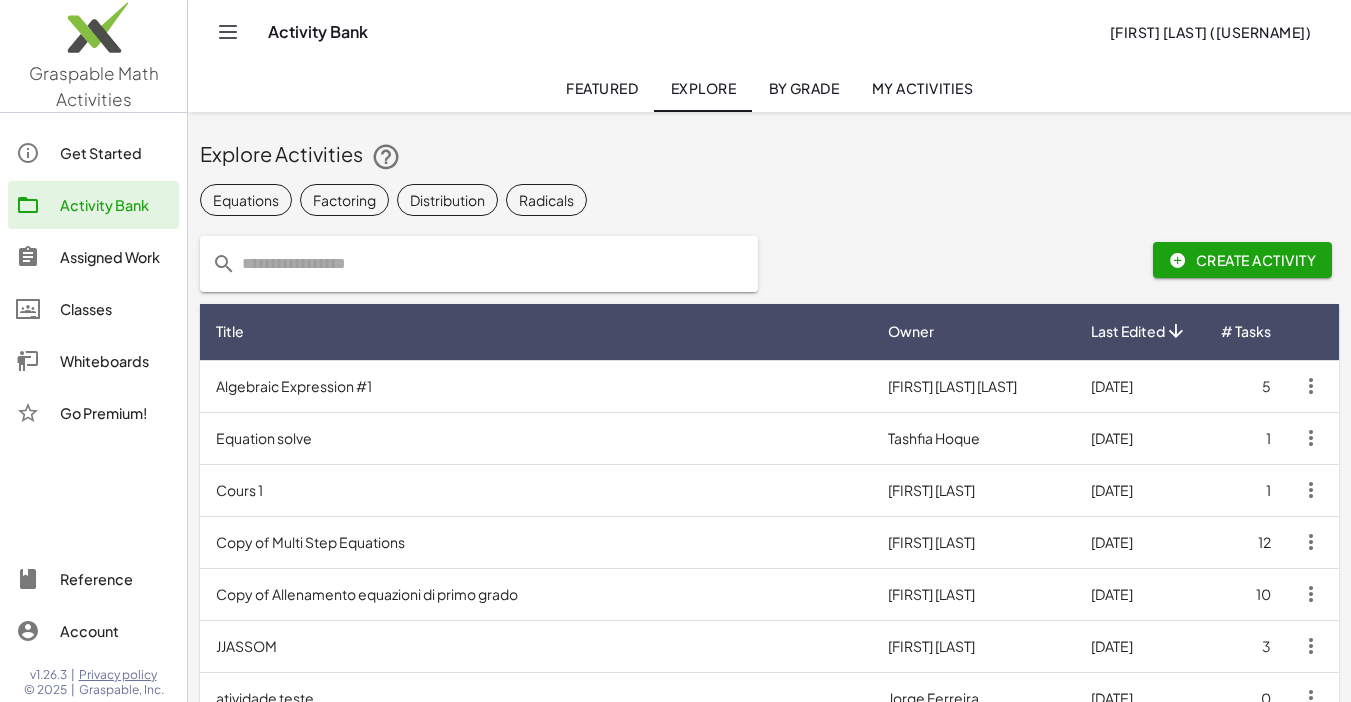 click on "Equations Factoring Distribution Radicals" at bounding box center (769, 200) 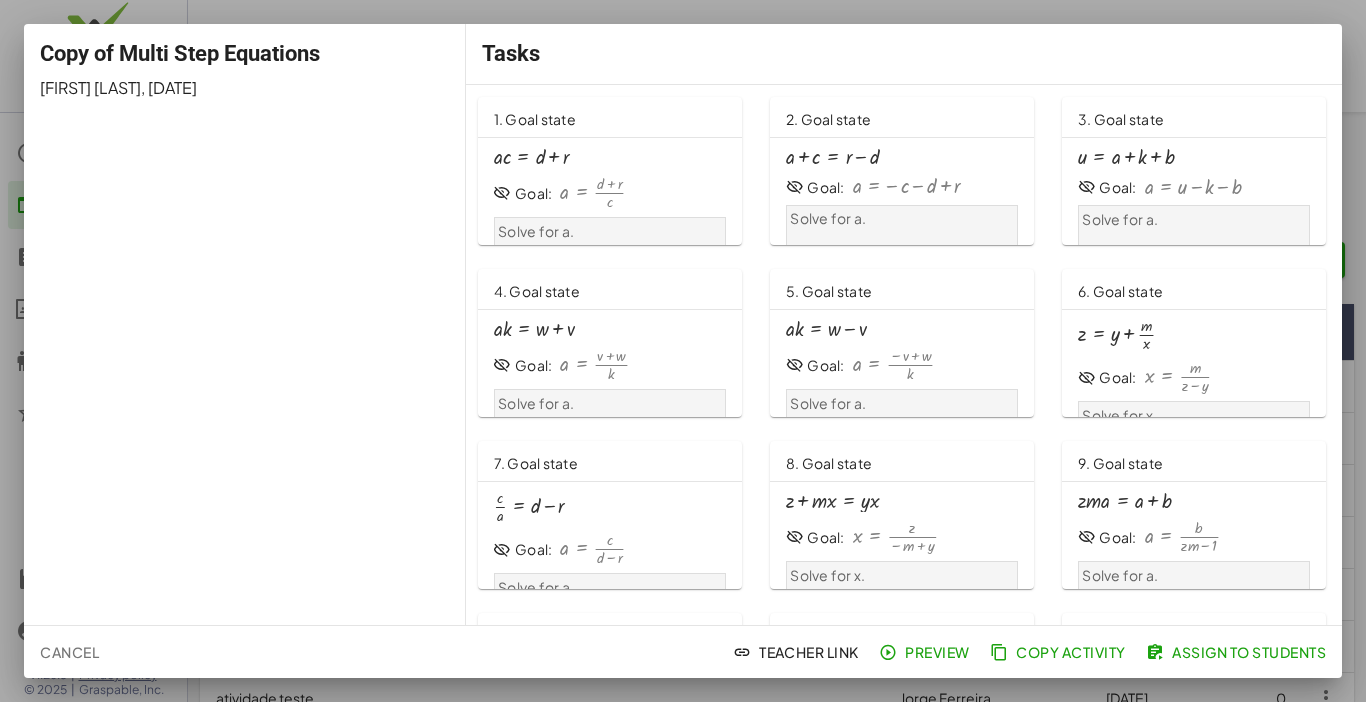 click at bounding box center [683, 351] 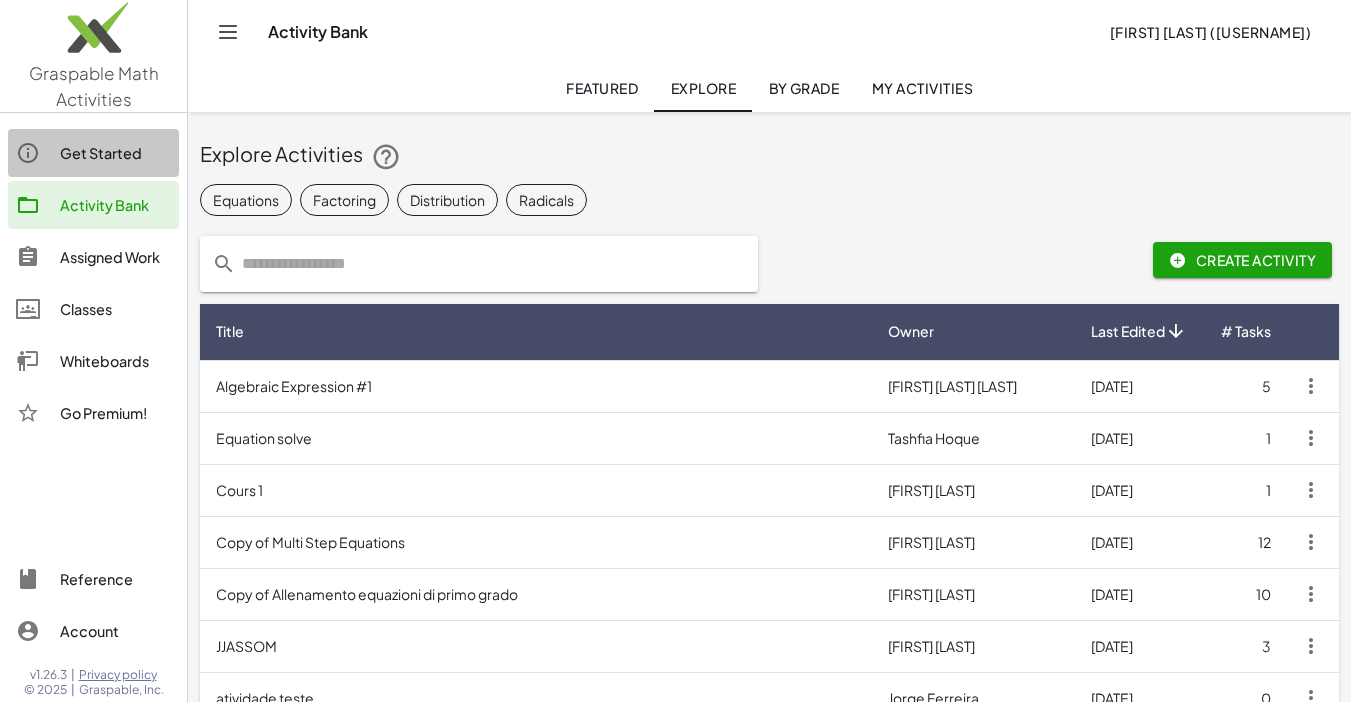 click on "Get Started" 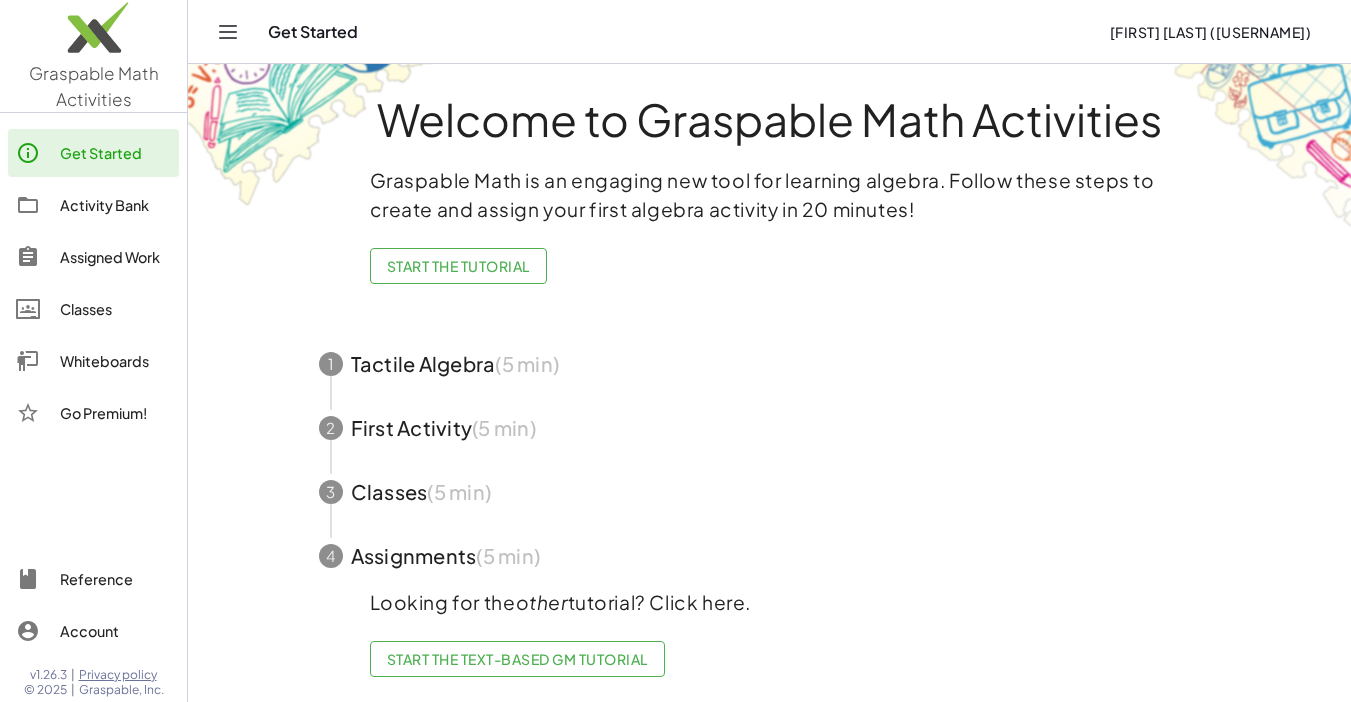 scroll, scrollTop: 15, scrollLeft: 0, axis: vertical 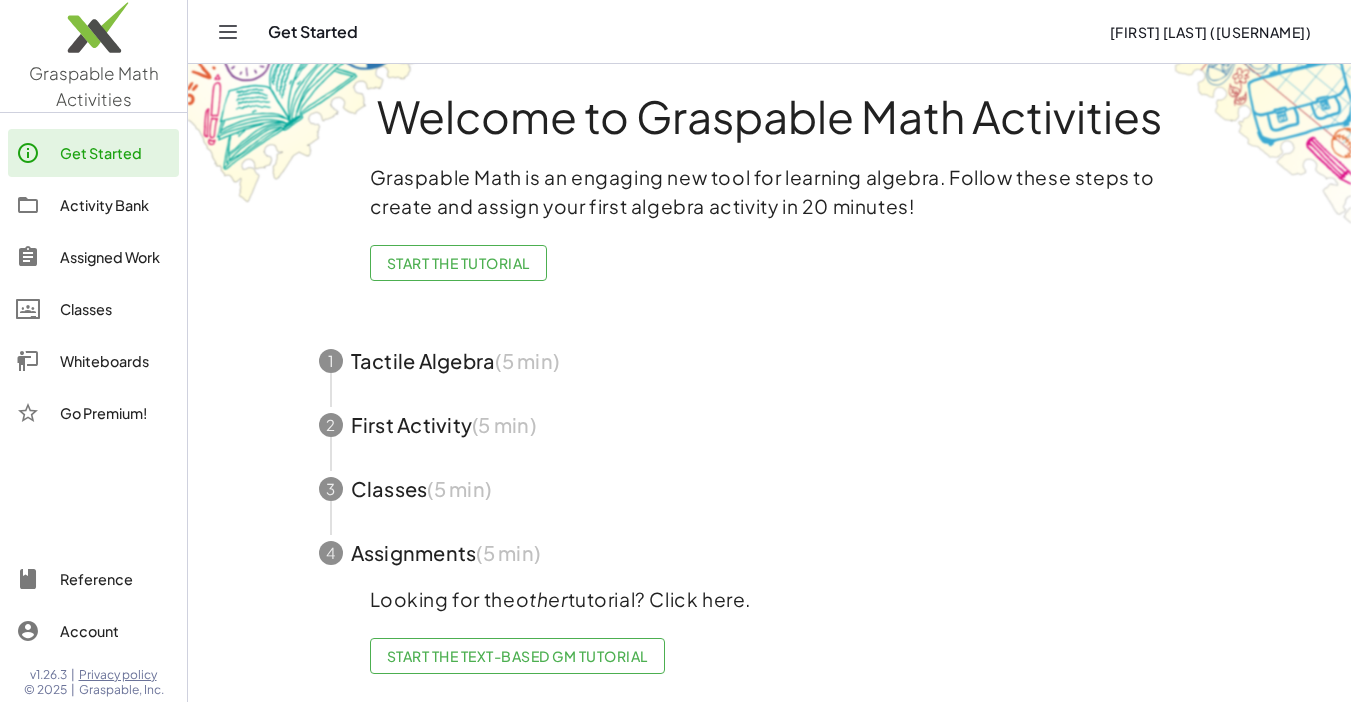 click on "Assigned Work" 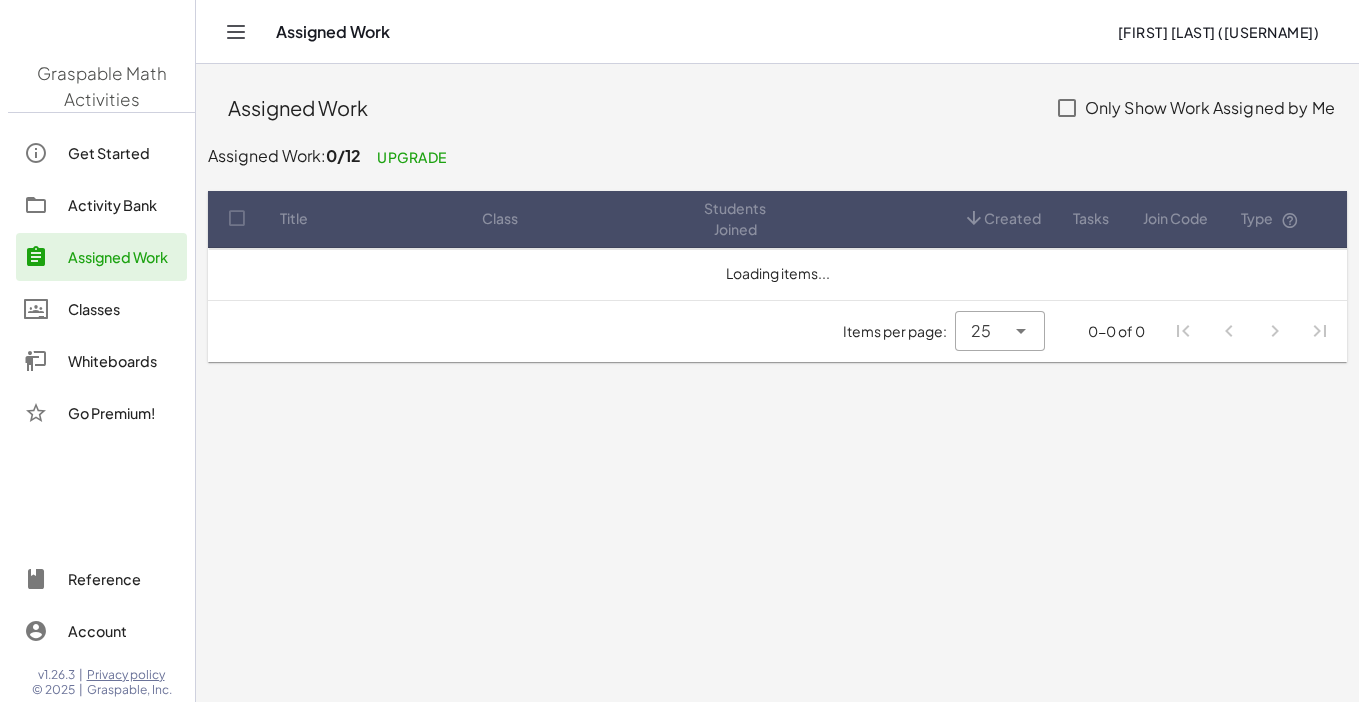 scroll, scrollTop: 0, scrollLeft: 0, axis: both 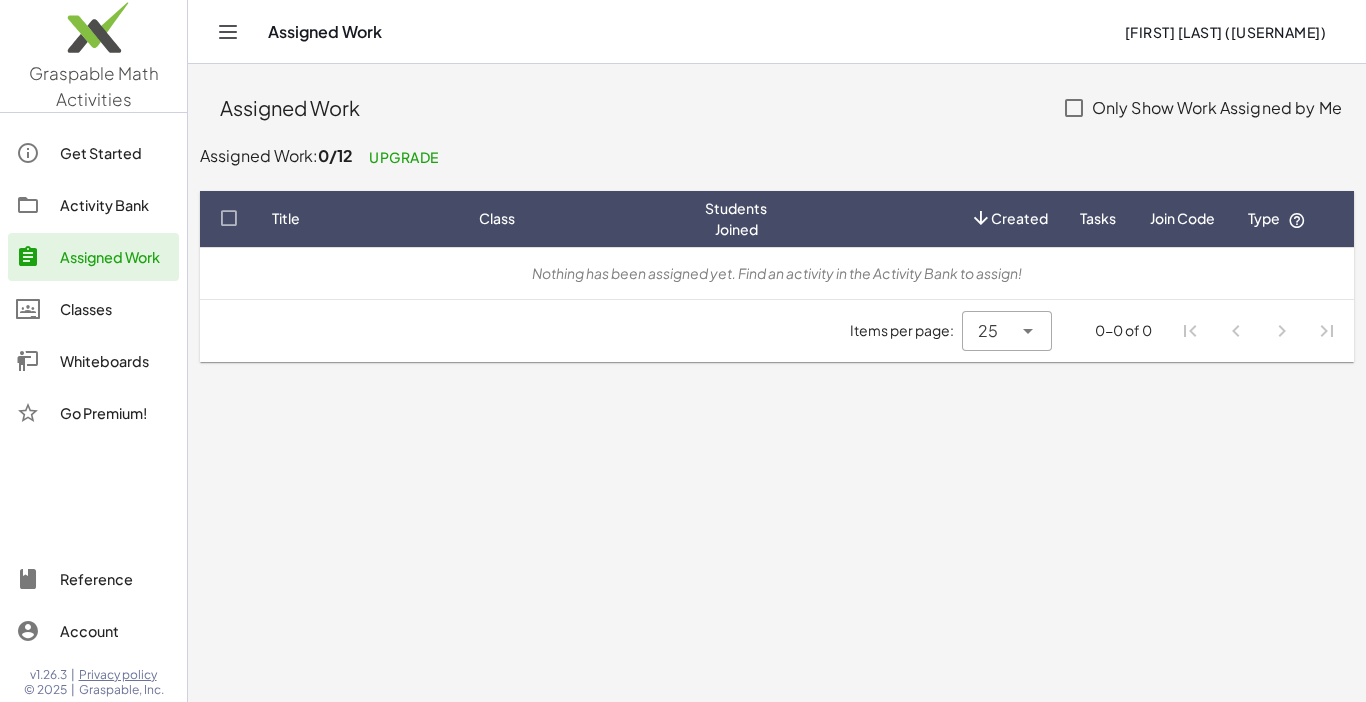 click on "Activity Bank" 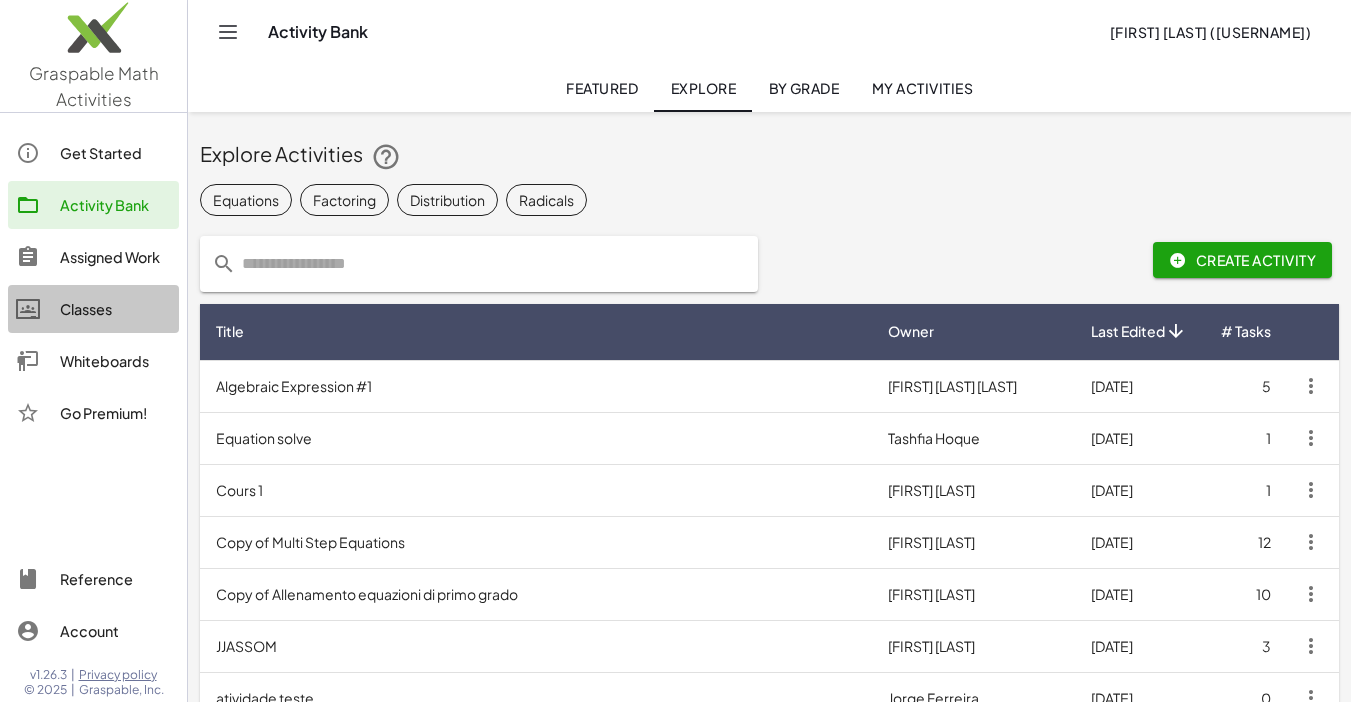 click on "Classes" 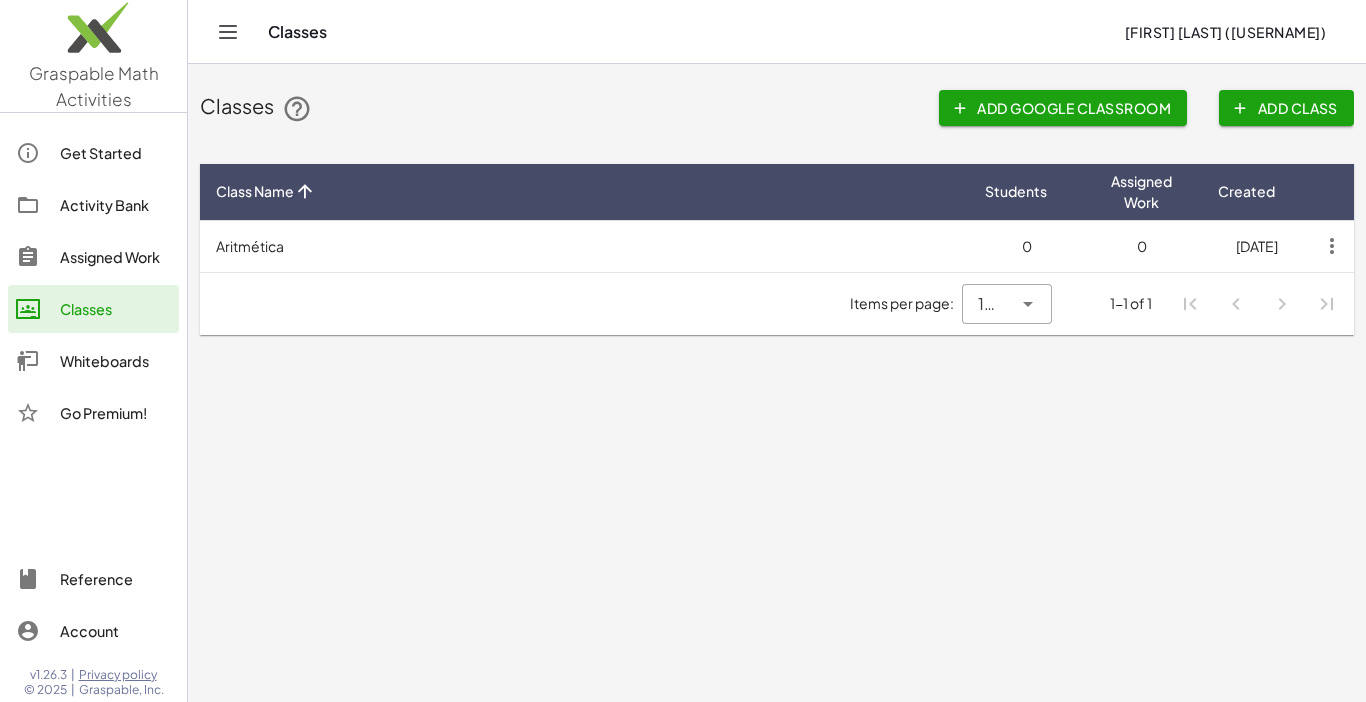 click on "Whiteboards" 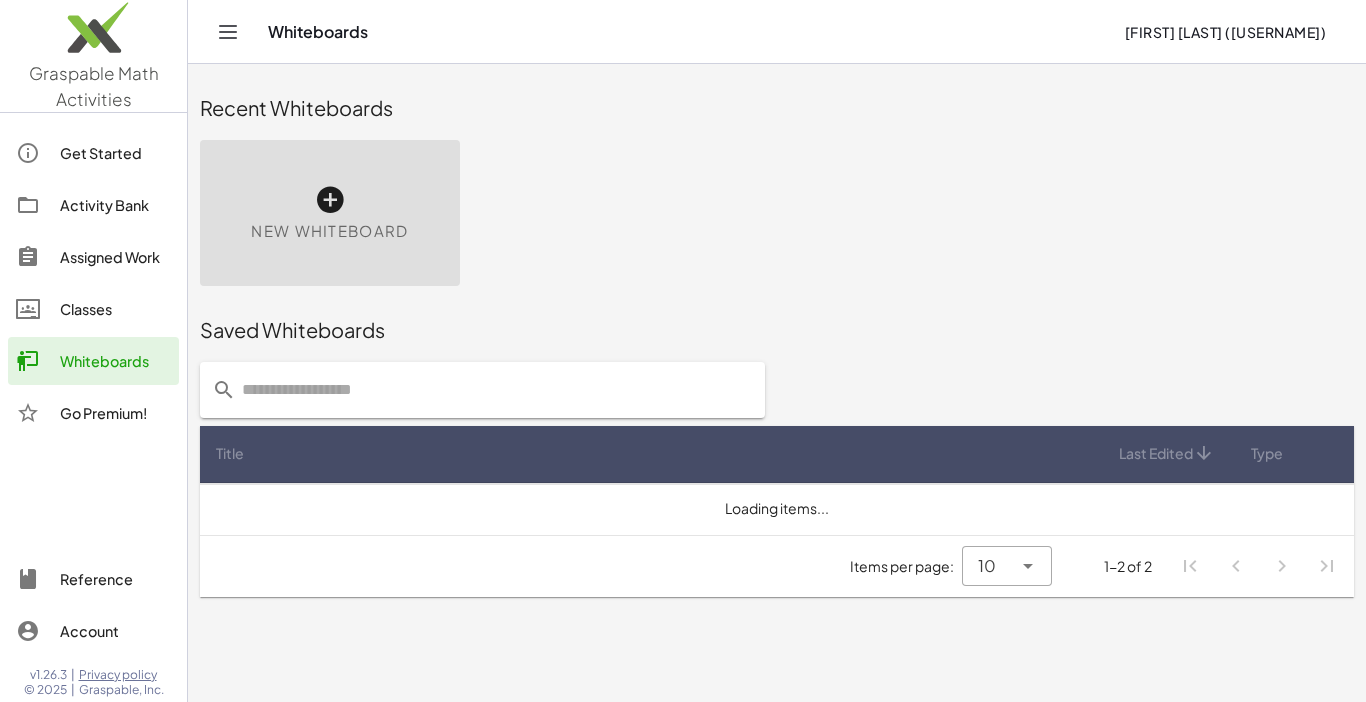 click at bounding box center (330, 200) 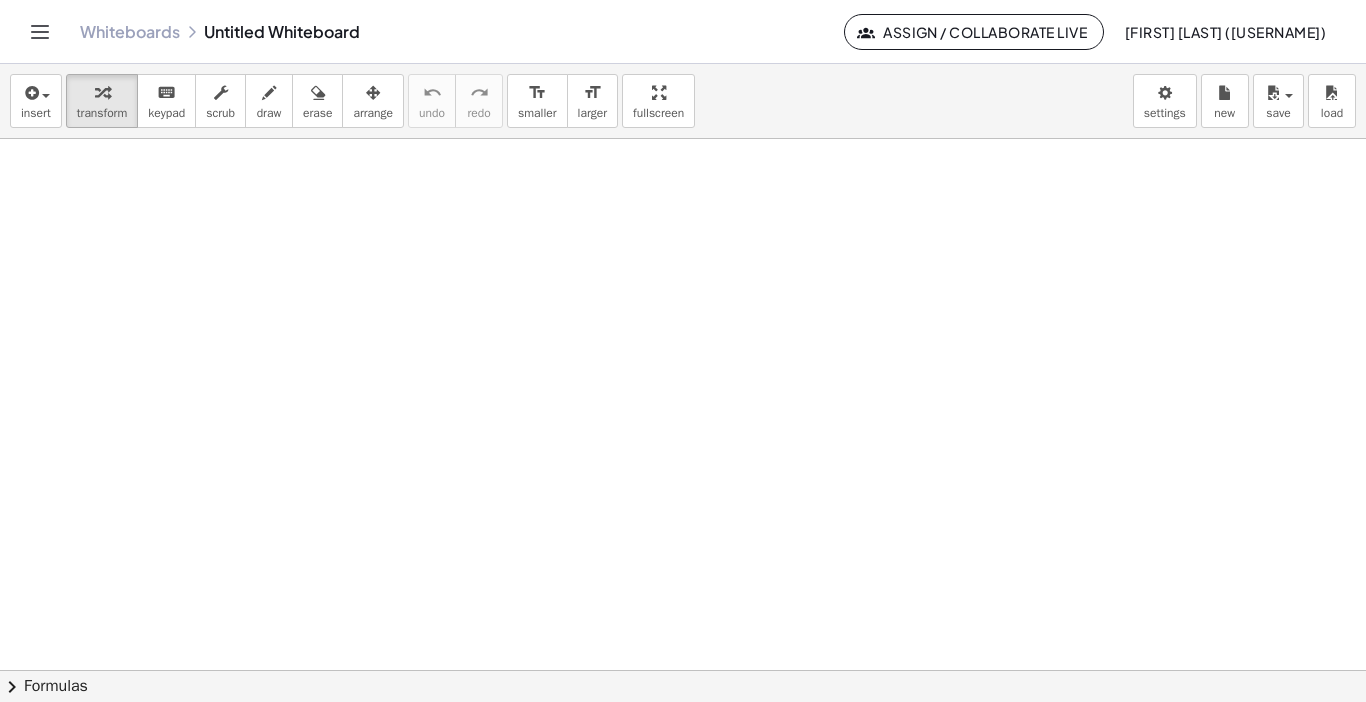 click at bounding box center (683, 670) 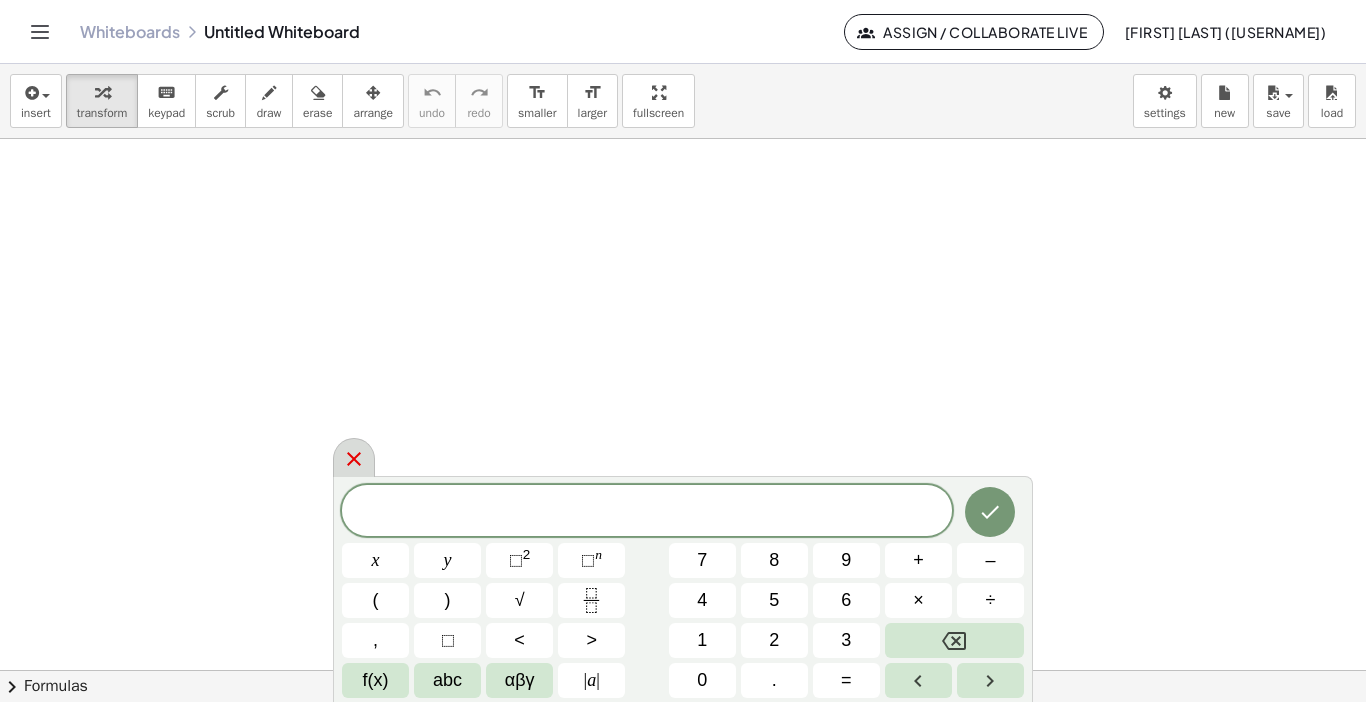 click 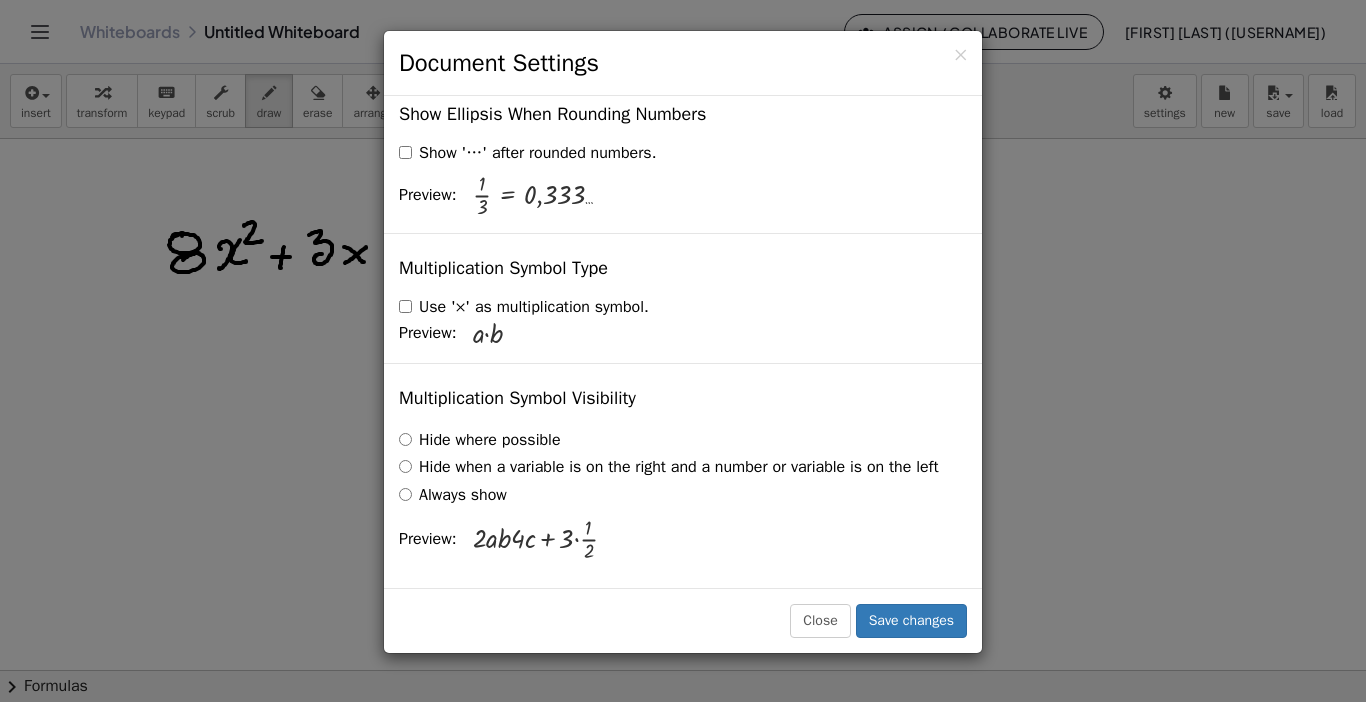 scroll, scrollTop: 4850, scrollLeft: 0, axis: vertical 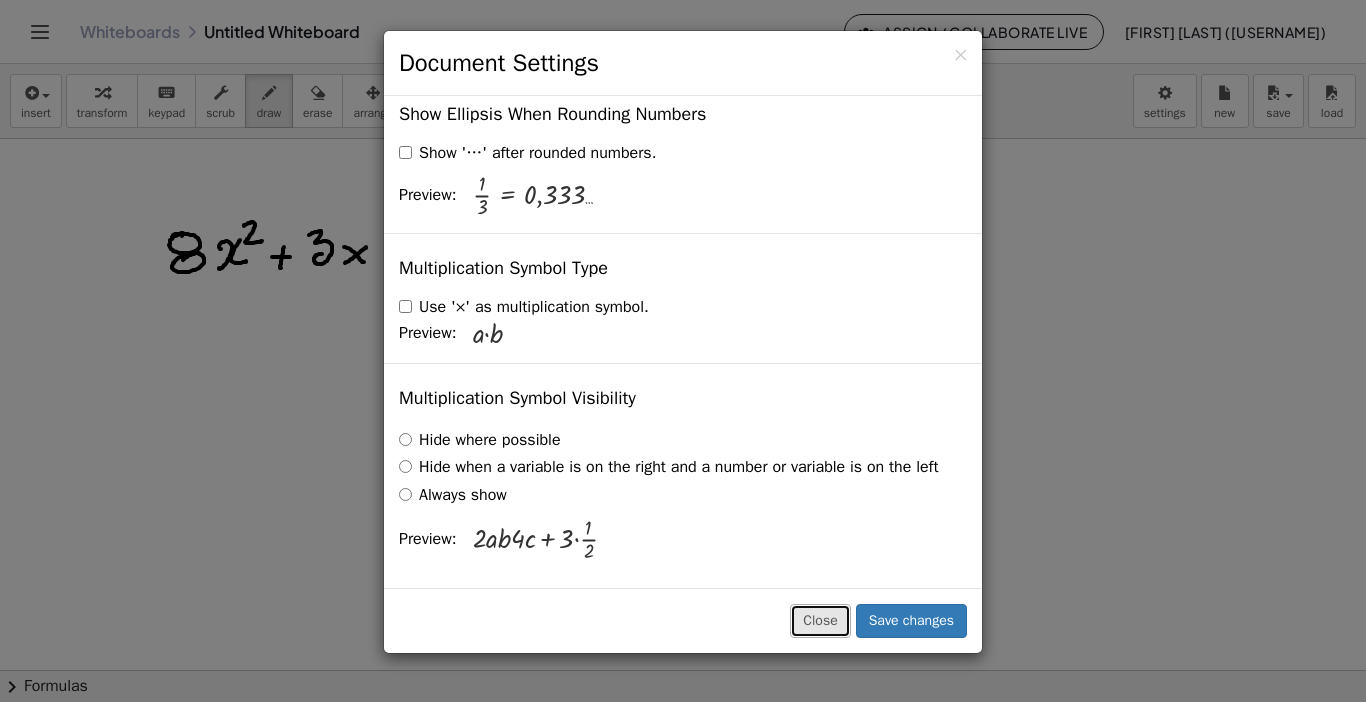 type 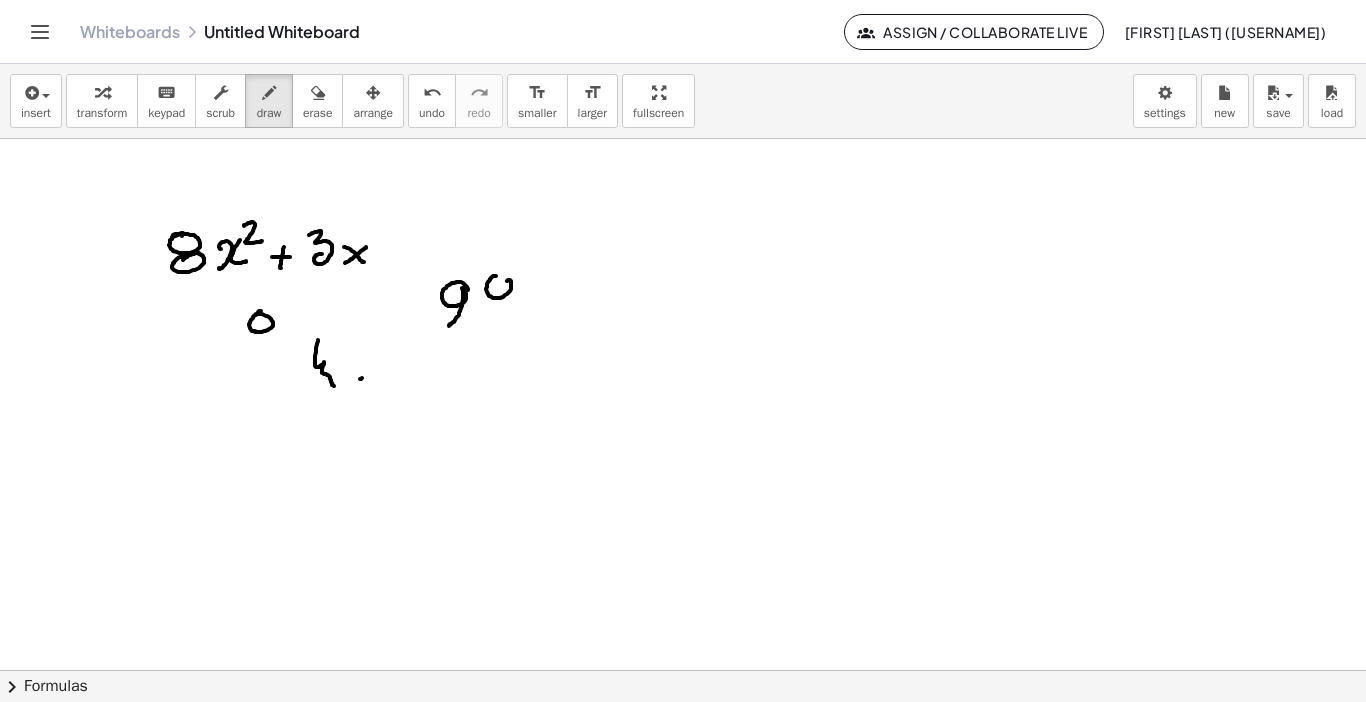 click on "chevron_right  Formulas" 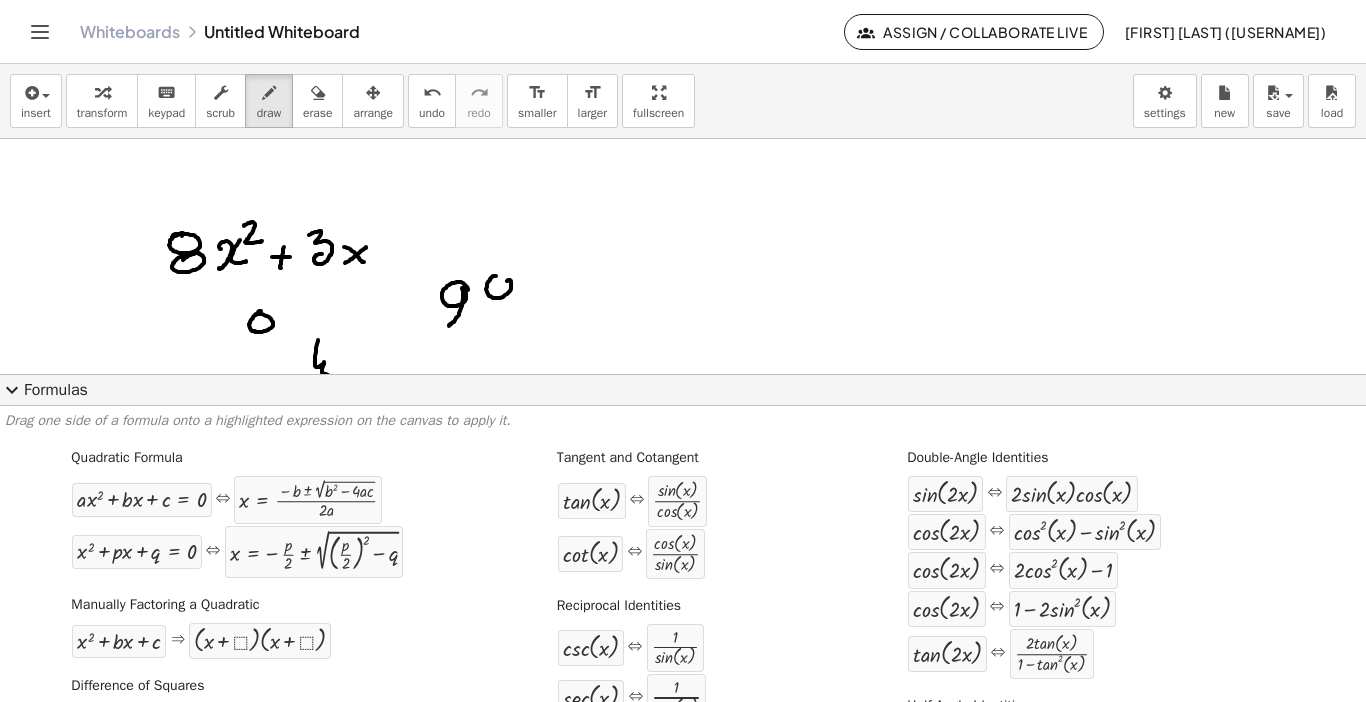 click on "Quadratic Formula
+ · a · x 2 + · b · x + c = 0
⇔
x = · ( − b ± 2 √ ( + b 2 − · 4 · a · c ) ) · 2 · a
+ x 2 + · p · x + q = 0
⇔
x = − · p · 2 ± 2 √ ( + ( · p · 2 ) 2 − q )
Manually Factoring a Quadratic
+ x 2 + · b · x + c
⇒
· ( + x + ⬚ ) · ( + x + ⬚ )
Difference of Squares
+ a 2 − b 2
⇔
· ( + a + b ) · ( + a − b )
Quadratic Binomial
+ a 2 +" at bounding box center (683, 771) 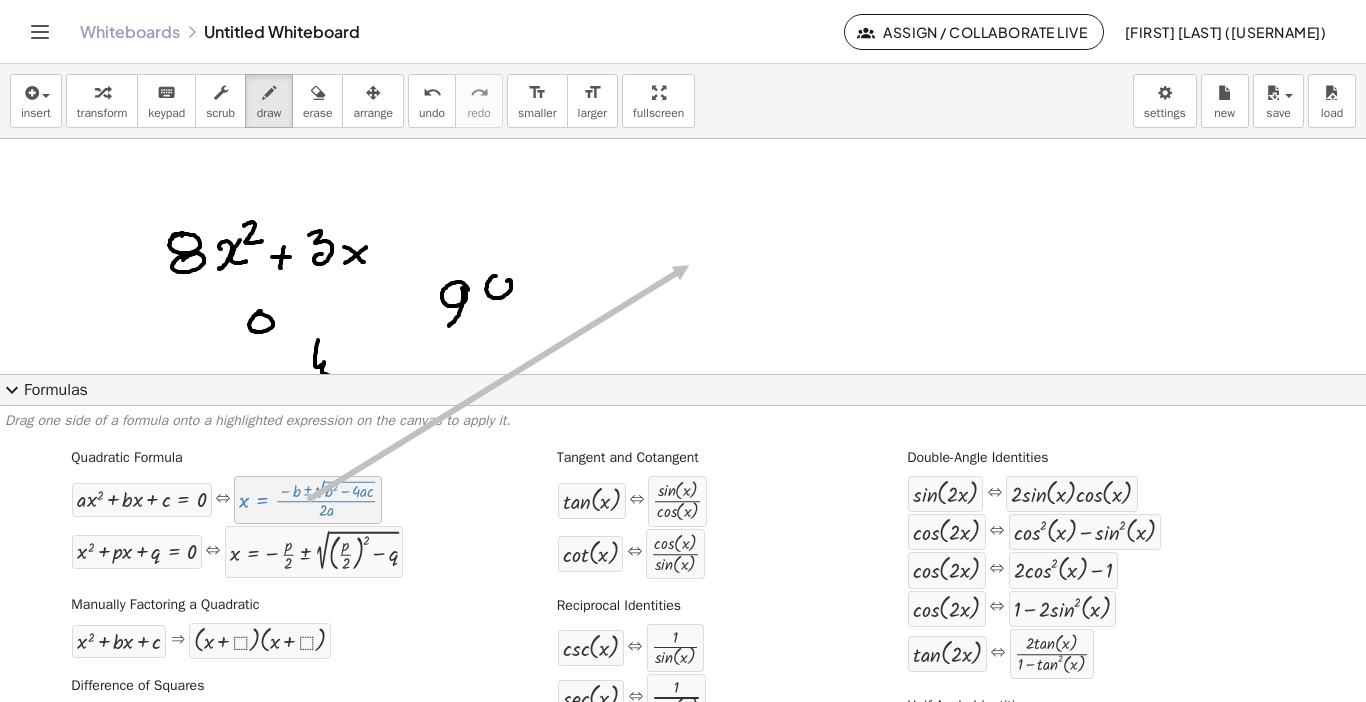 drag, startPoint x: 360, startPoint y: 485, endPoint x: 678, endPoint y: 264, distance: 387.25314 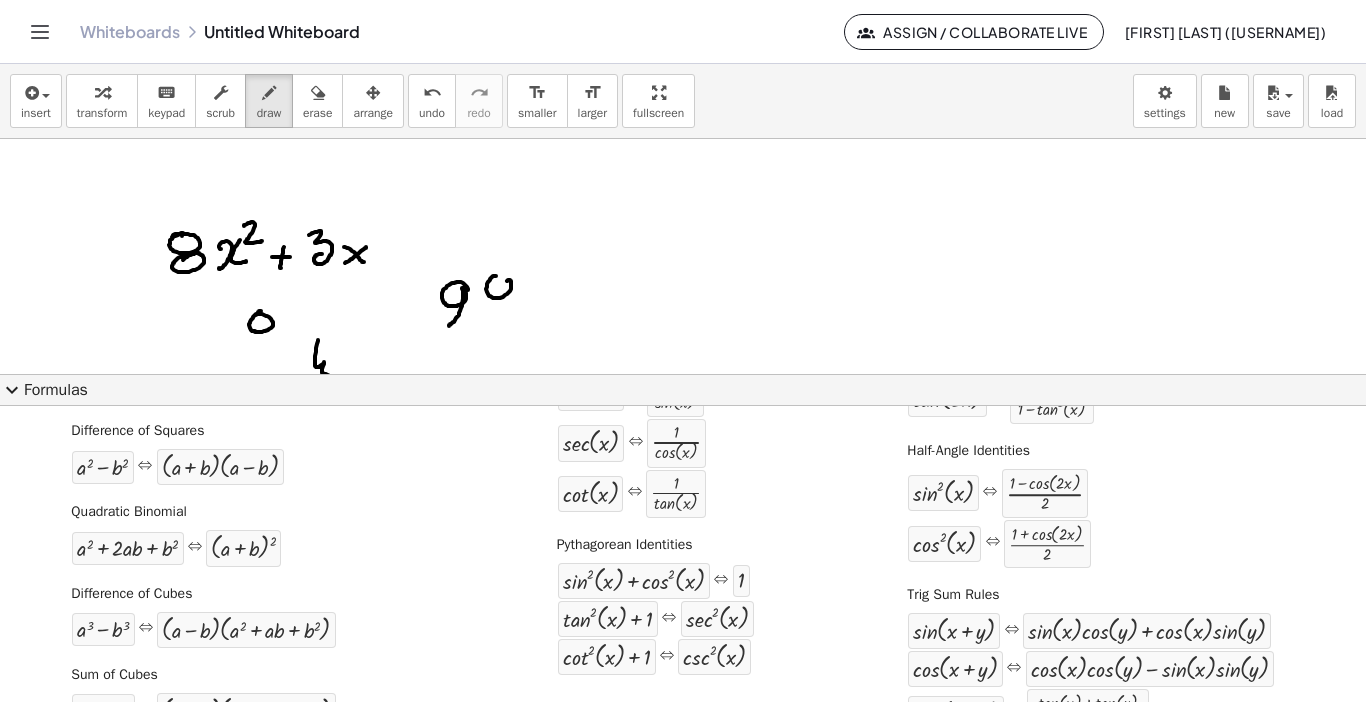 scroll, scrollTop: 300, scrollLeft: 0, axis: vertical 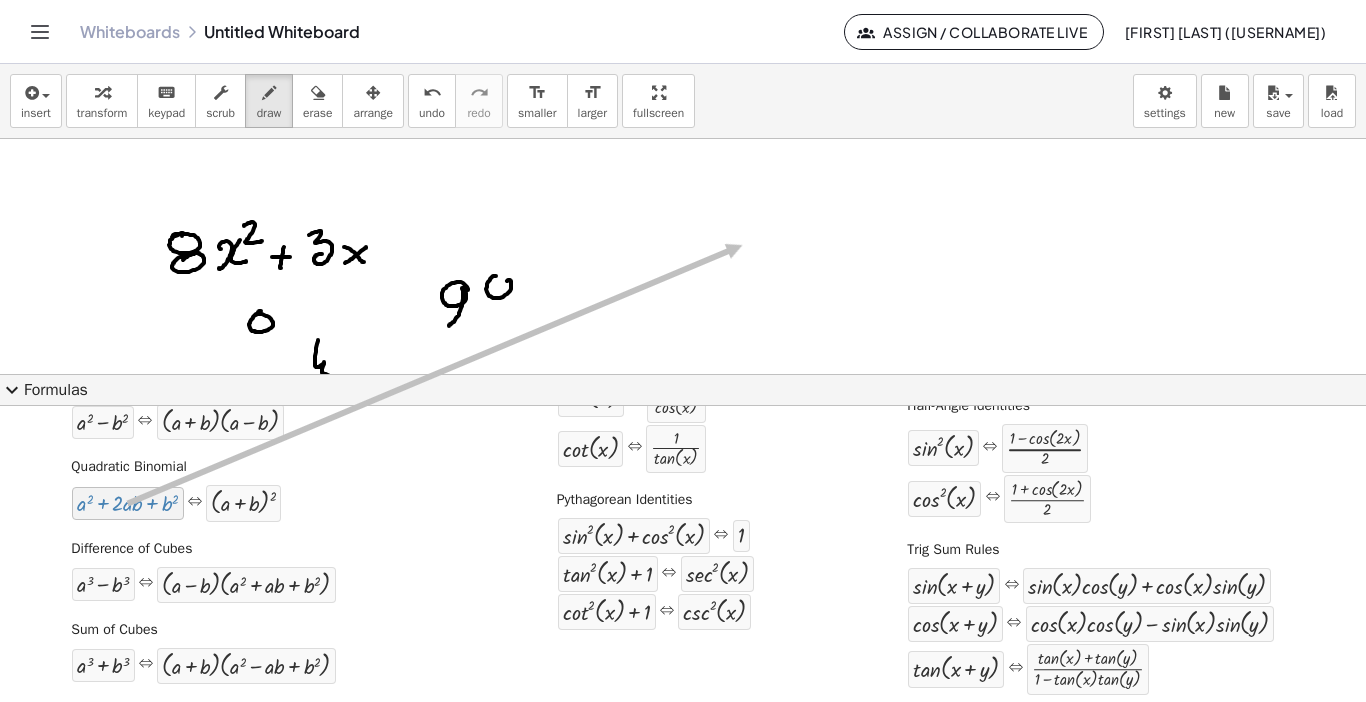 drag, startPoint x: 167, startPoint y: 504, endPoint x: 740, endPoint y: 245, distance: 628.81635 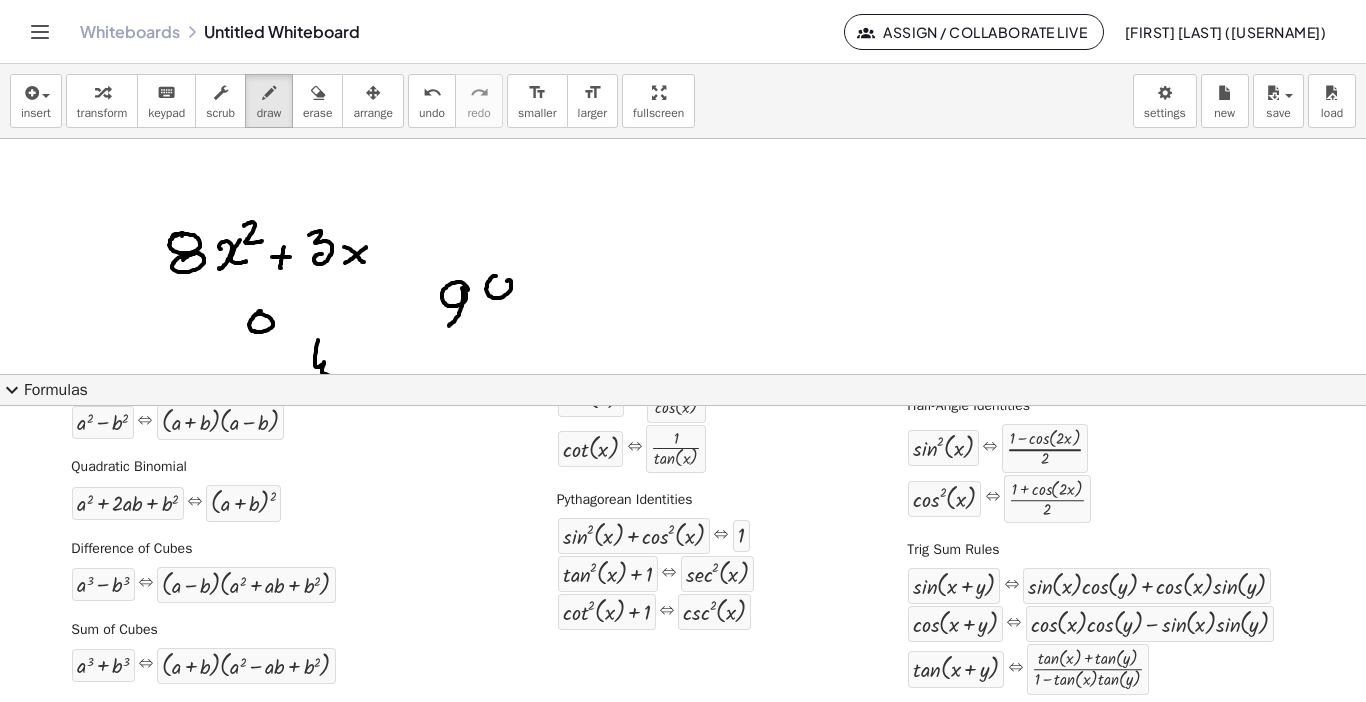 click on "expand_more" at bounding box center (12, 390) 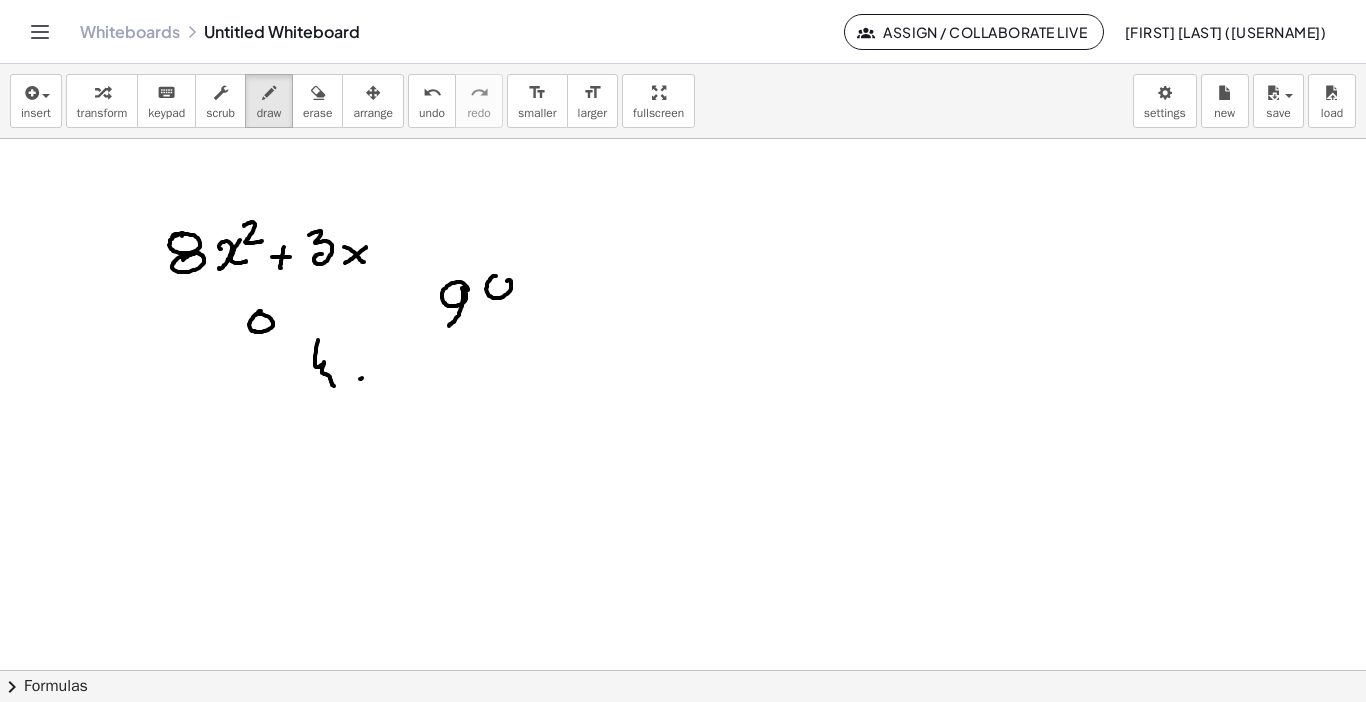 click on "chevron_right  Formulas" 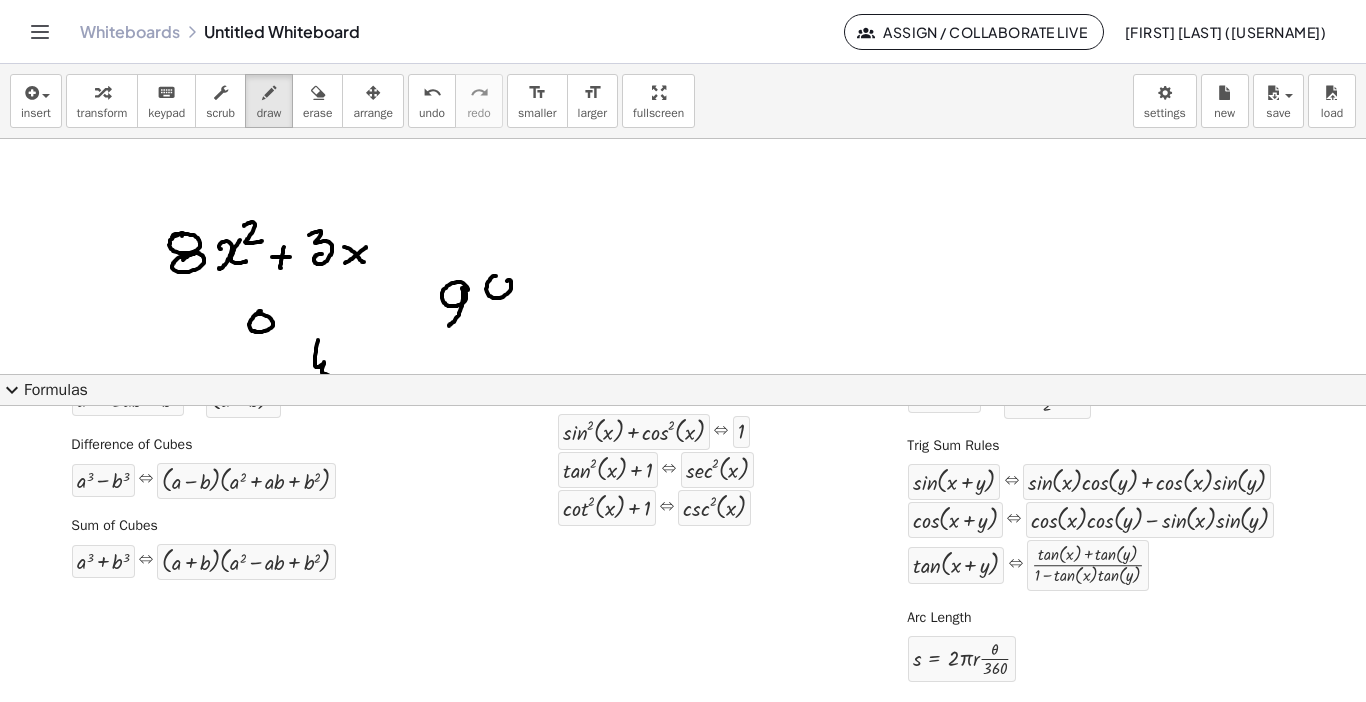 scroll, scrollTop: 0, scrollLeft: 0, axis: both 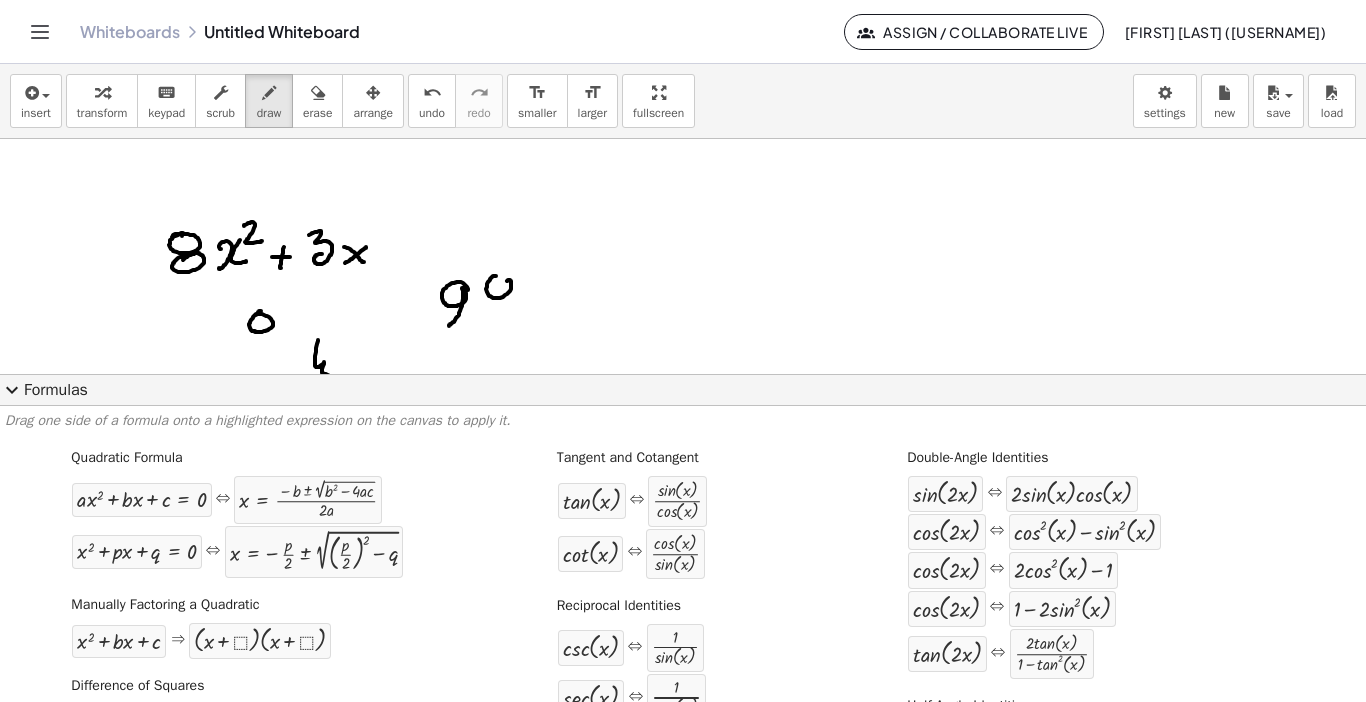 click at bounding box center [683, 670] 